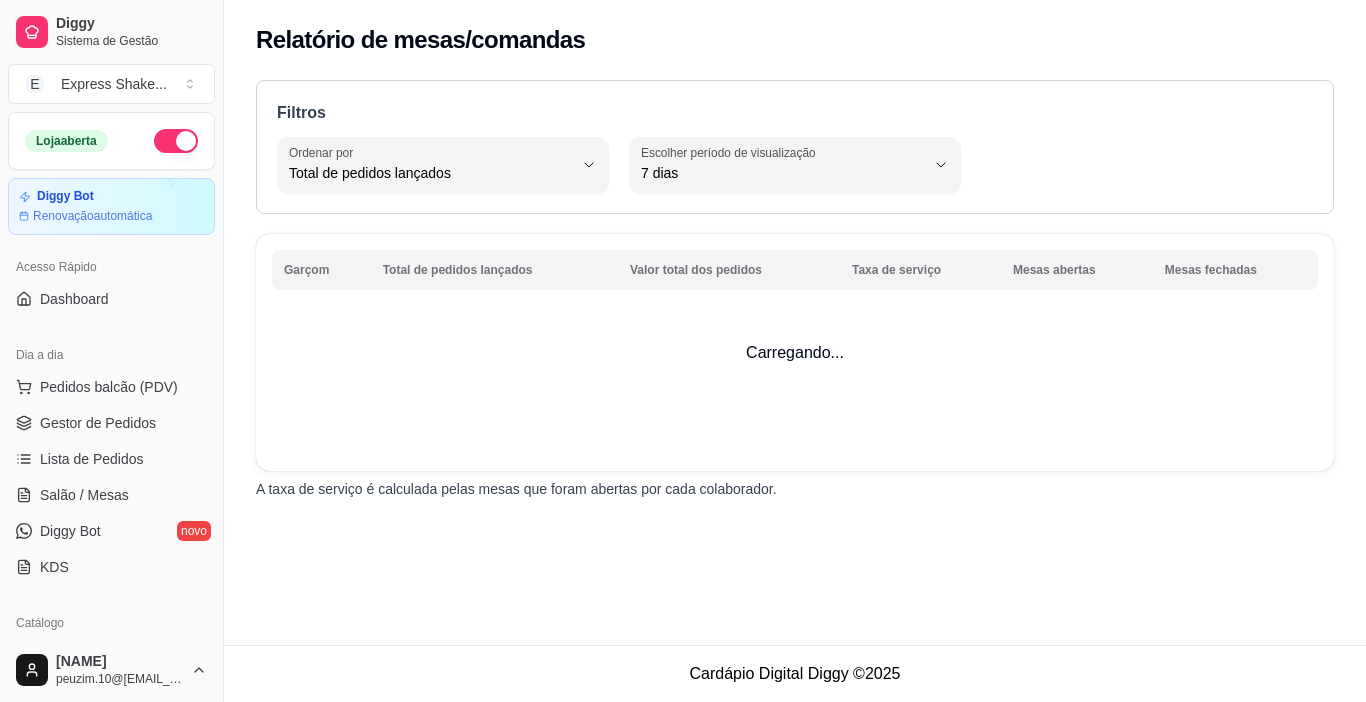 select on "TOTAL_OF_ORDERS" 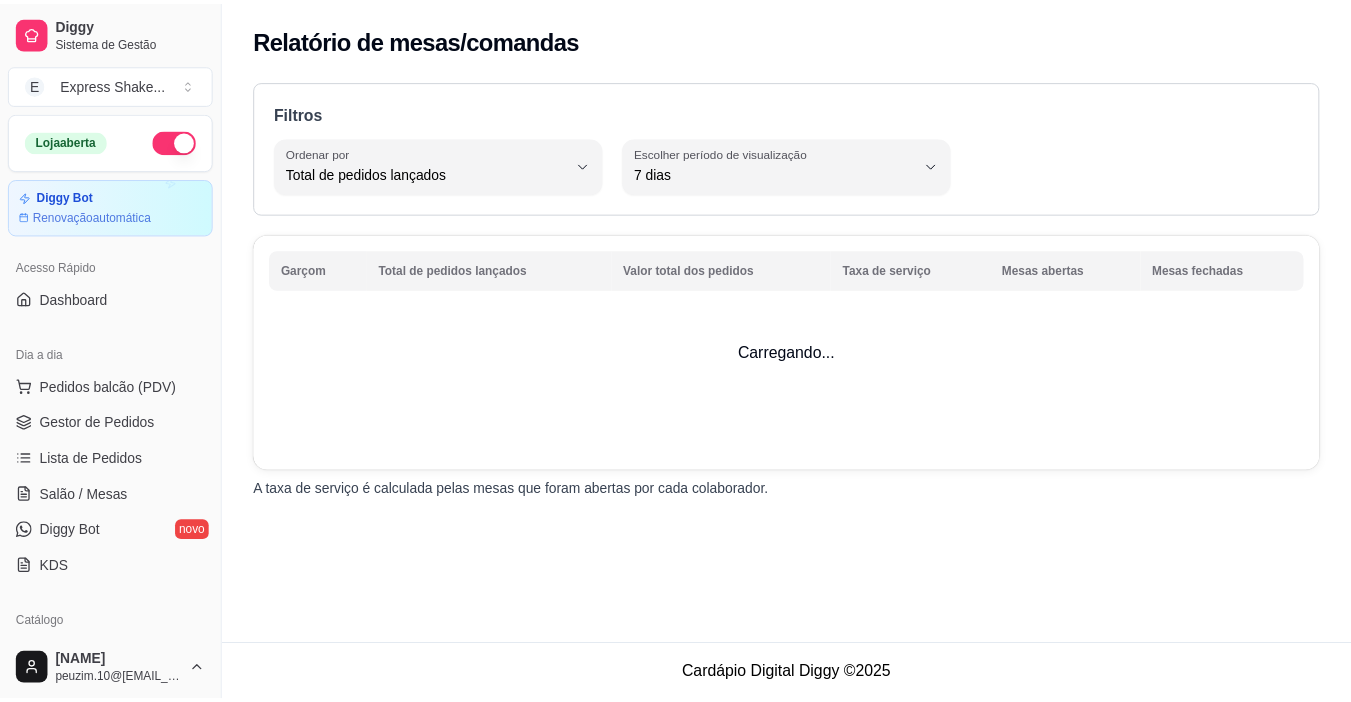 scroll, scrollTop: 500, scrollLeft: 0, axis: vertical 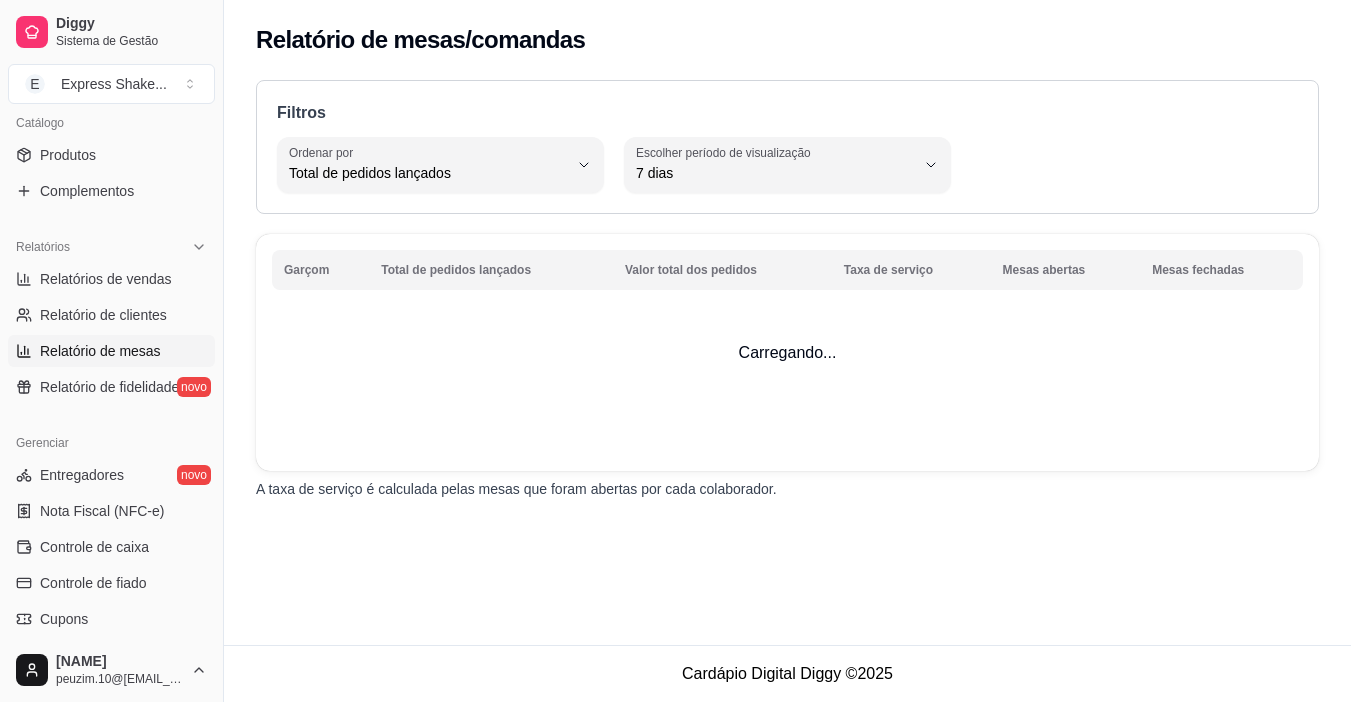 select on "ALL" 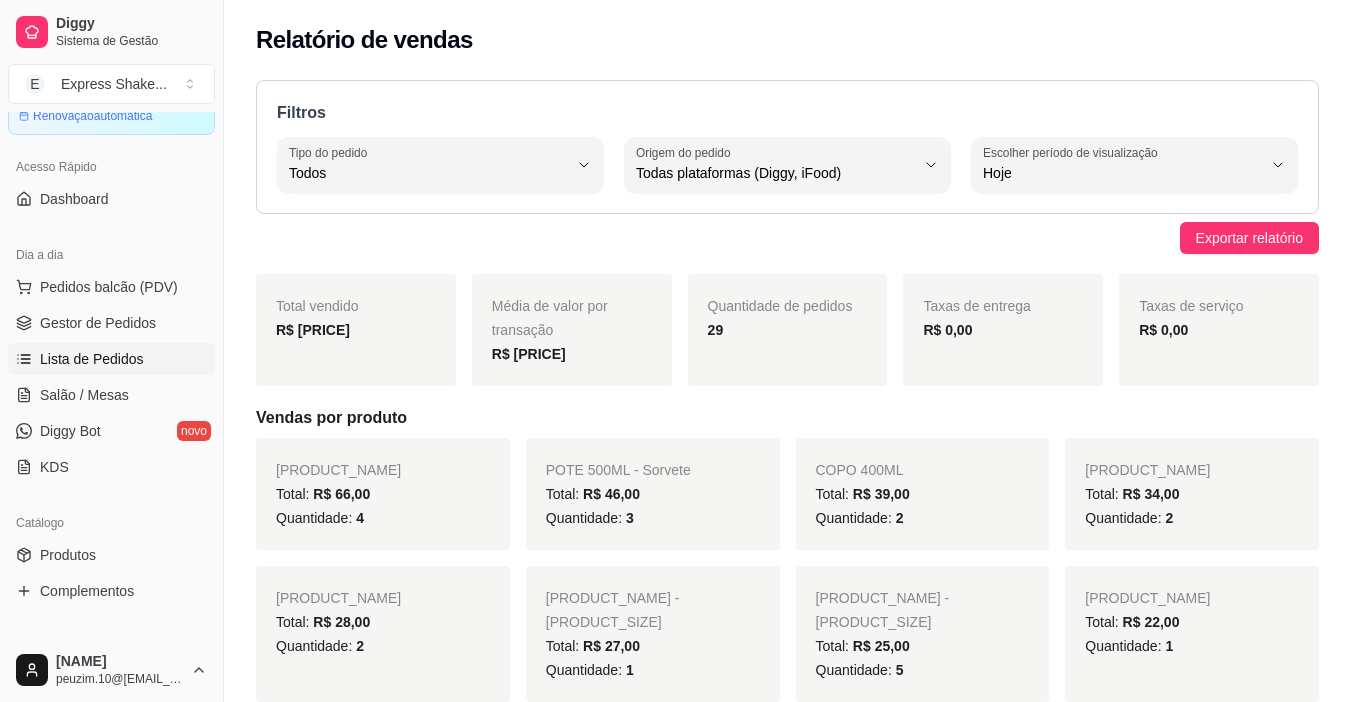 scroll, scrollTop: 0, scrollLeft: 0, axis: both 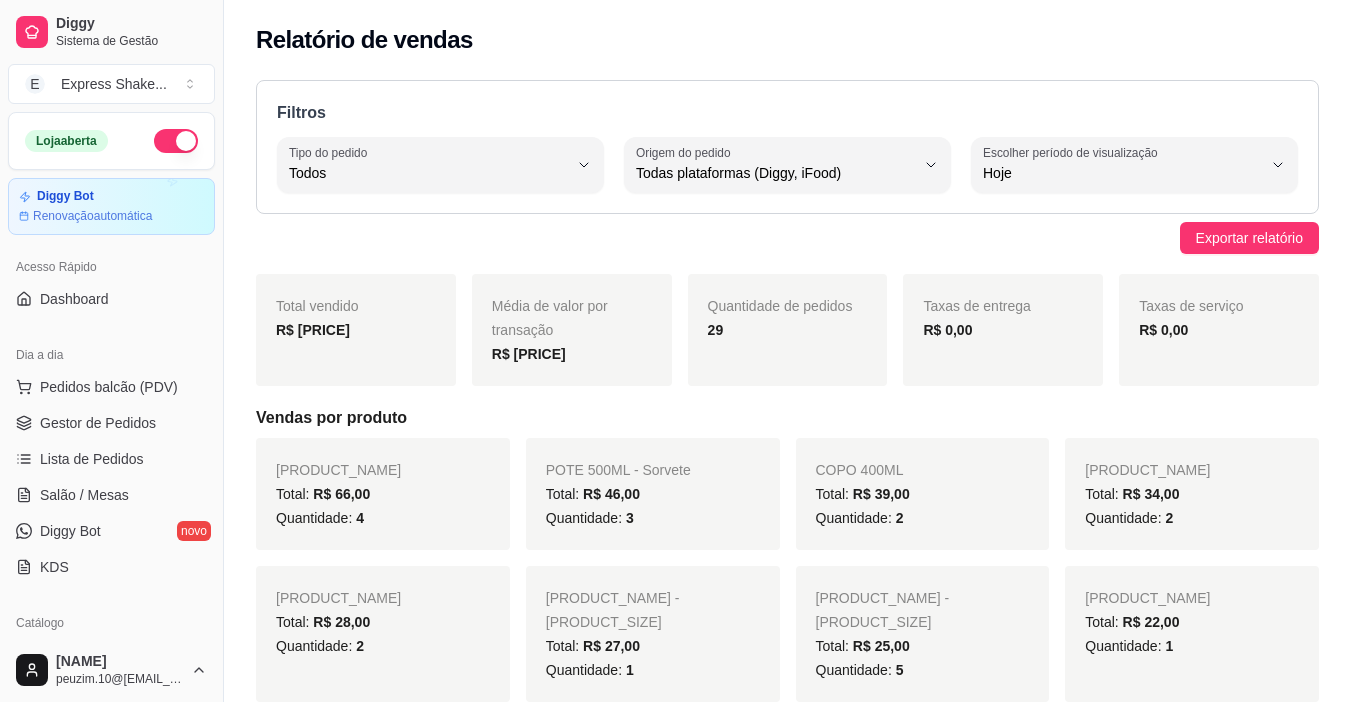 click on "Pedidos balcão (PDV) Gestor de Pedidos Lista de Pedidos Salão / Mesas Diggy Bot novo KDS" at bounding box center (111, 477) 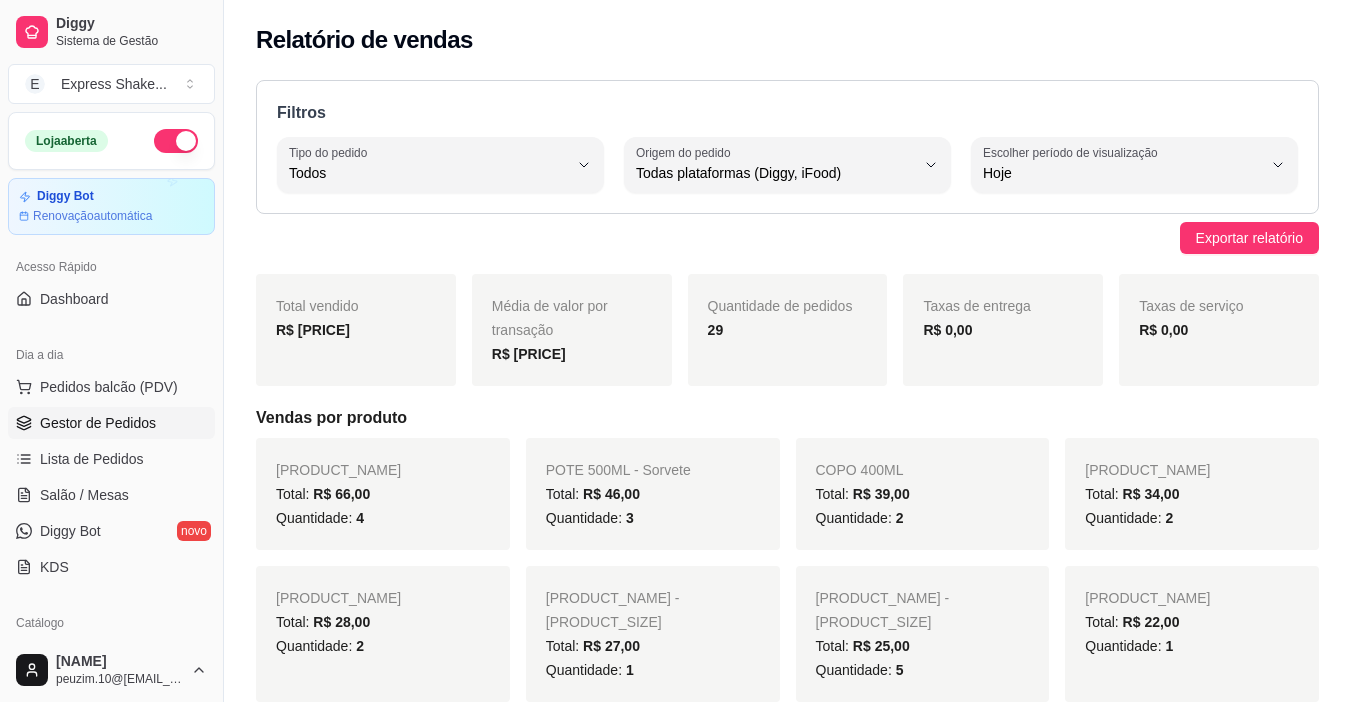 click on "Gestor de Pedidos" at bounding box center (111, 423) 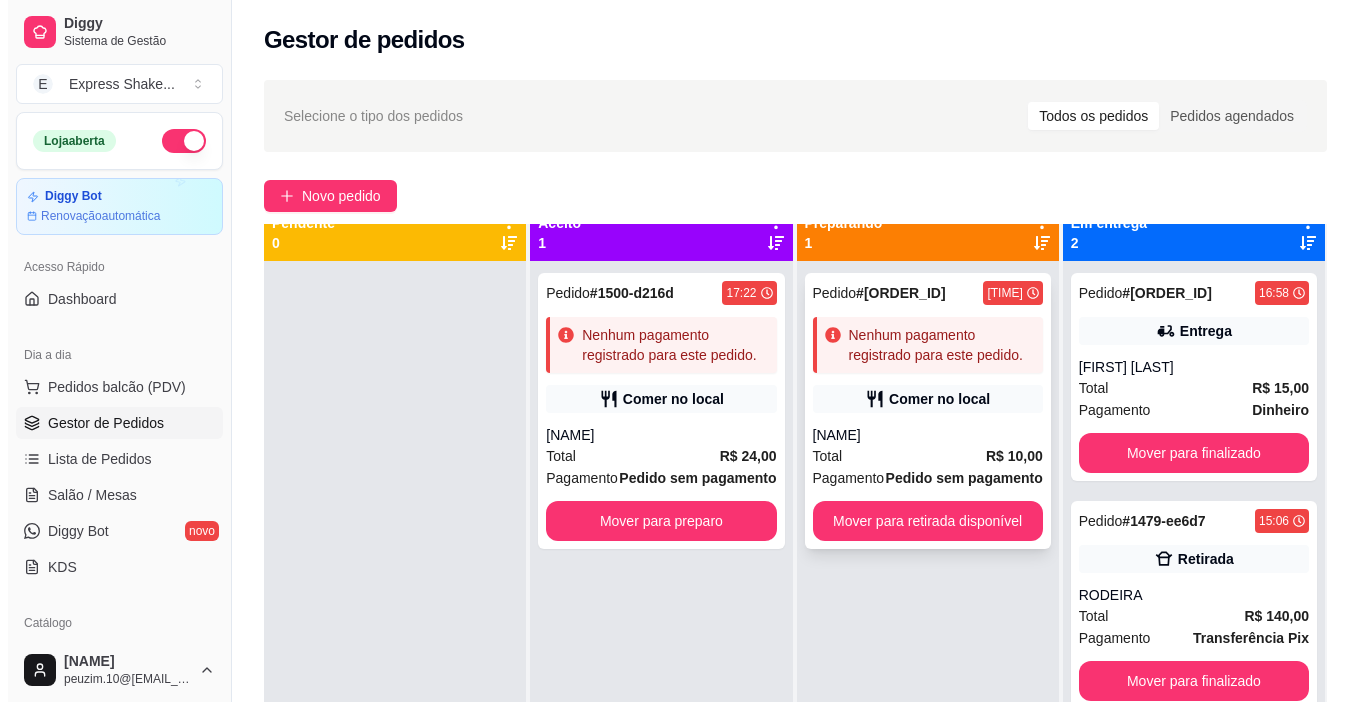 scroll, scrollTop: 0, scrollLeft: 0, axis: both 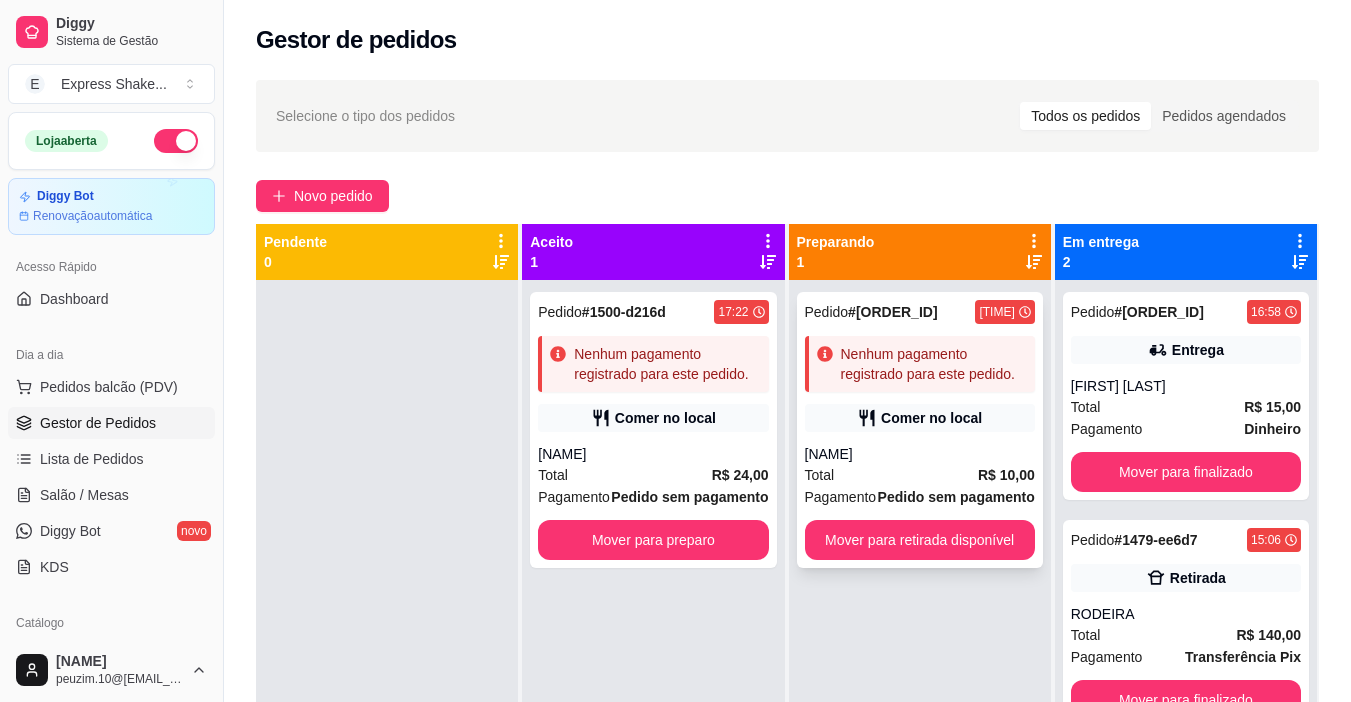 click on "Pedido  # [ORDER_ID] [TIME] Nenhum pagamento registrado para este pedido. Comer no local [NAME] Total R$ [PRICE] Pagamento Pedido sem pagamento Mover para retirada disponível" at bounding box center (920, 430) 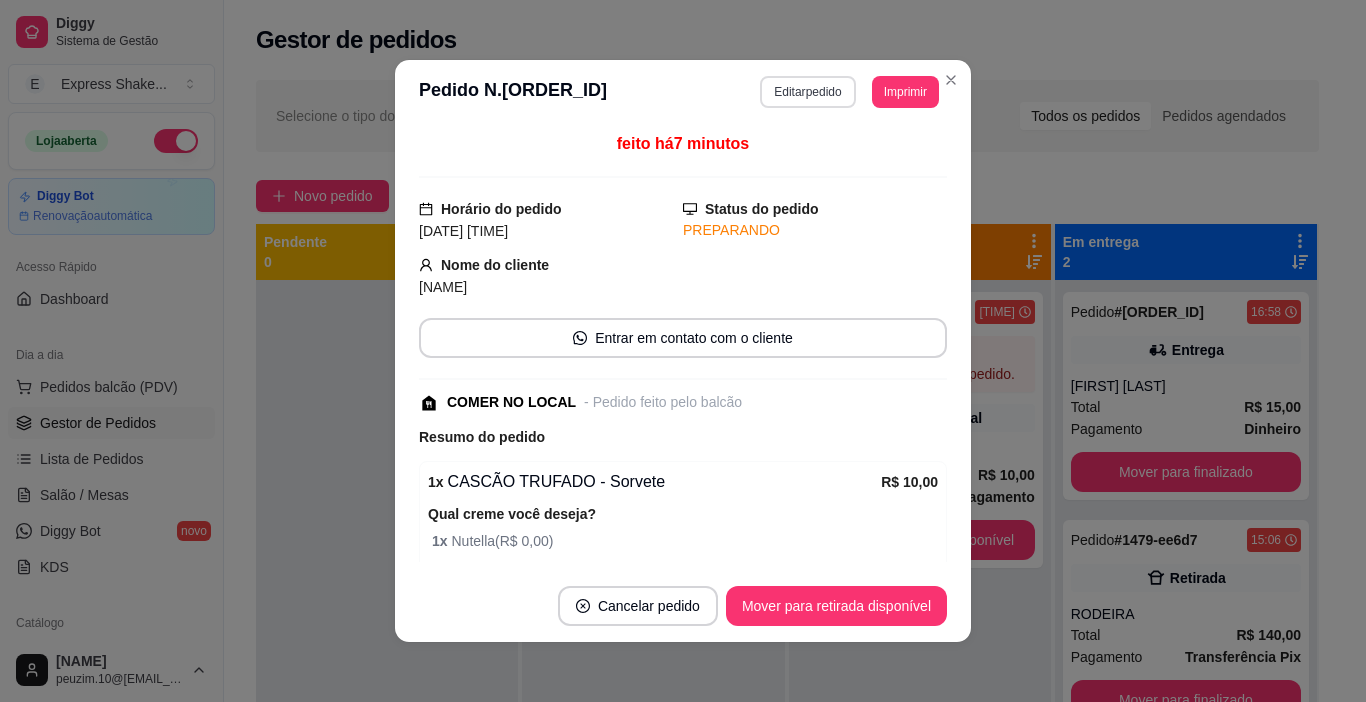 click on "Editar  pedido" at bounding box center (807, 92) 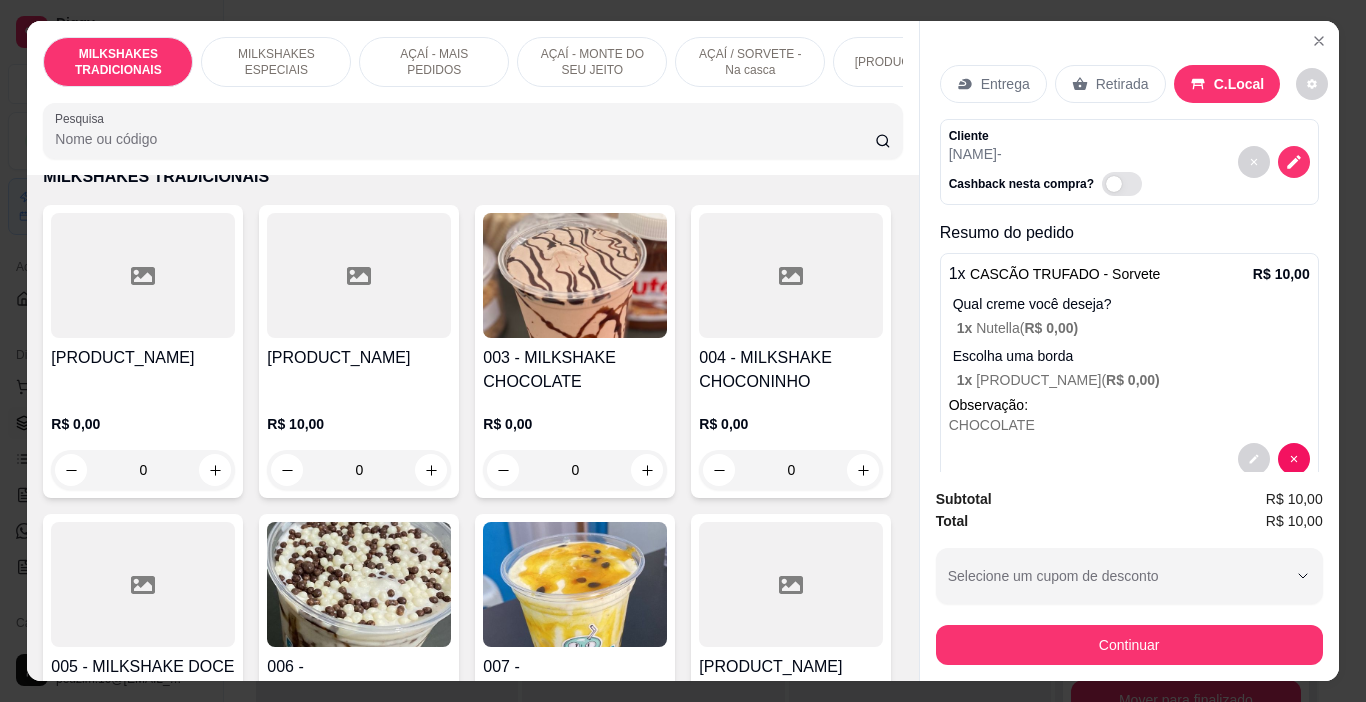 scroll, scrollTop: 0, scrollLeft: 0, axis: both 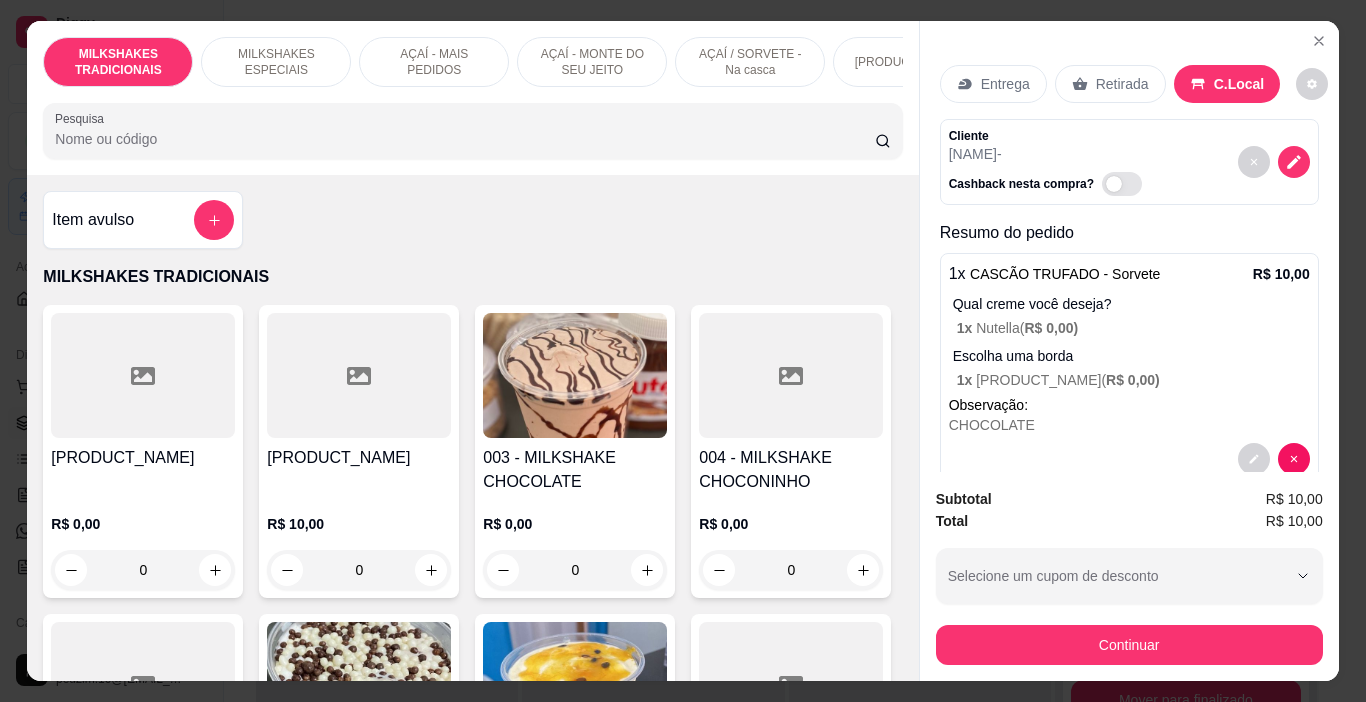 click on "MILKSHAKES ESPECIAIS" at bounding box center (276, 62) 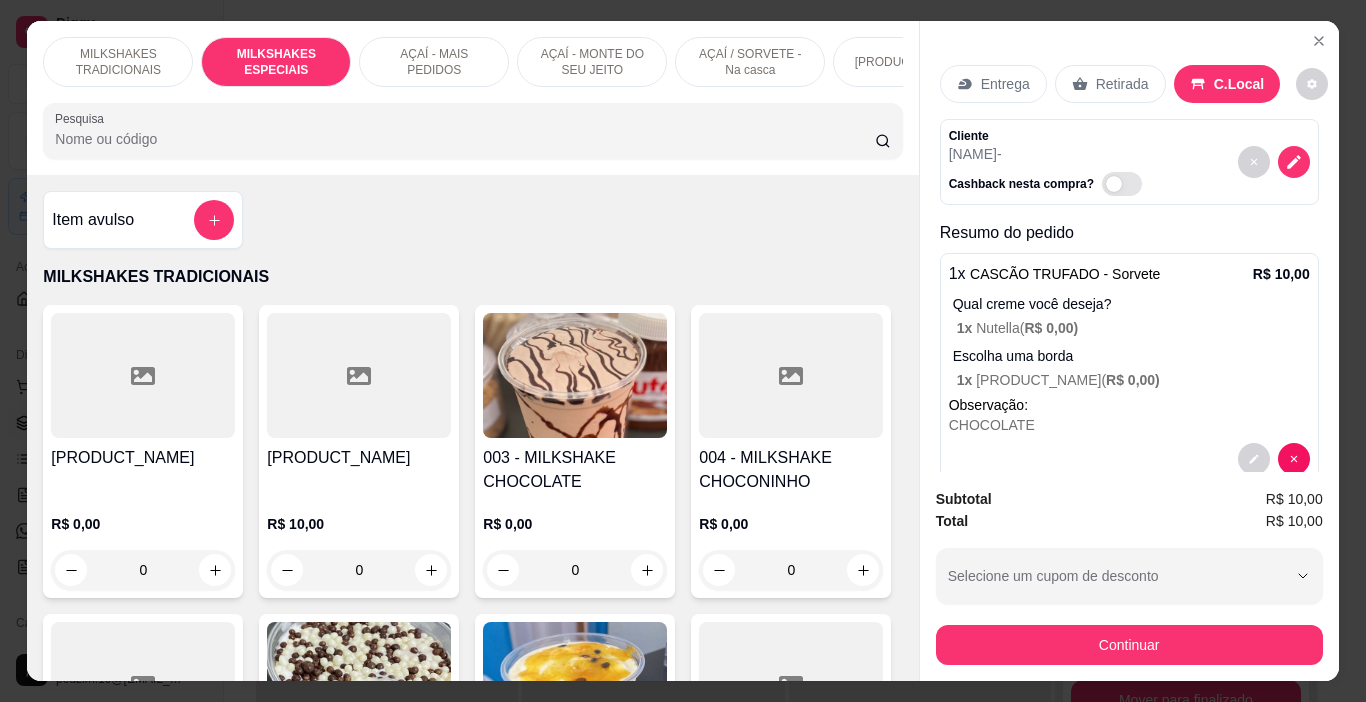 scroll, scrollTop: 1984, scrollLeft: 0, axis: vertical 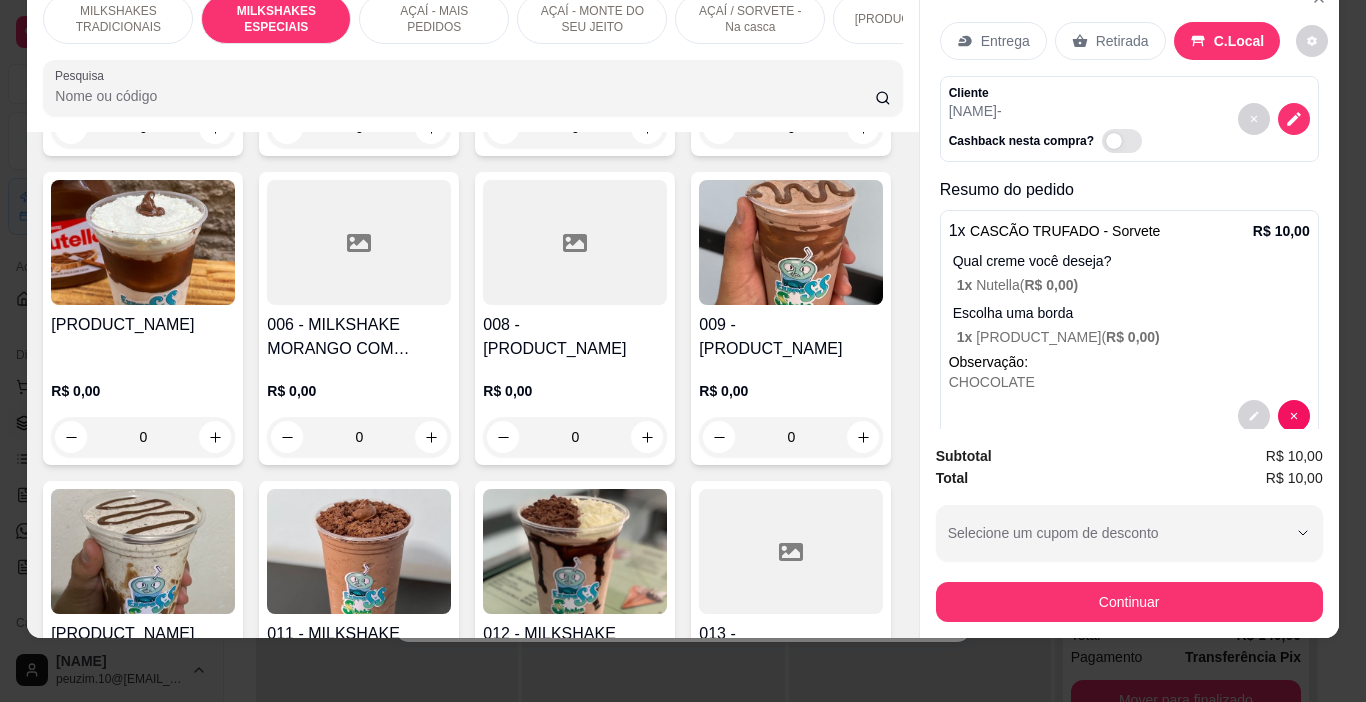 click on "MILKSHAKES TRADICIONAIS" at bounding box center [118, 19] 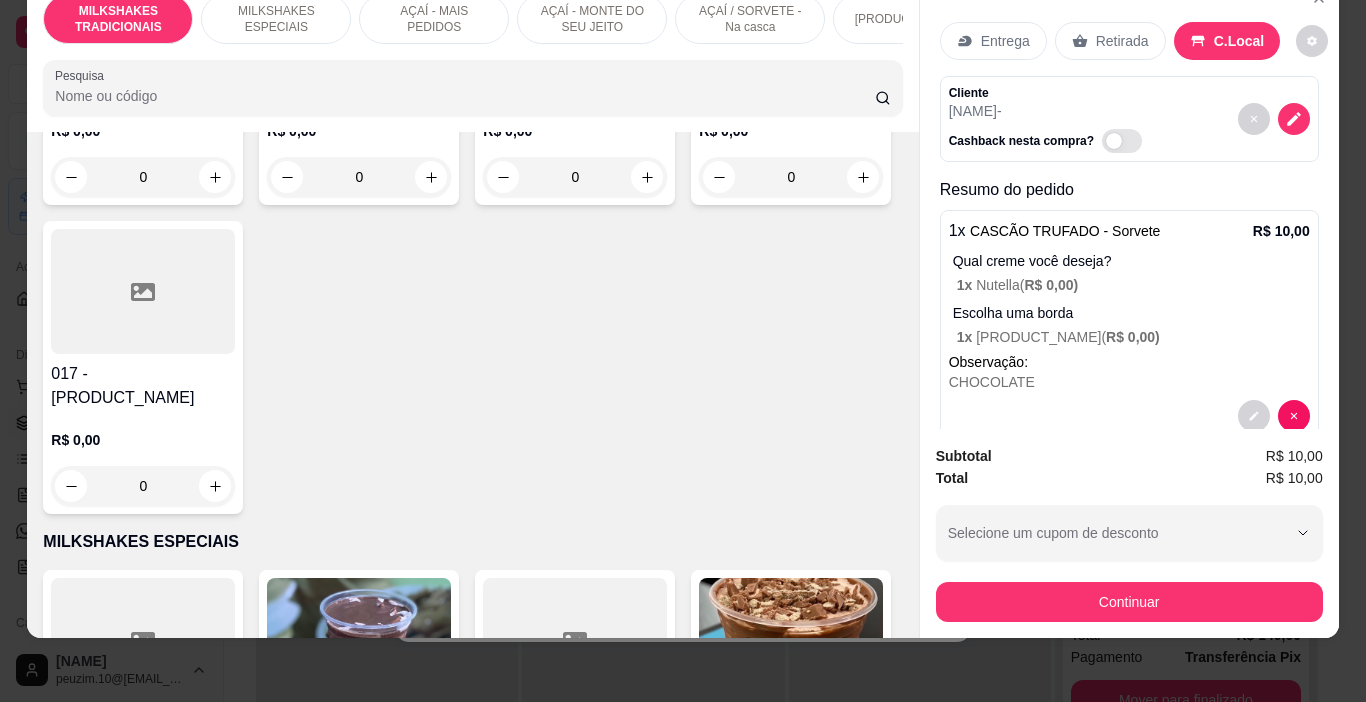 scroll, scrollTop: 1300, scrollLeft: 0, axis: vertical 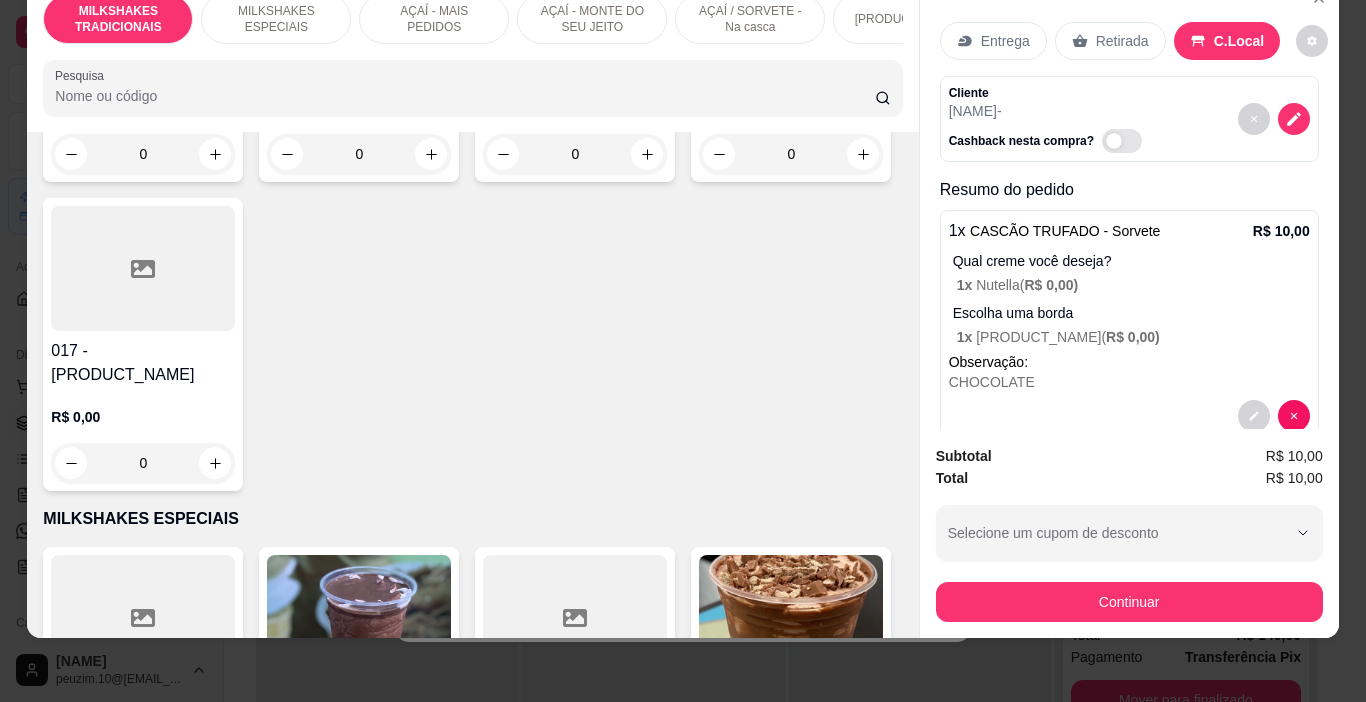 click at bounding box center (143, -41) 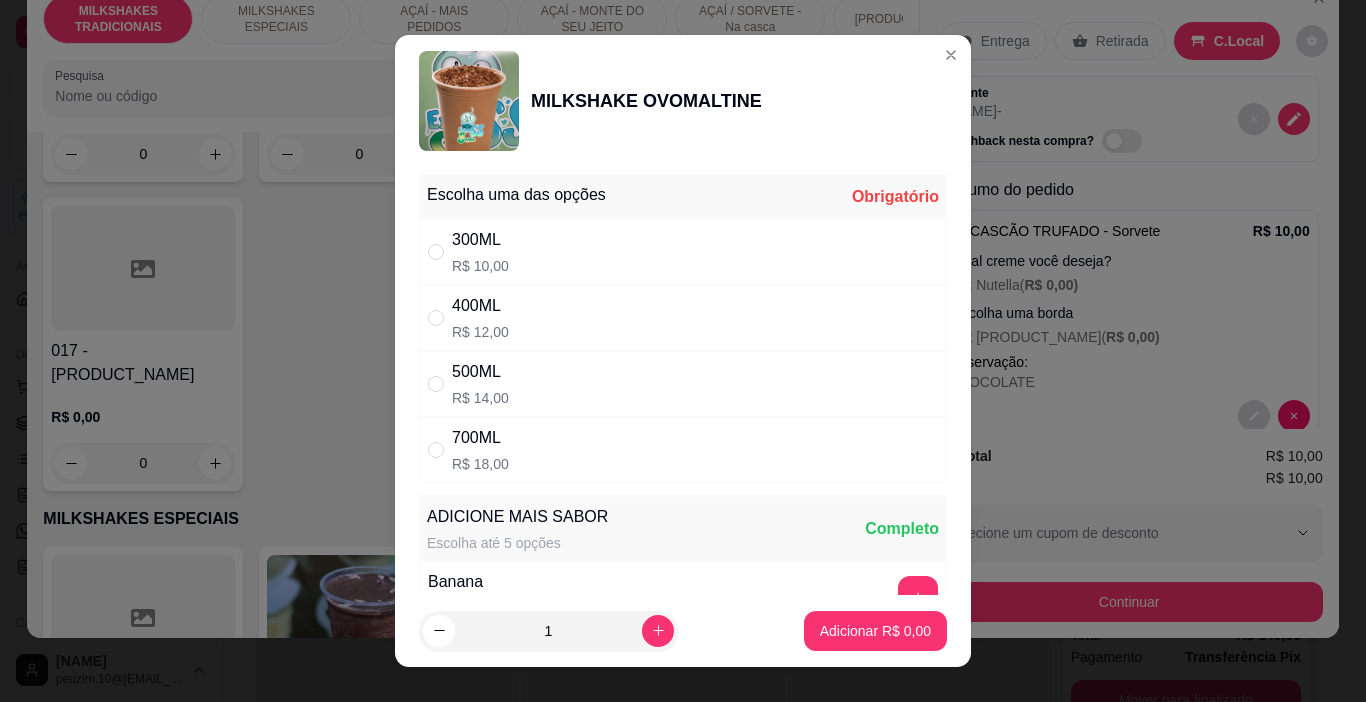 click on "400ML R$ 12,00" at bounding box center [683, 318] 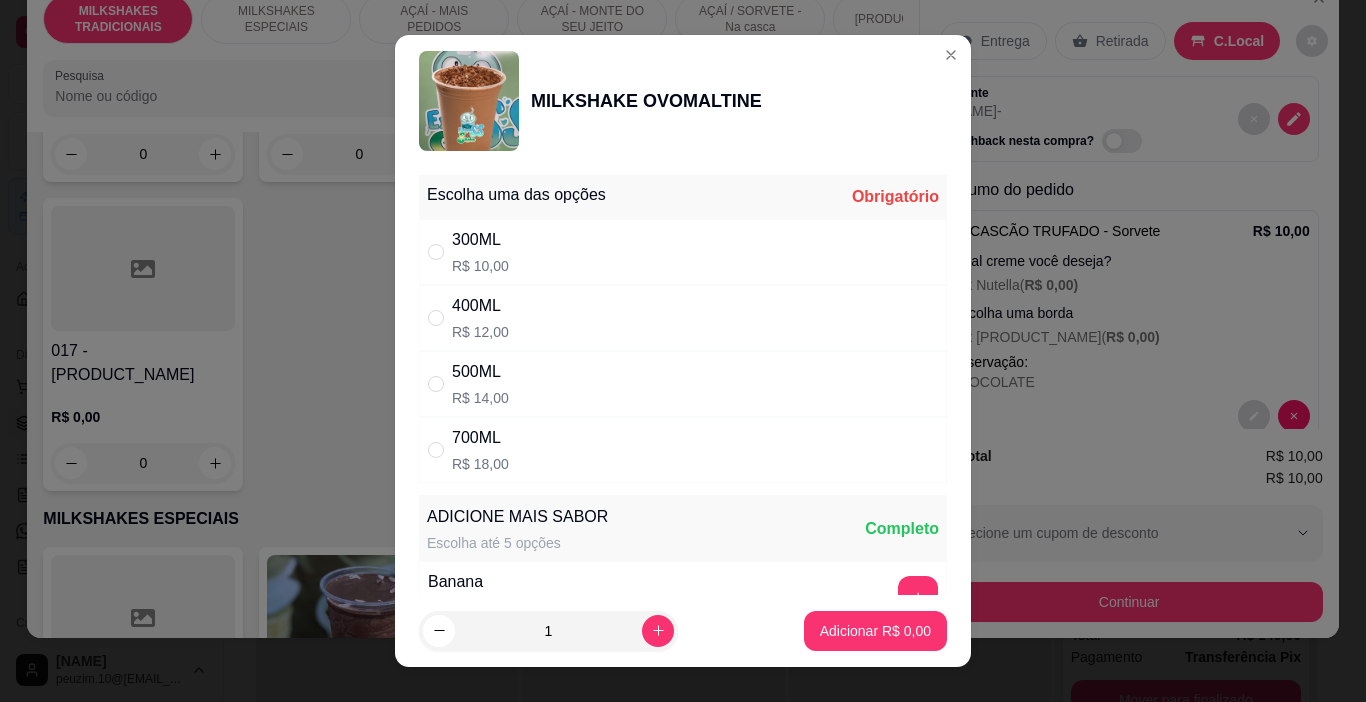 radio on "true" 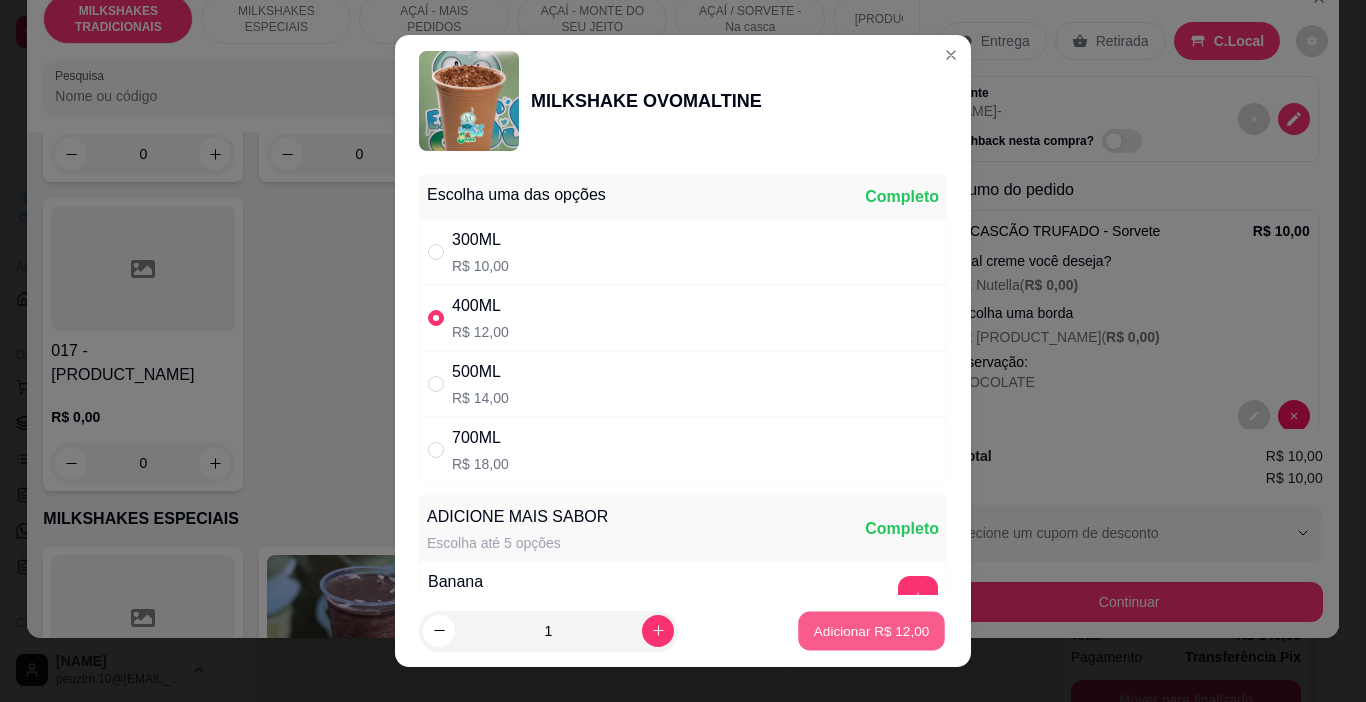 click on "Adicionar   R$ 12,00" at bounding box center [872, 630] 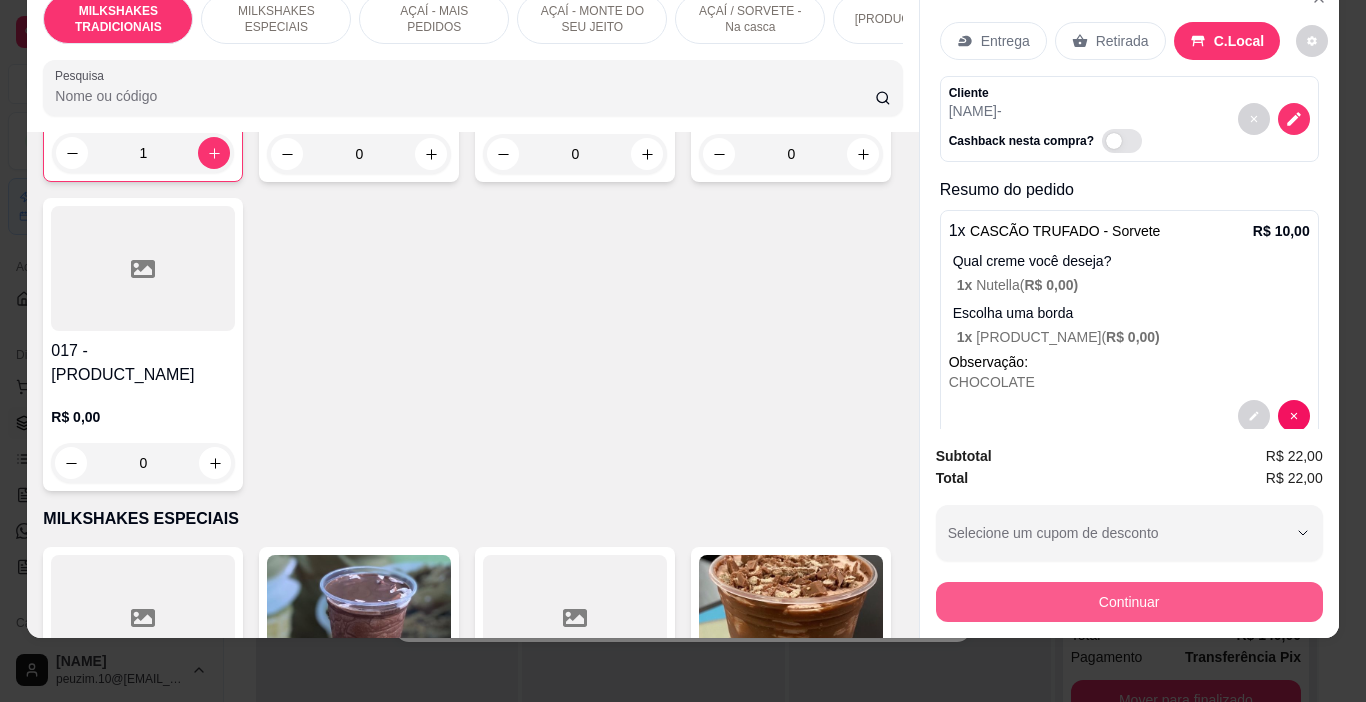 click on "Continuar" at bounding box center [1129, 602] 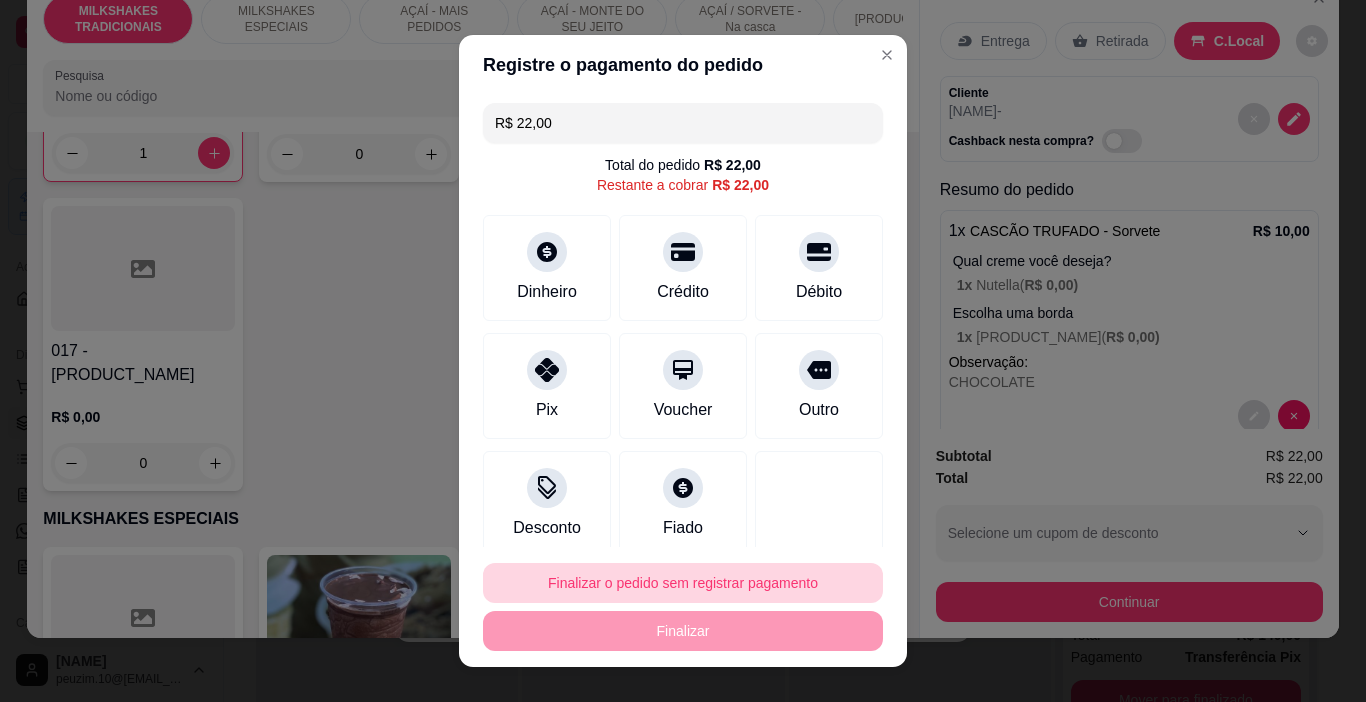 click on "Finalizar o pedido sem registrar pagamento" at bounding box center [683, 583] 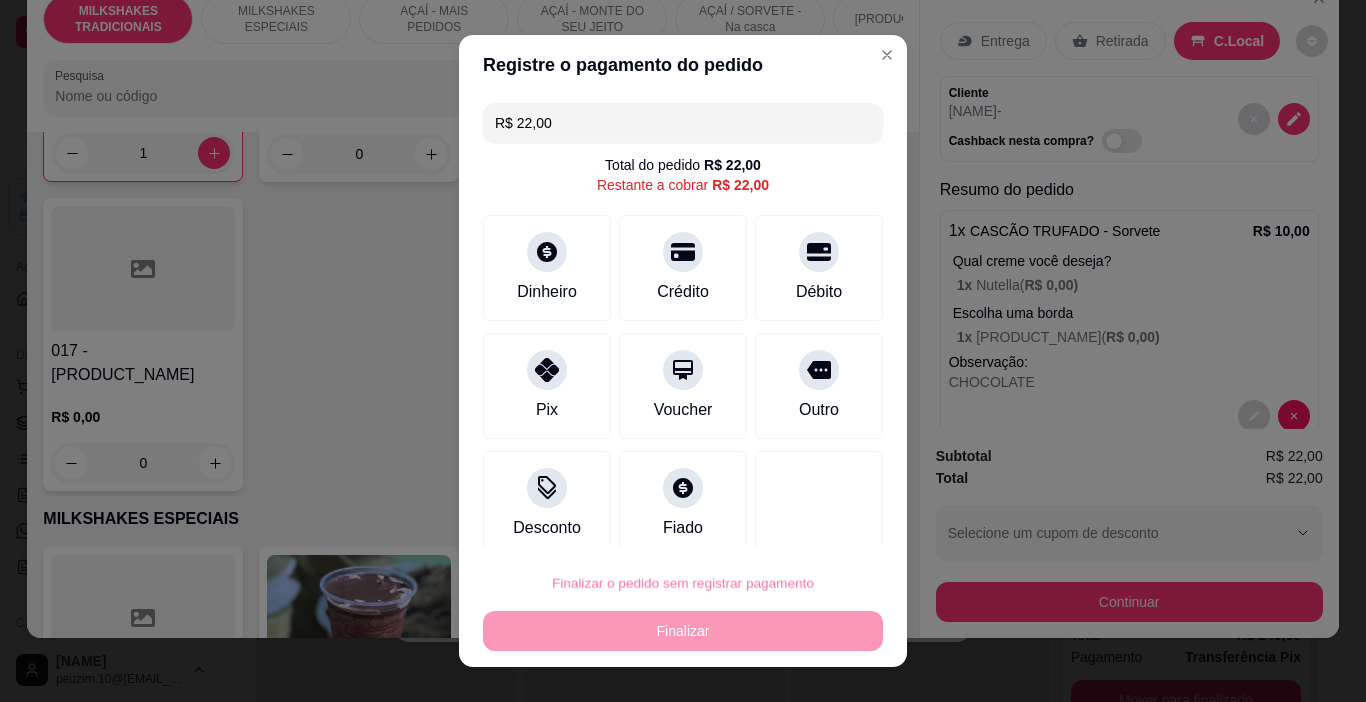 click on "Confirmar" at bounding box center (801, 526) 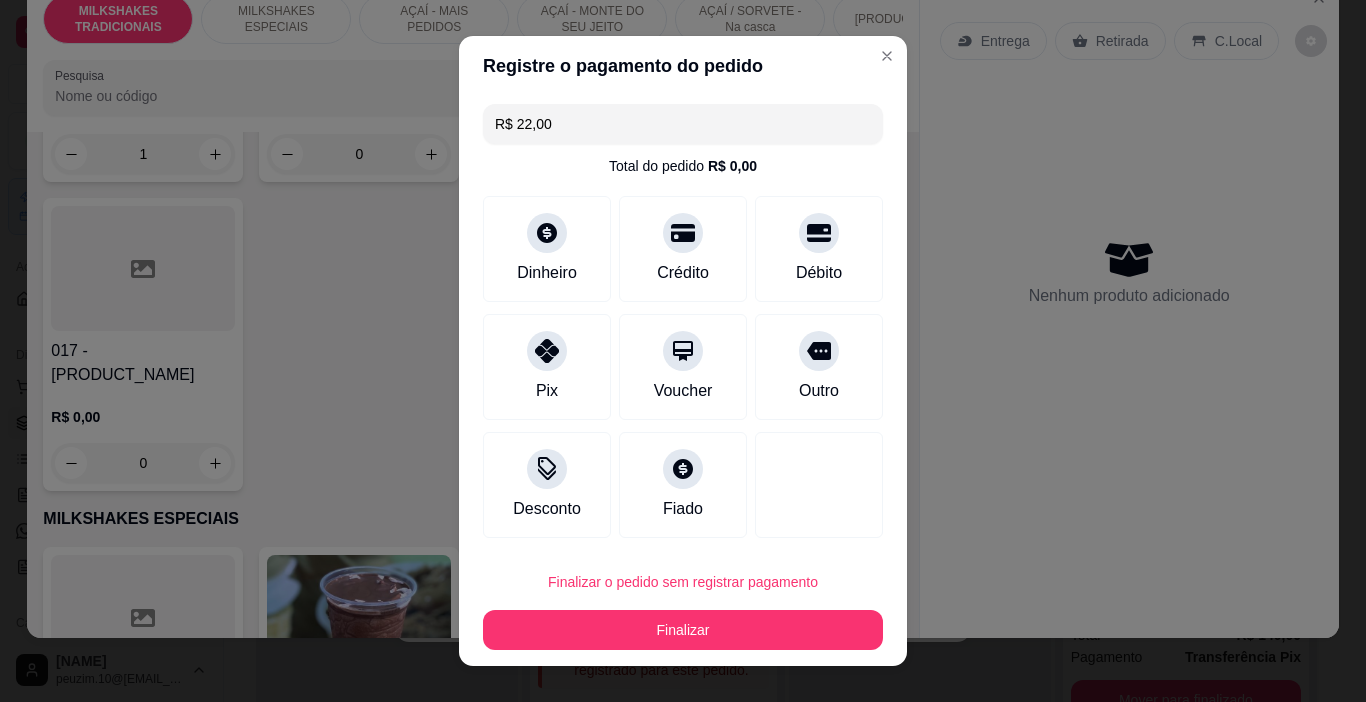 type on "0" 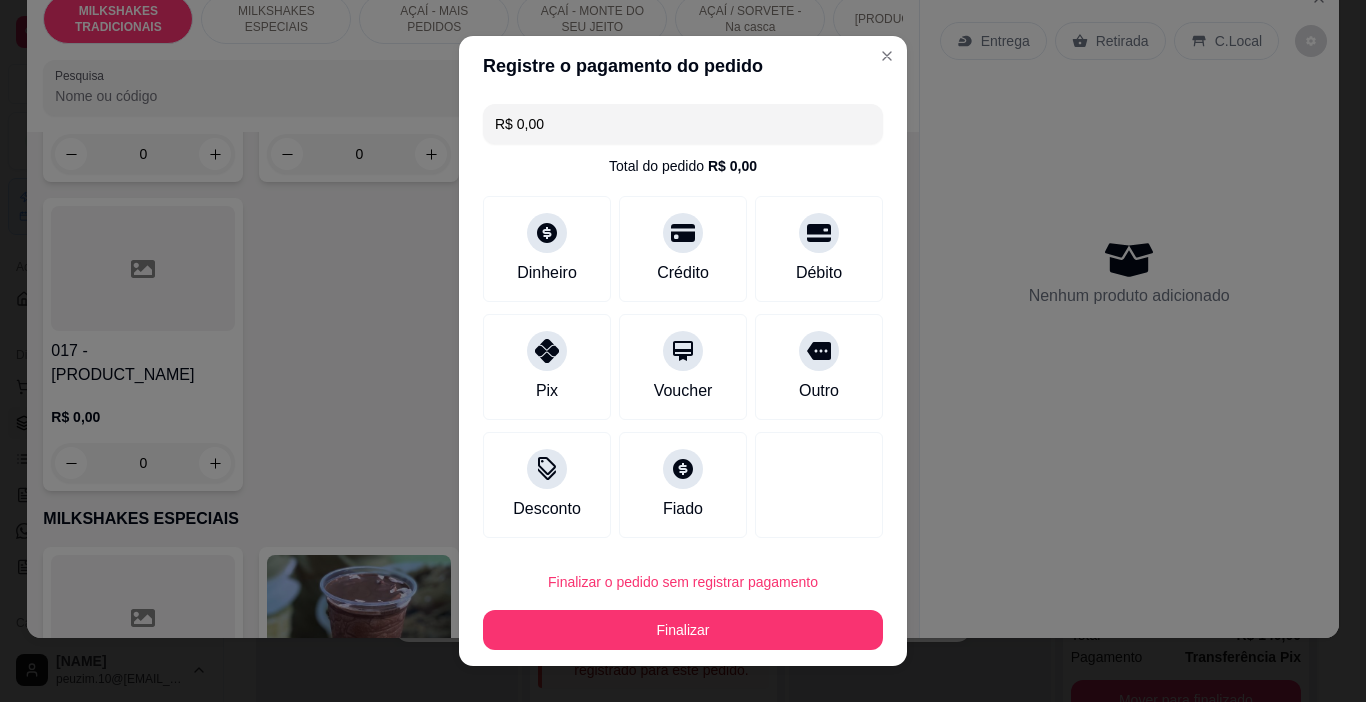 type on "R$ 0,00" 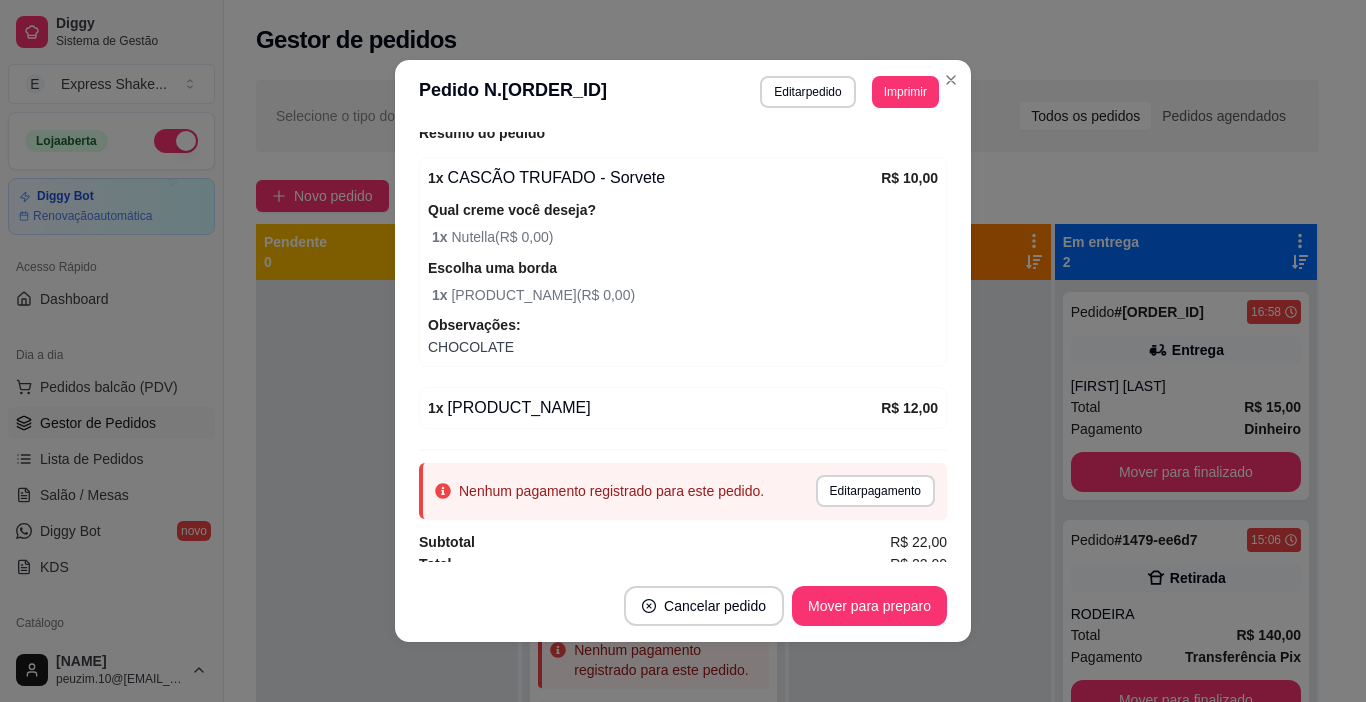 scroll, scrollTop: 361, scrollLeft: 0, axis: vertical 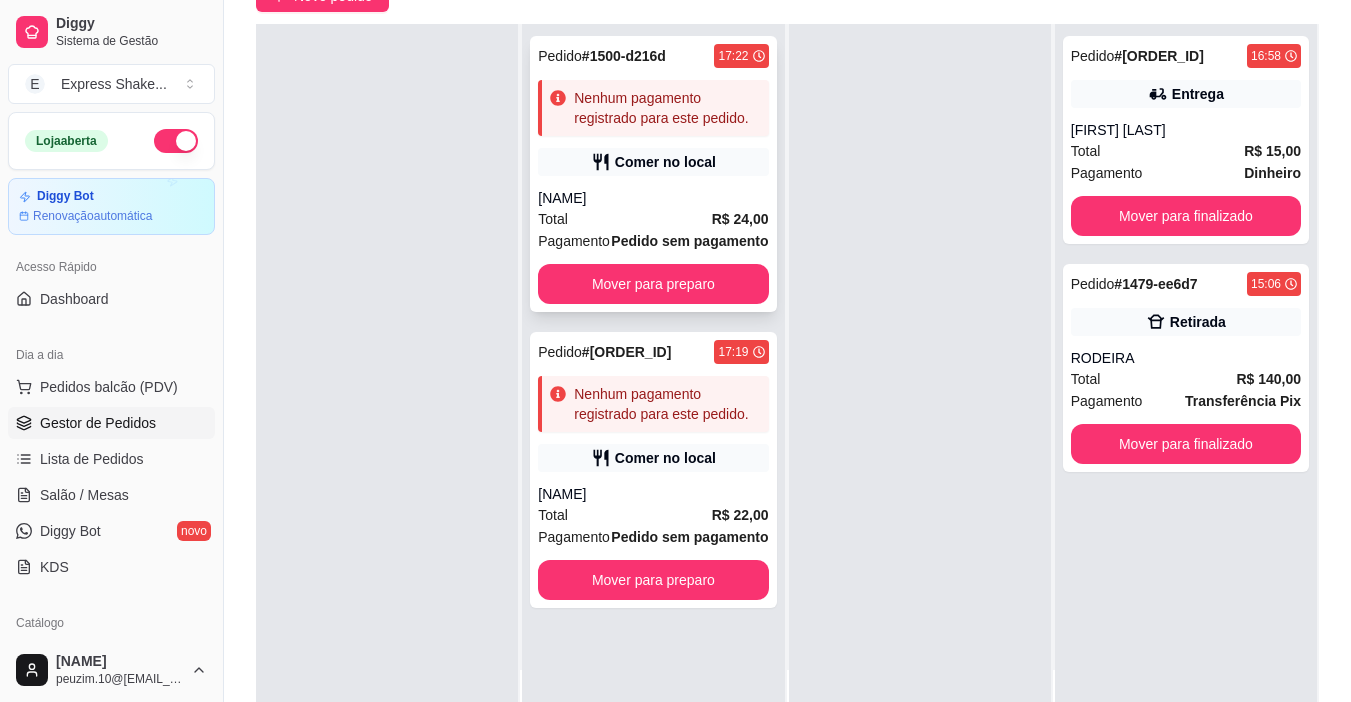 click on "Comer no local" at bounding box center [665, 162] 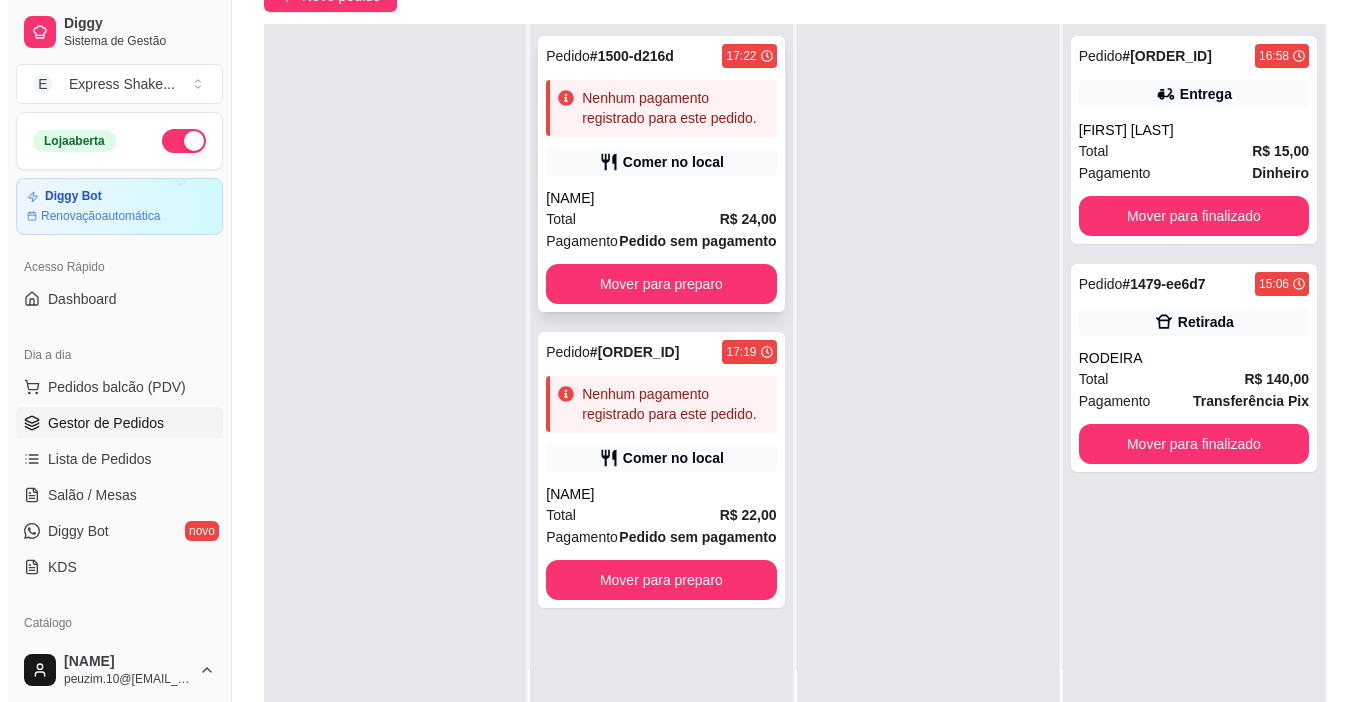 scroll, scrollTop: 0, scrollLeft: 0, axis: both 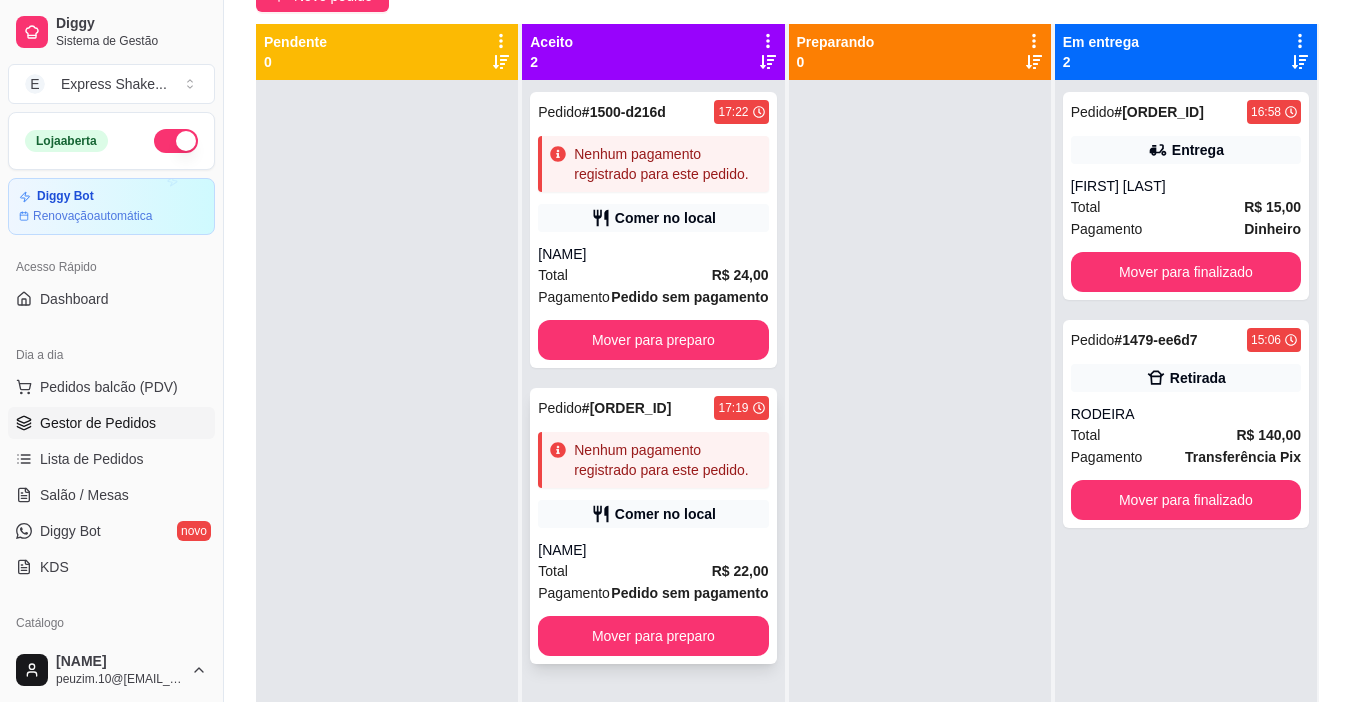 click on "Comer no local" at bounding box center [653, 514] 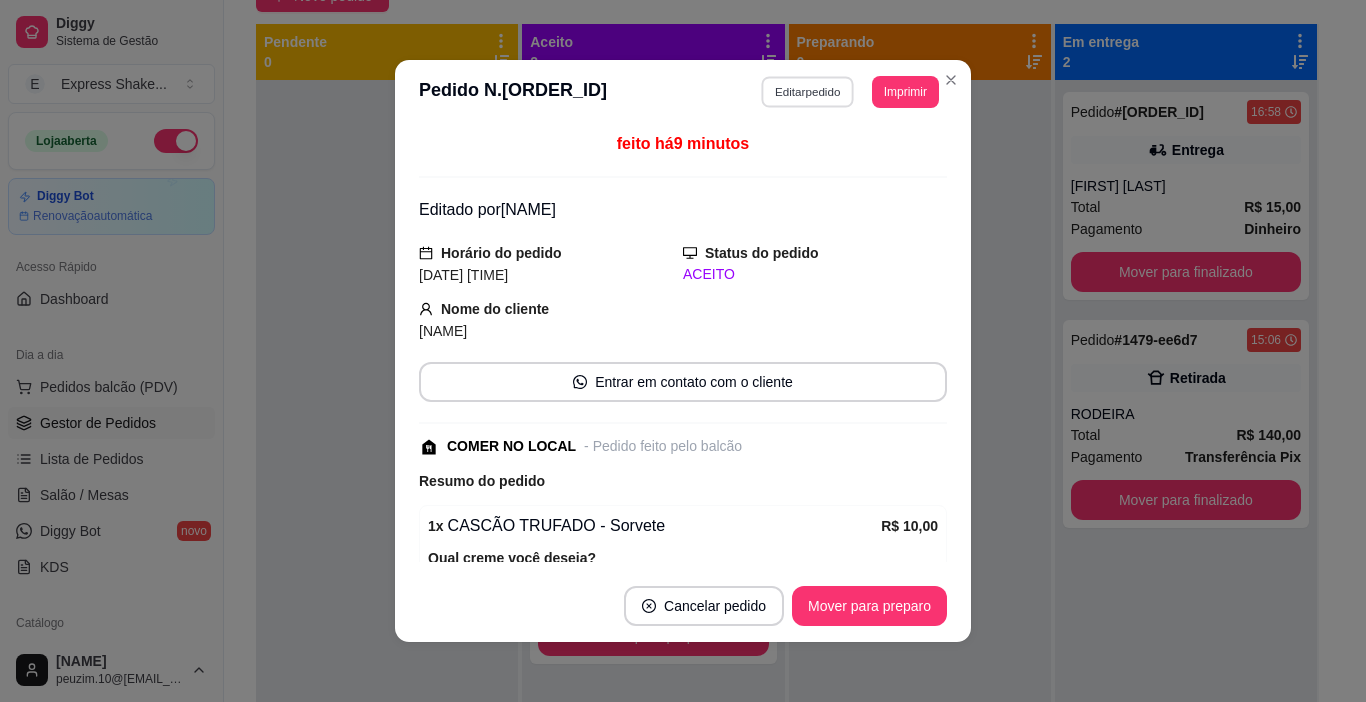 click on "Editar  pedido" at bounding box center [808, 91] 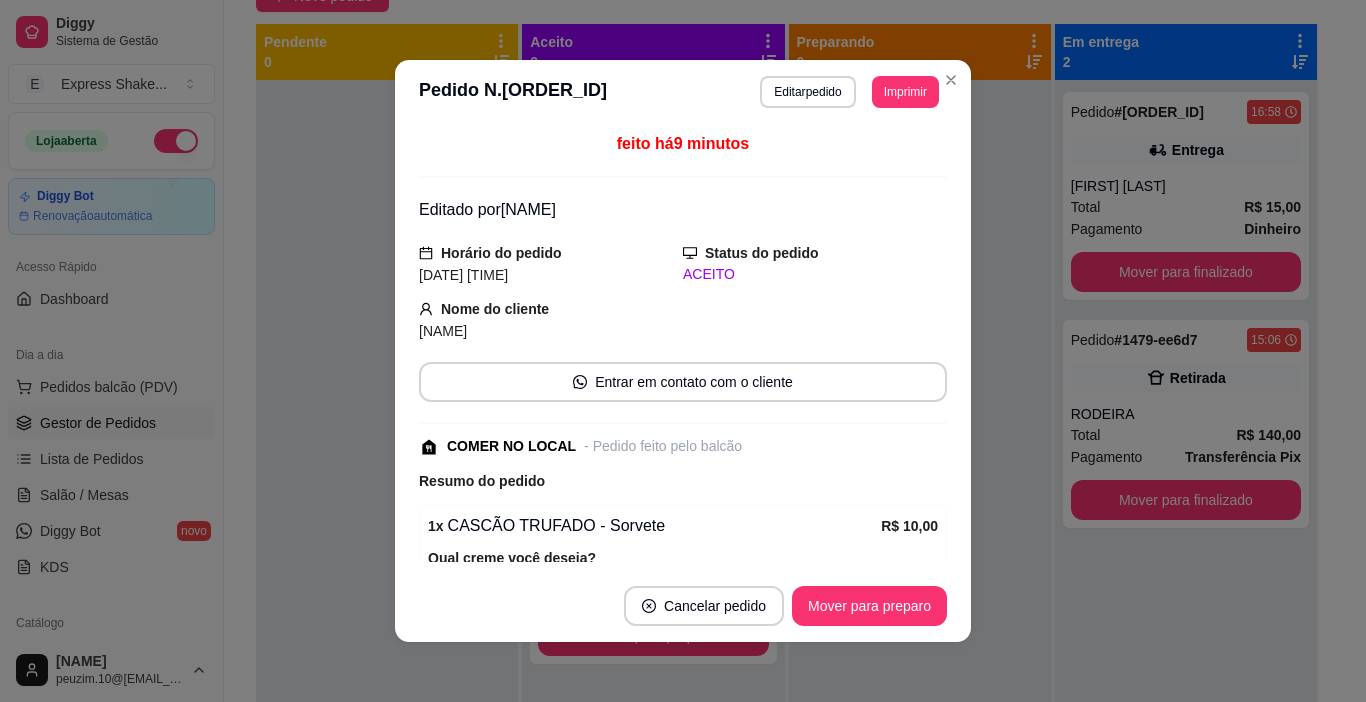 click on "Continuar" at bounding box center [1129, 645] 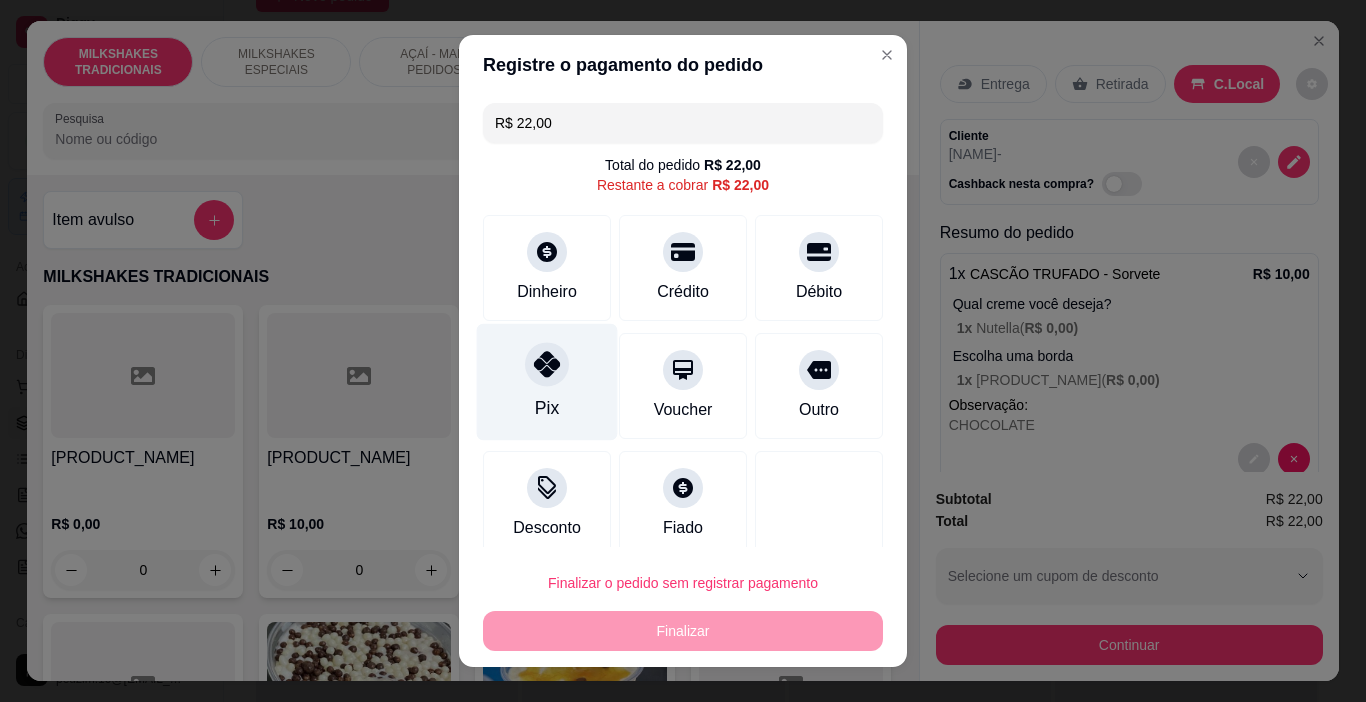 click on "Pix" at bounding box center [547, 382] 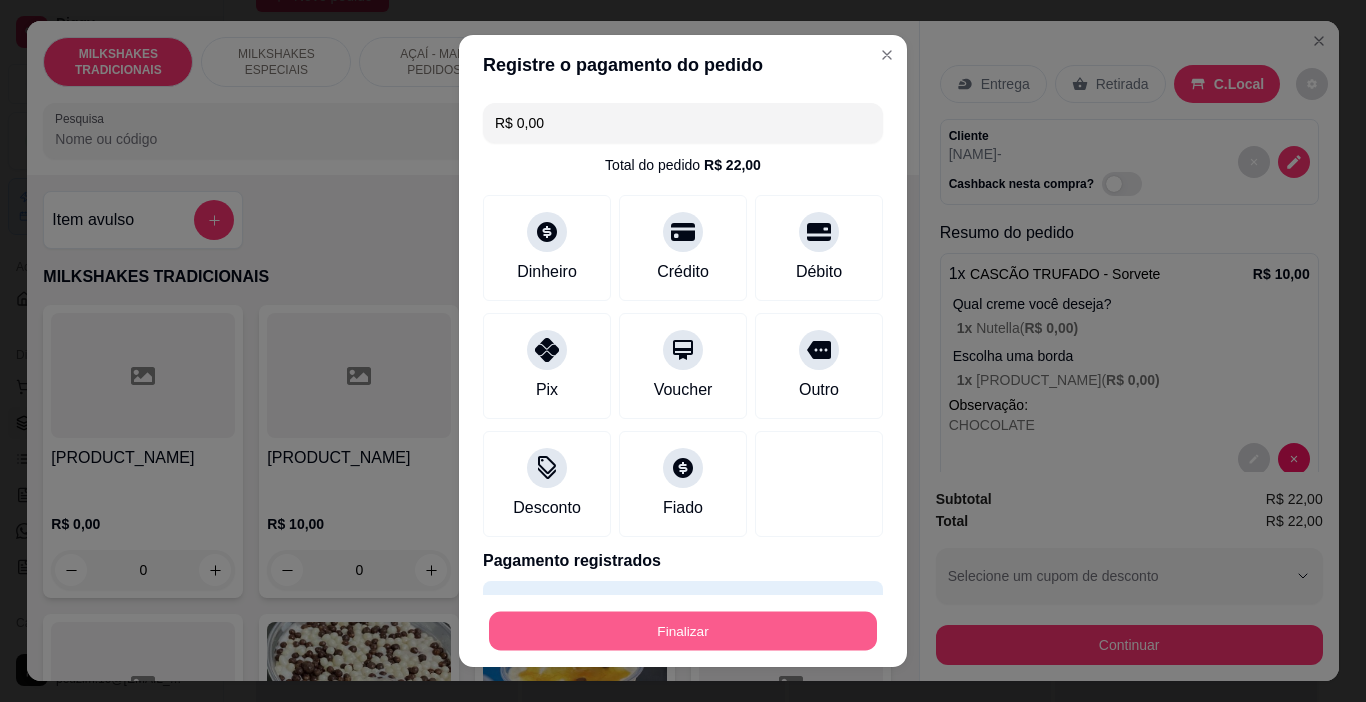 click on "Finalizar" at bounding box center (683, 631) 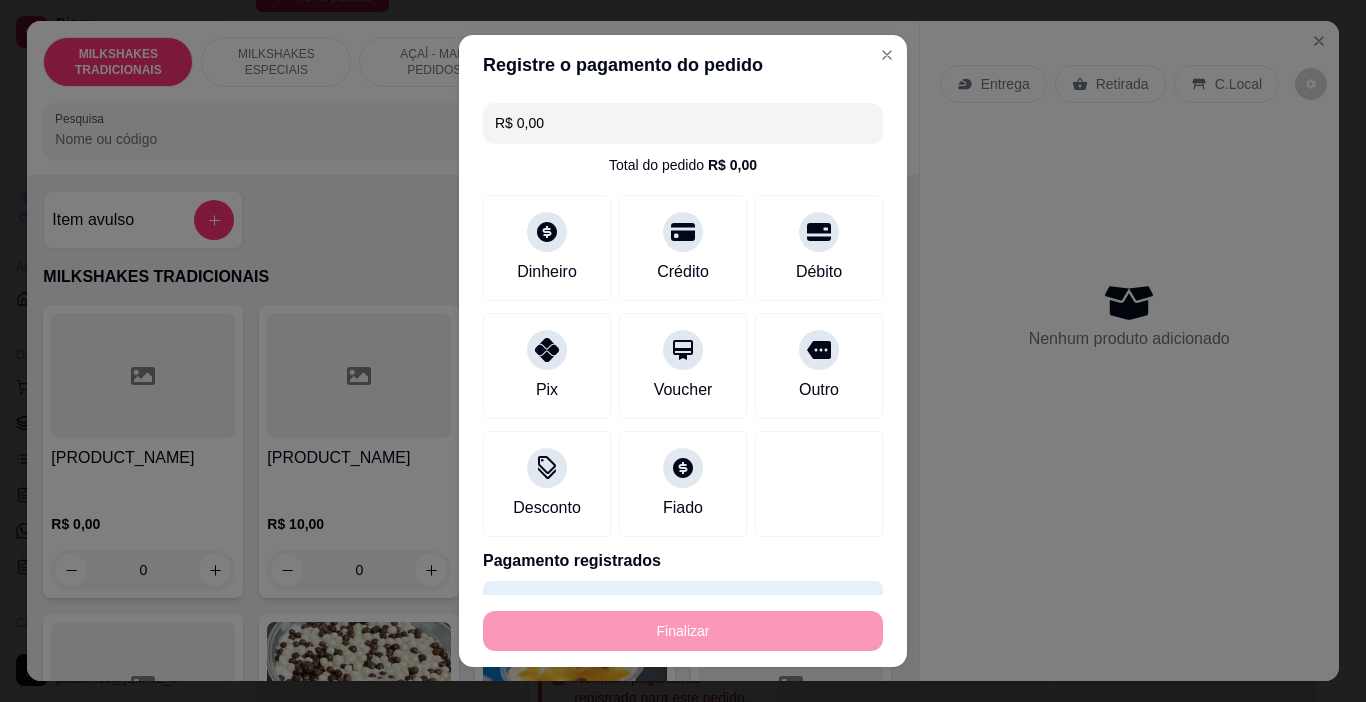 type on "0" 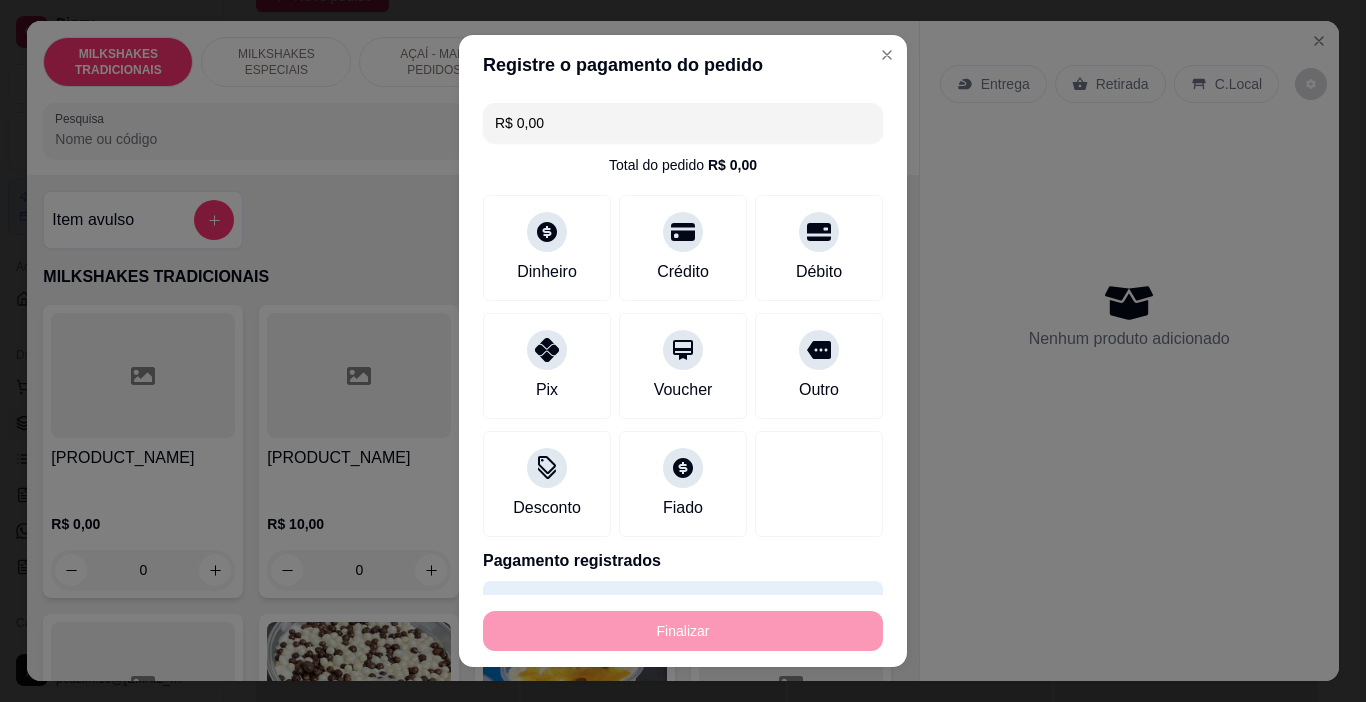 type on "-R$ 22,00" 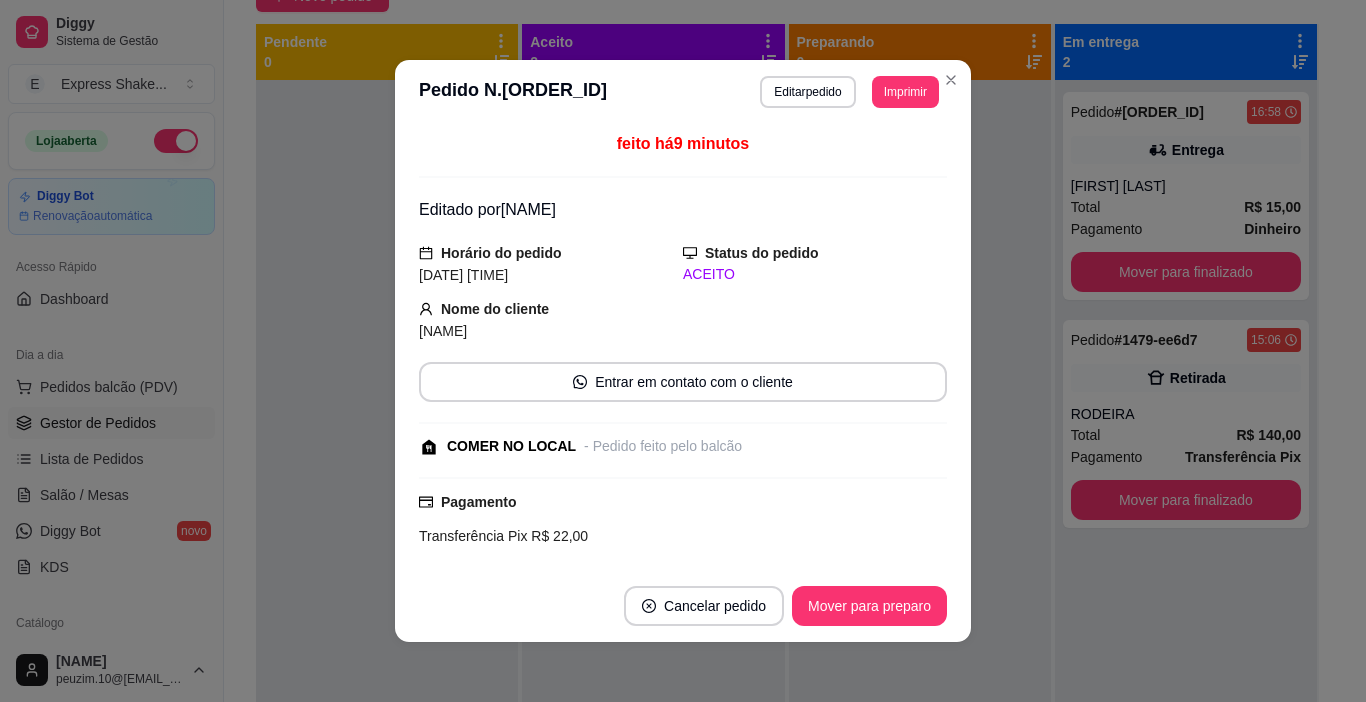 click on "Imprimir" at bounding box center [905, 92] 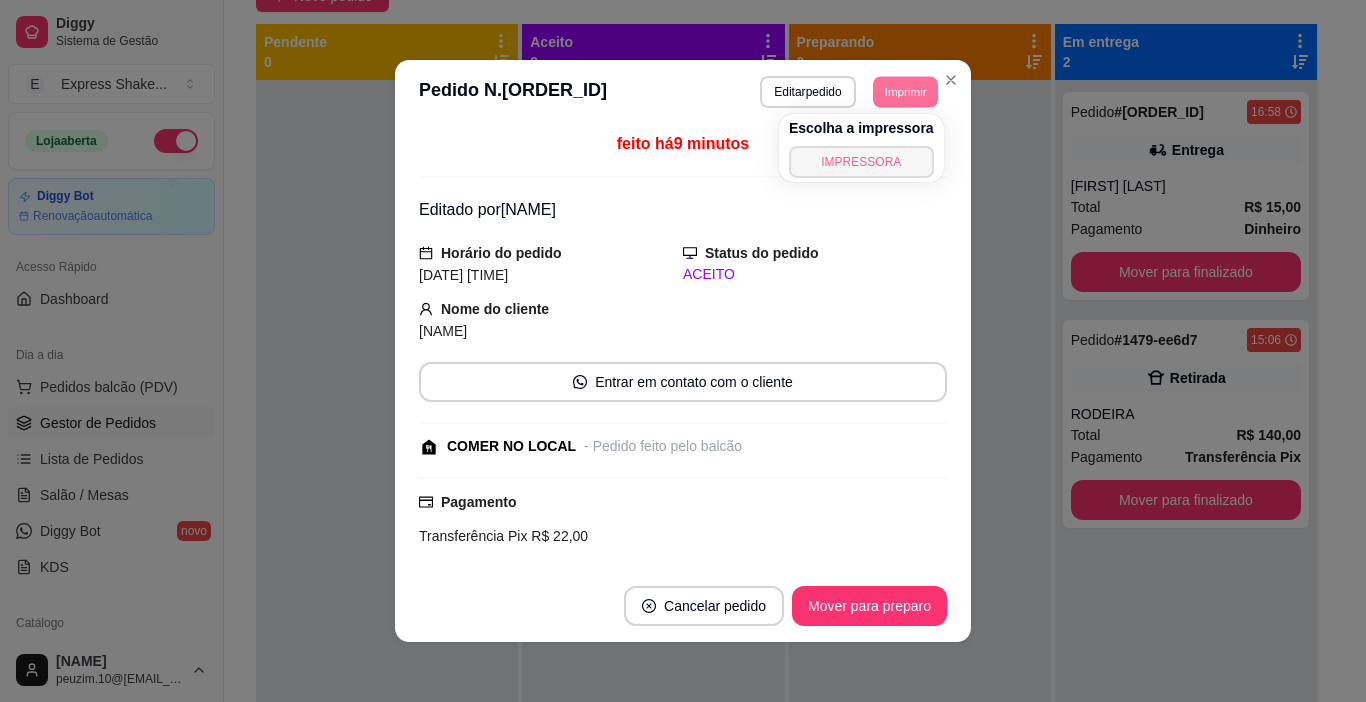click on "IMPRESSORA" at bounding box center [861, 162] 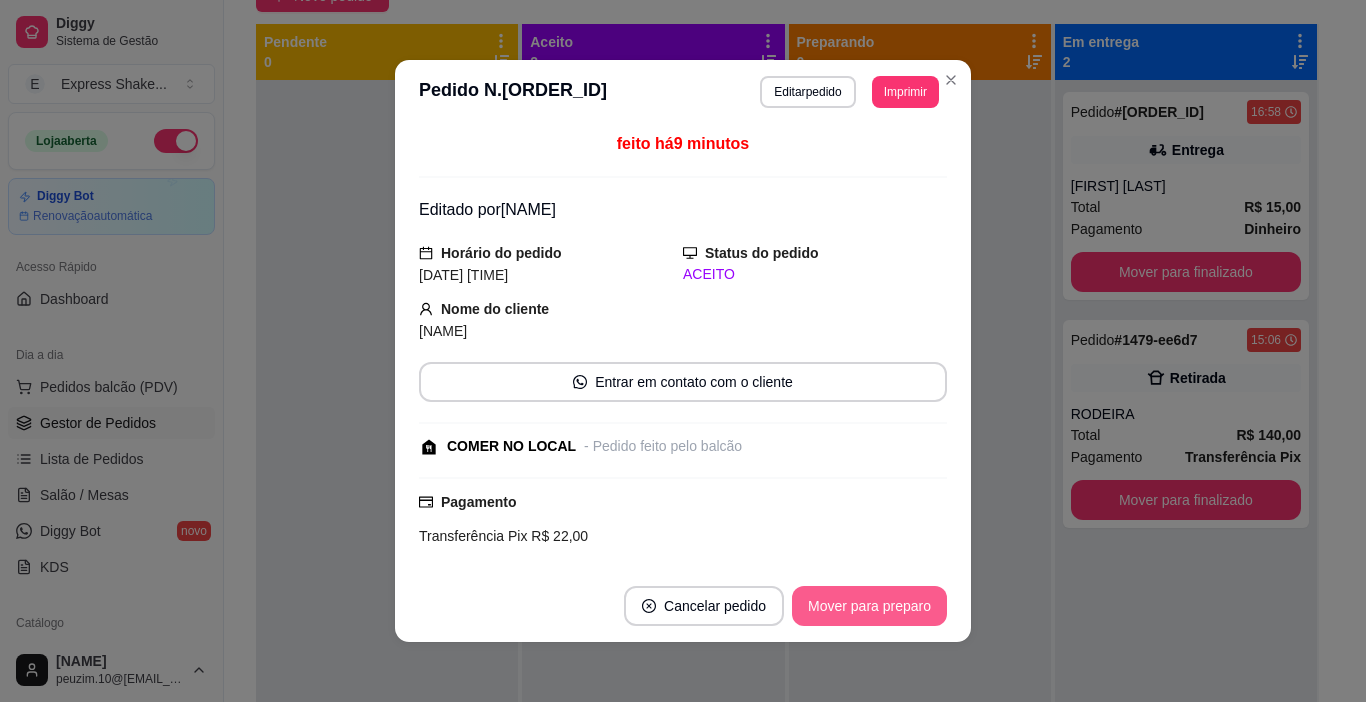 click on "Mover para preparo" at bounding box center [869, 606] 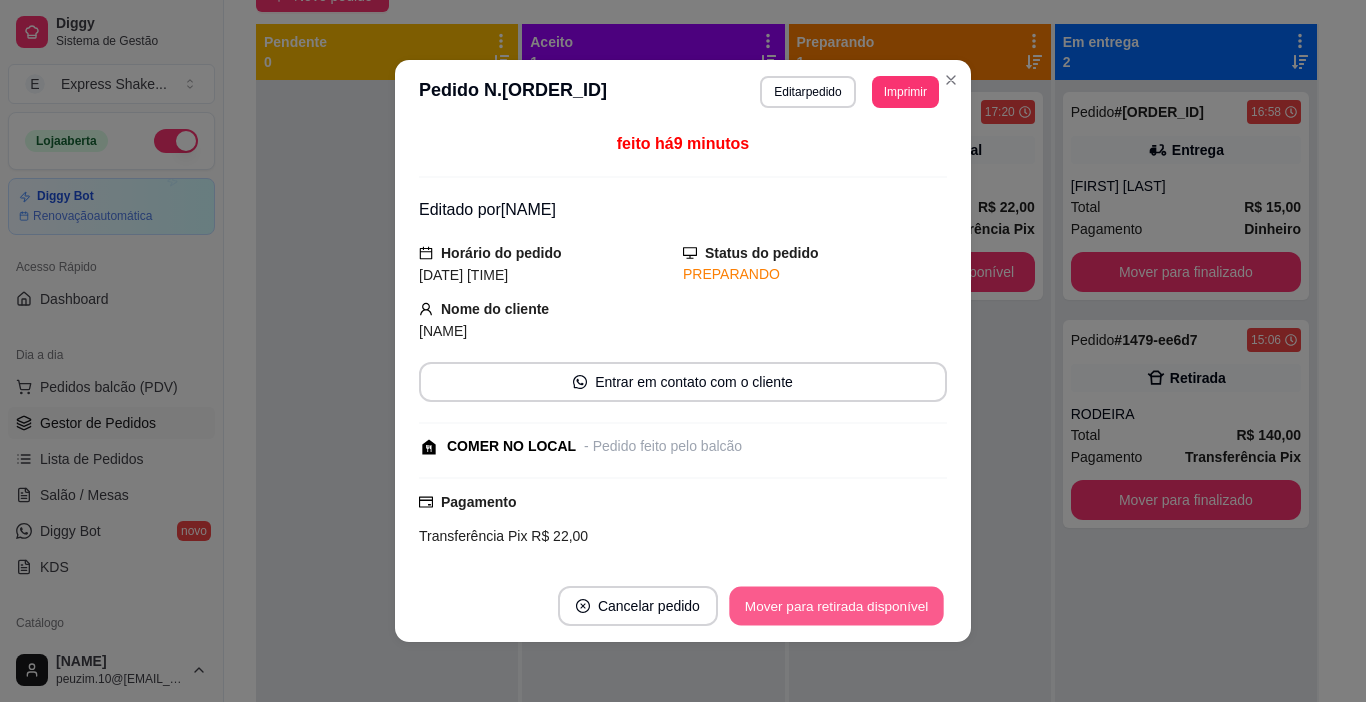 click on "Mover para retirada disponível" at bounding box center [836, 606] 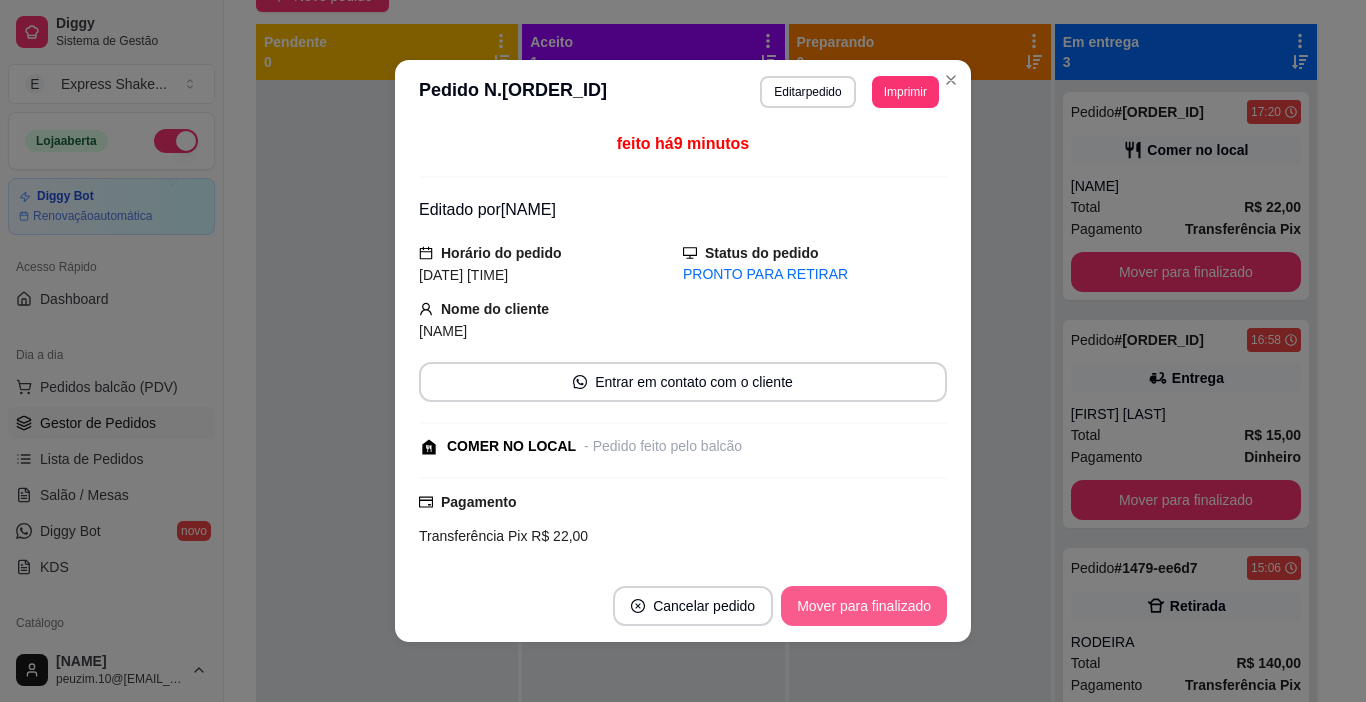 click on "Mover para finalizado" at bounding box center (864, 606) 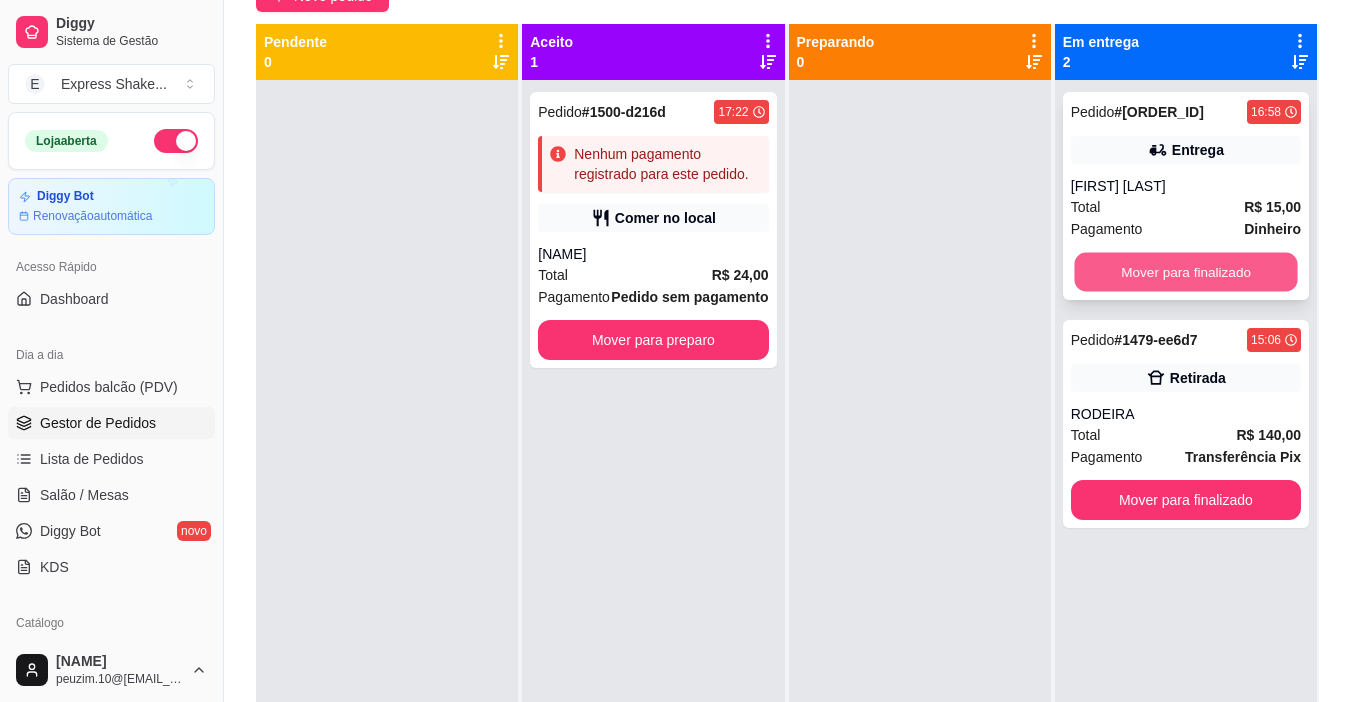 click on "Mover para finalizado" at bounding box center [1185, 272] 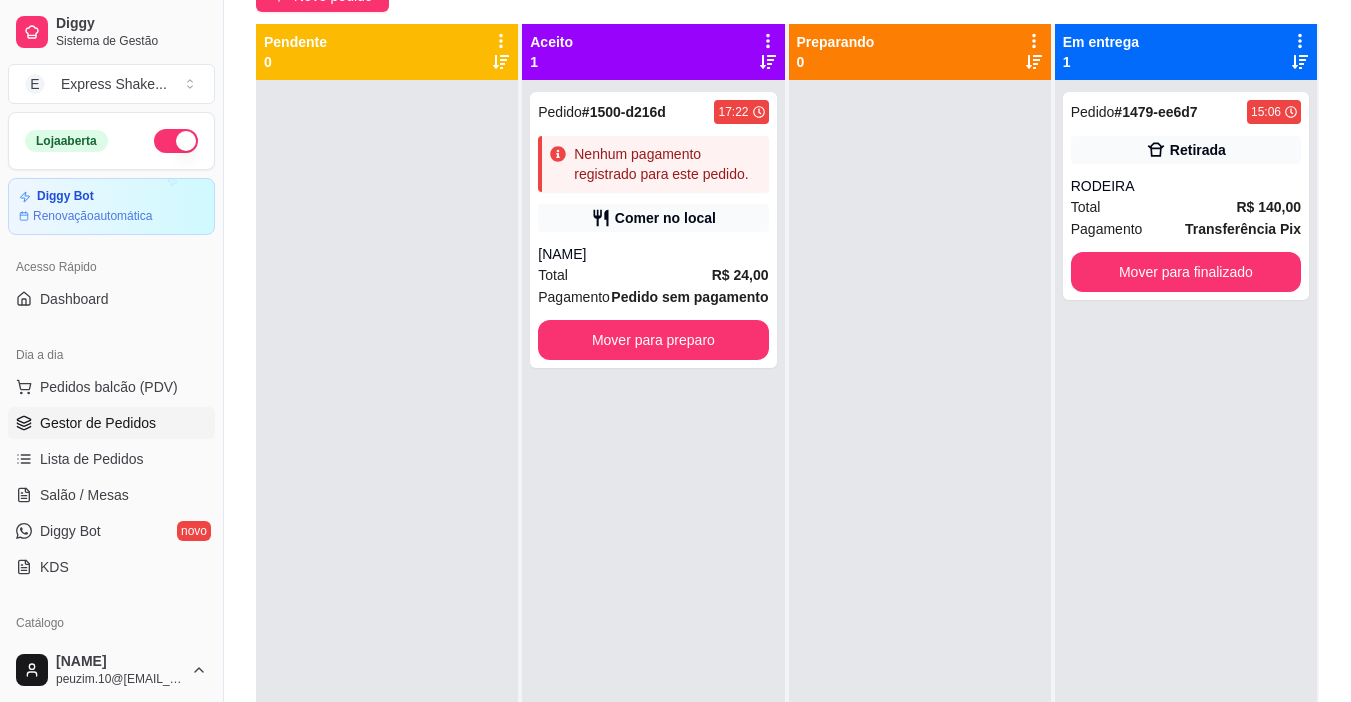 click at bounding box center (920, 431) 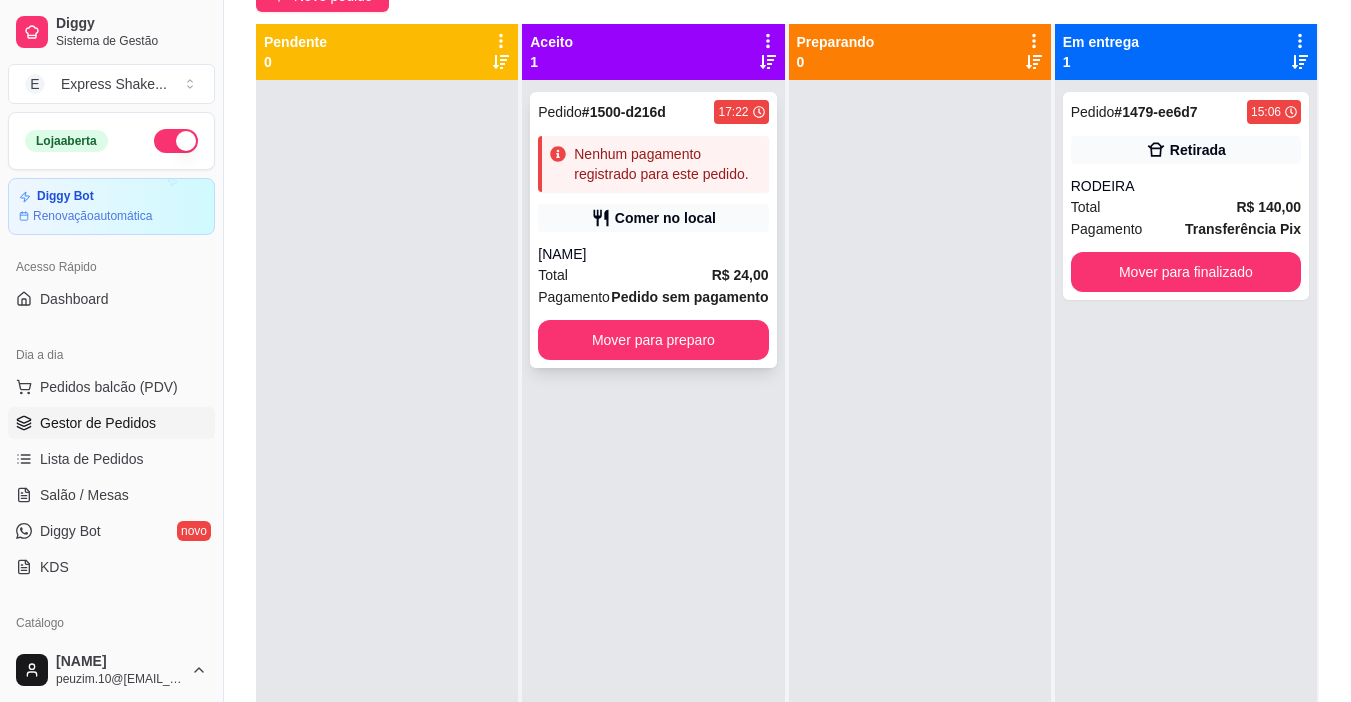 click on "Pedido  # [ORDER_ID] [TIME] Nenhum pagamento registrado para este pedido. Comer no local [NAME] Total R$ [PRICE] Pagamento Pedido sem pagamento Mover para preparo" at bounding box center [653, 230] 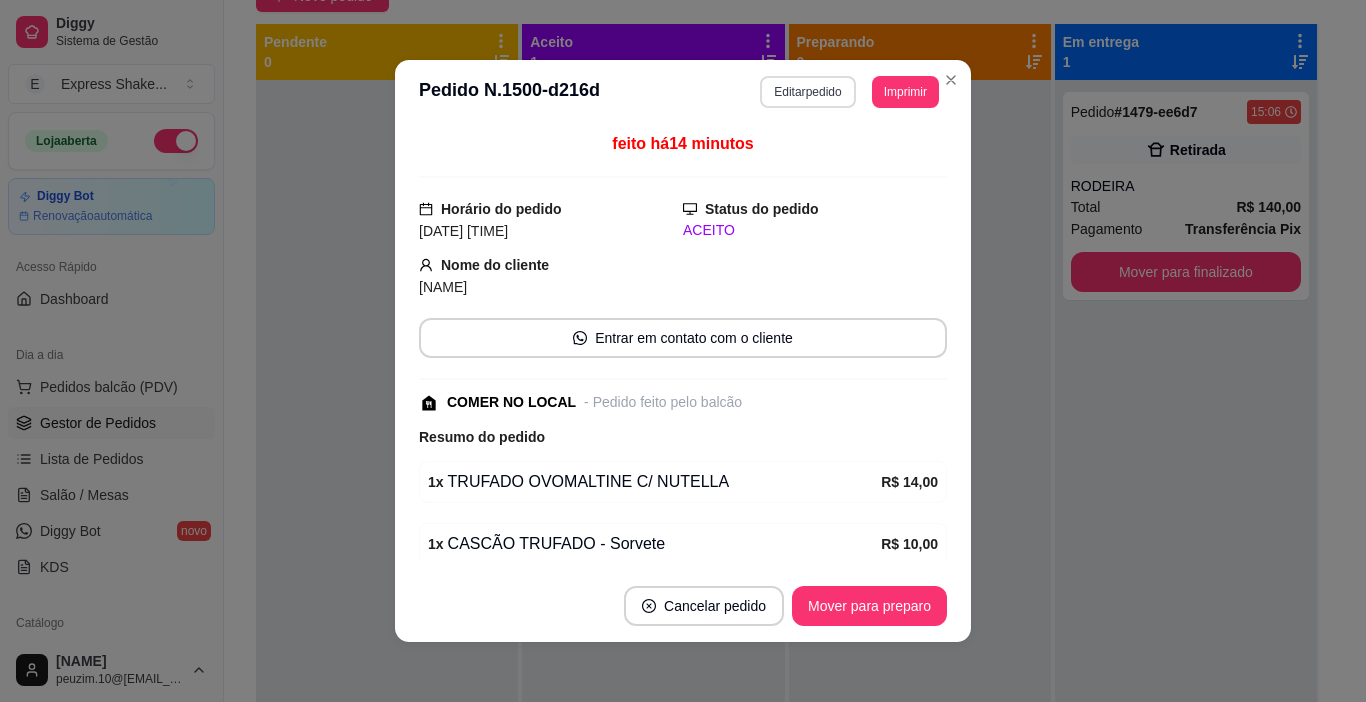 click on "Editar  pedido" at bounding box center (807, 92) 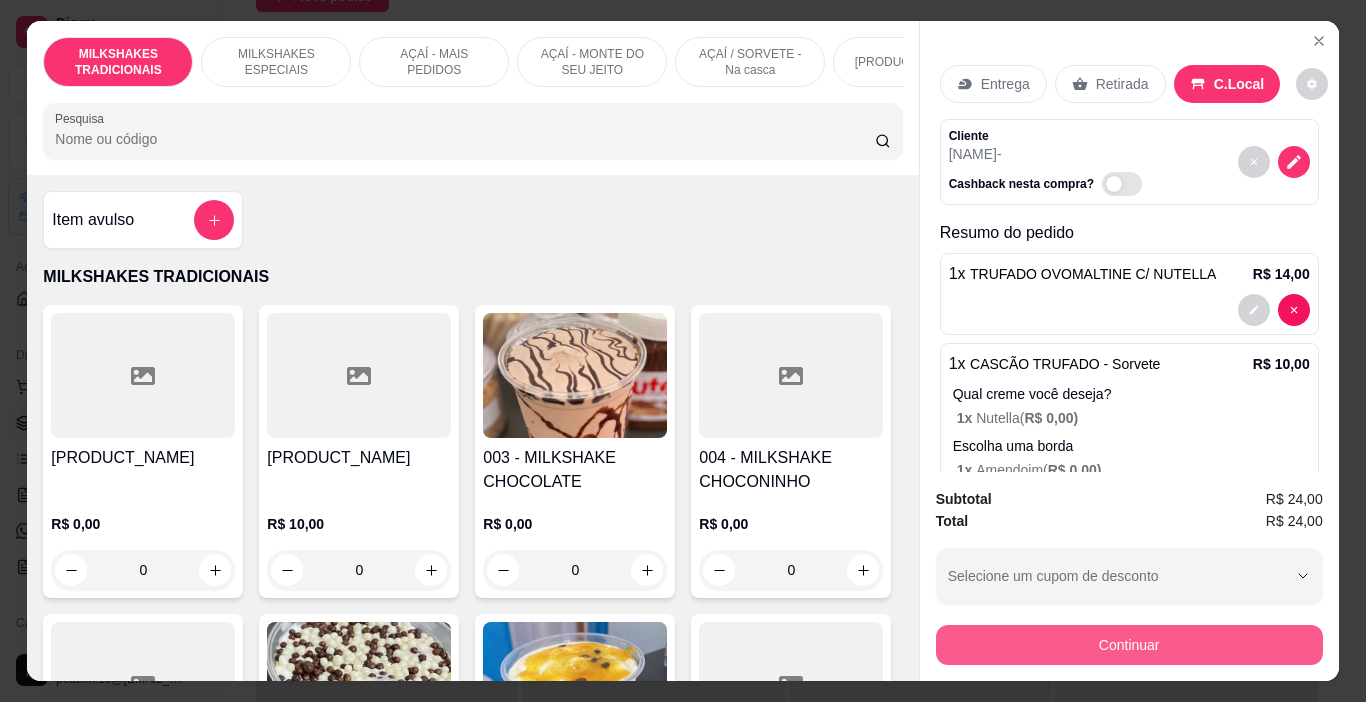 click on "Continuar" at bounding box center [1129, 645] 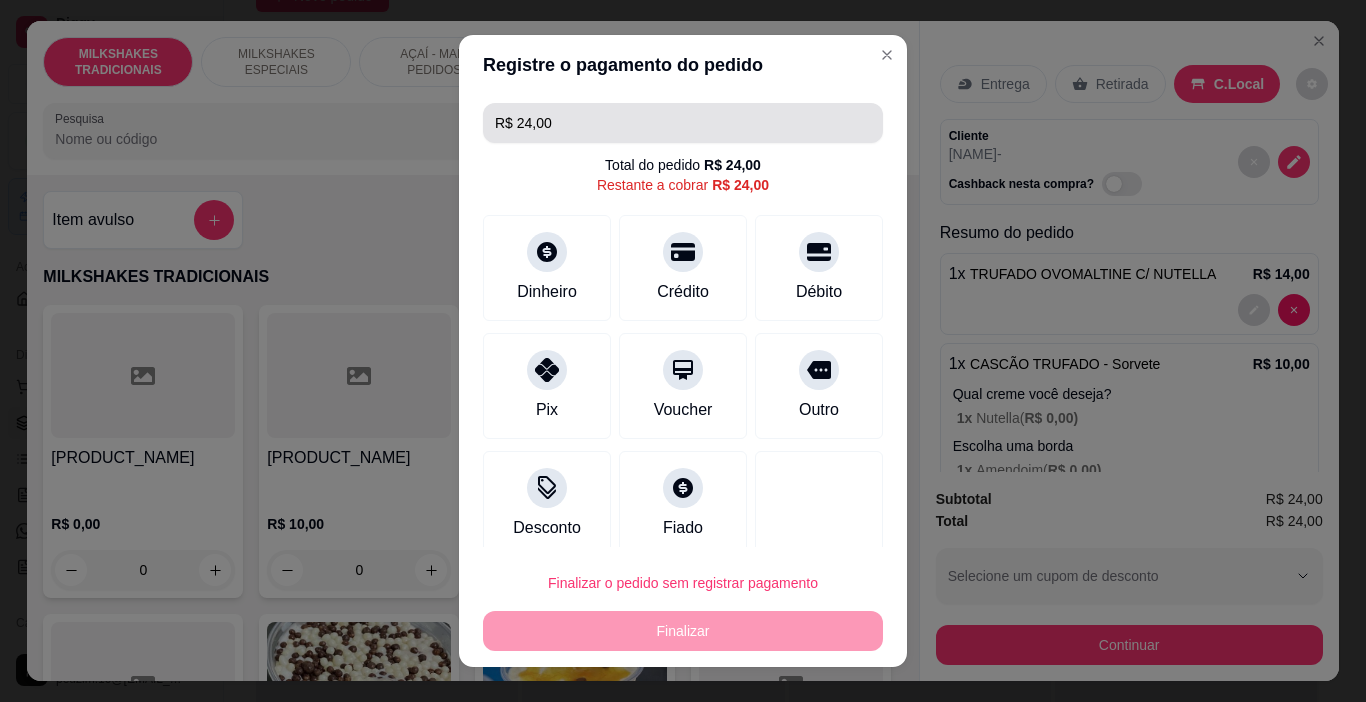 click on "R$ 24,00" at bounding box center [683, 123] 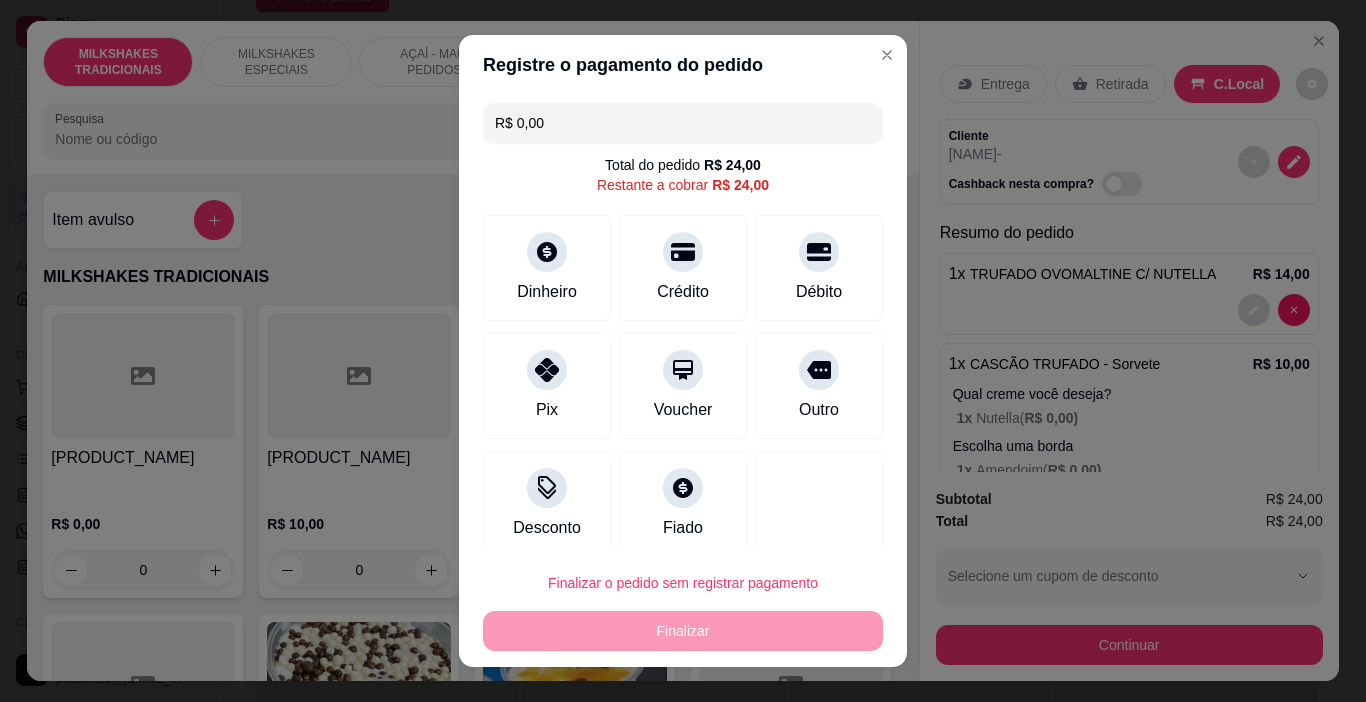 type on "R$ 0,00" 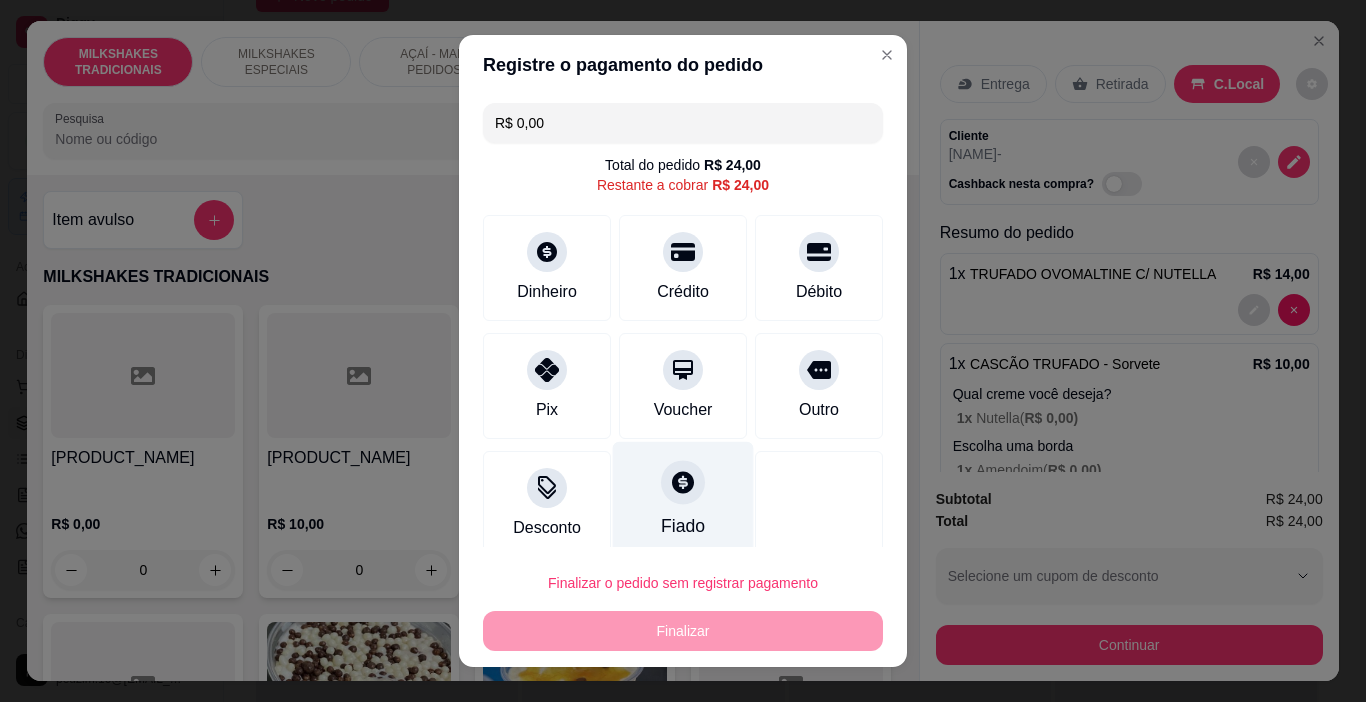 scroll, scrollTop: 18, scrollLeft: 0, axis: vertical 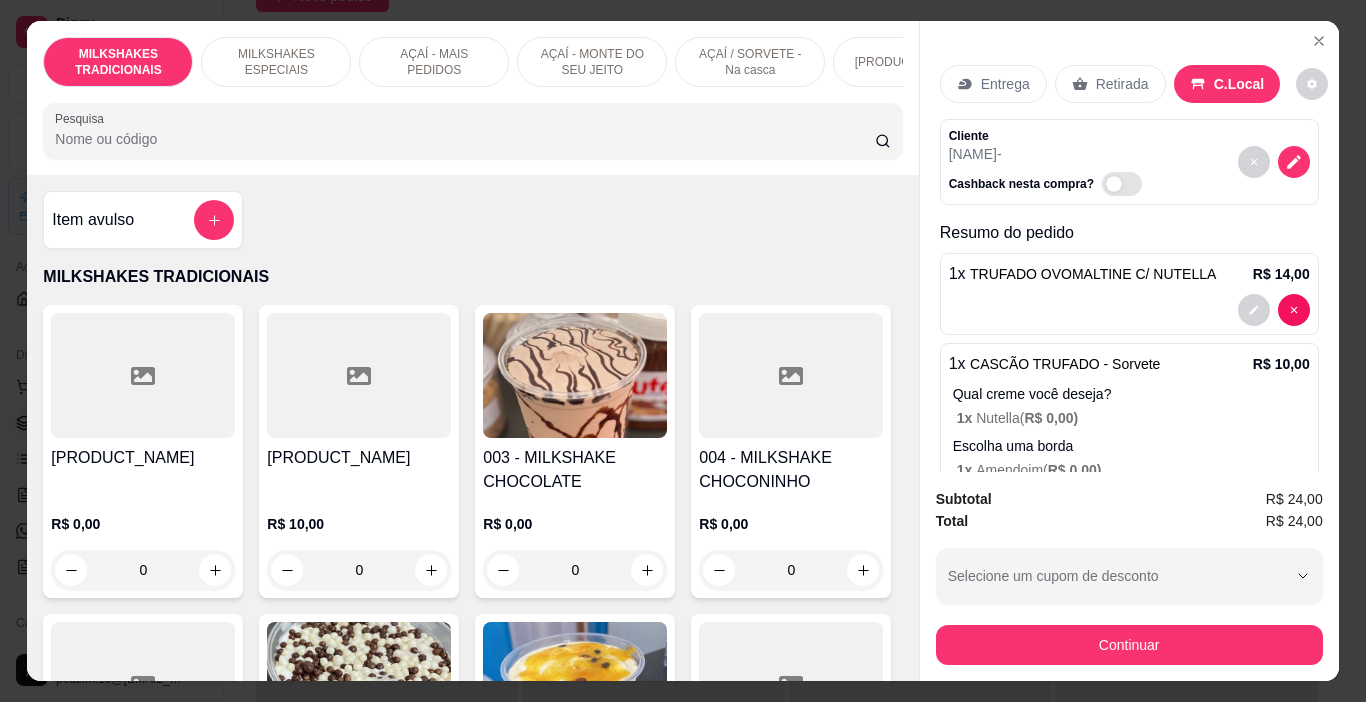 click on "Total R$ [PRICE]" at bounding box center [1129, 521] 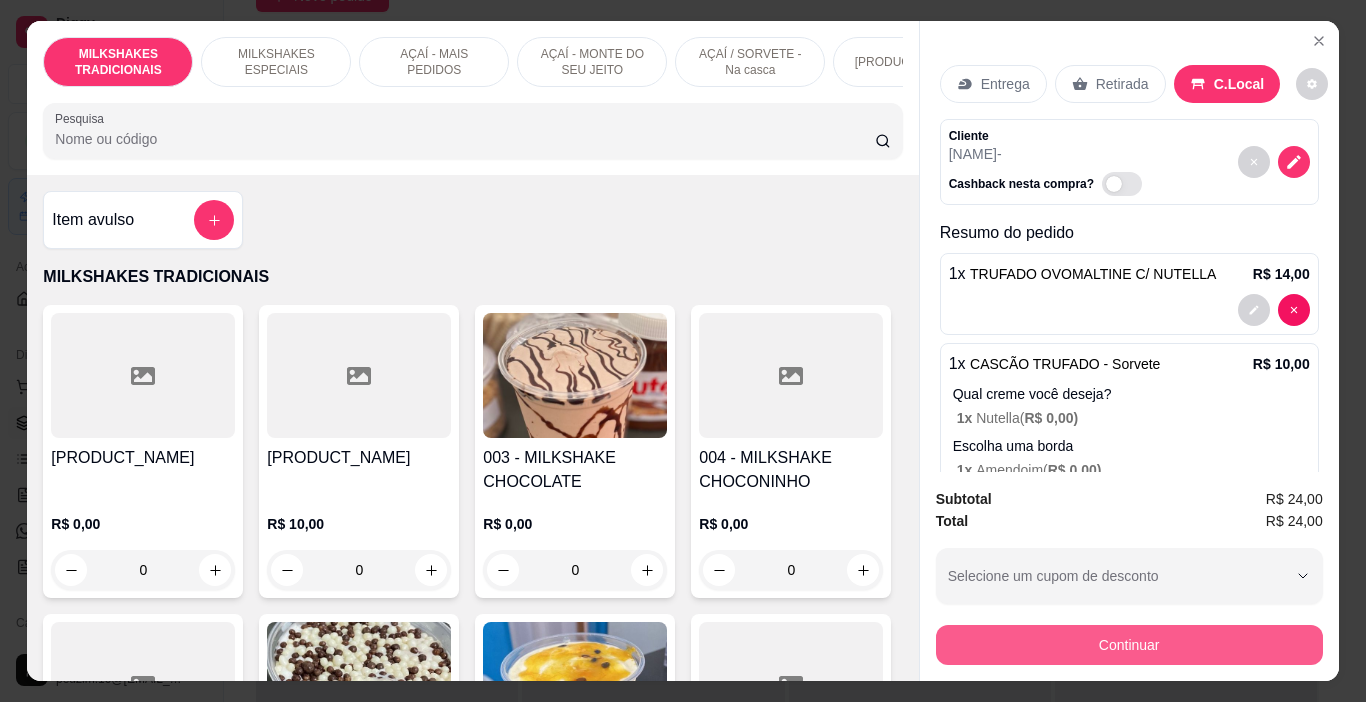 click on "Continuar" at bounding box center [1129, 645] 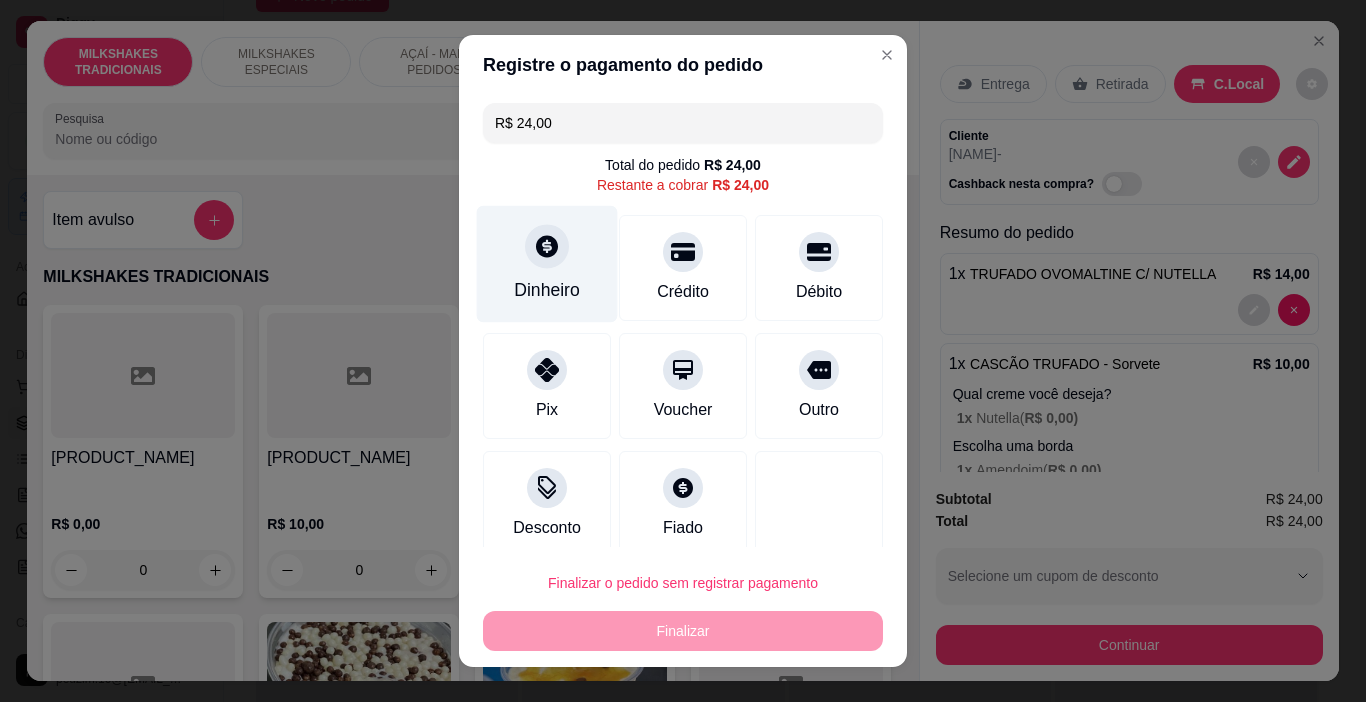click on "Dinheiro" at bounding box center (547, 264) 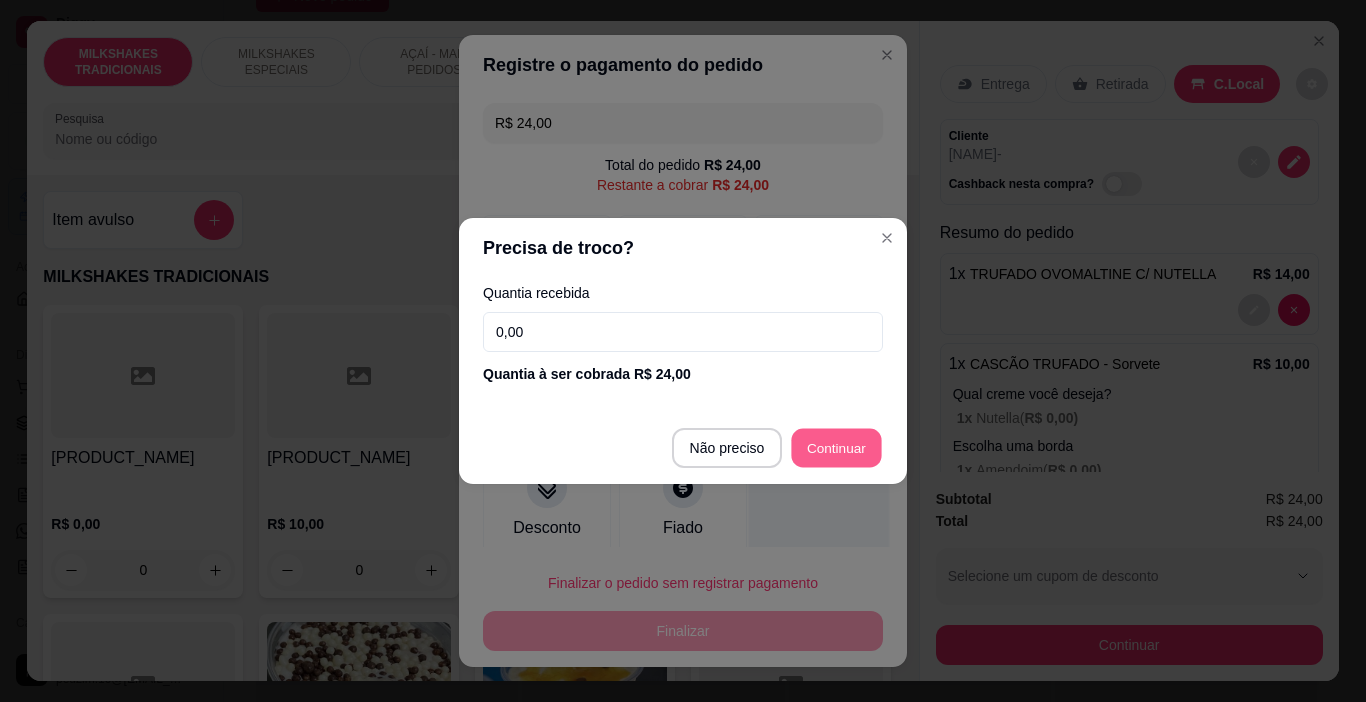 type on "R$ 0,00" 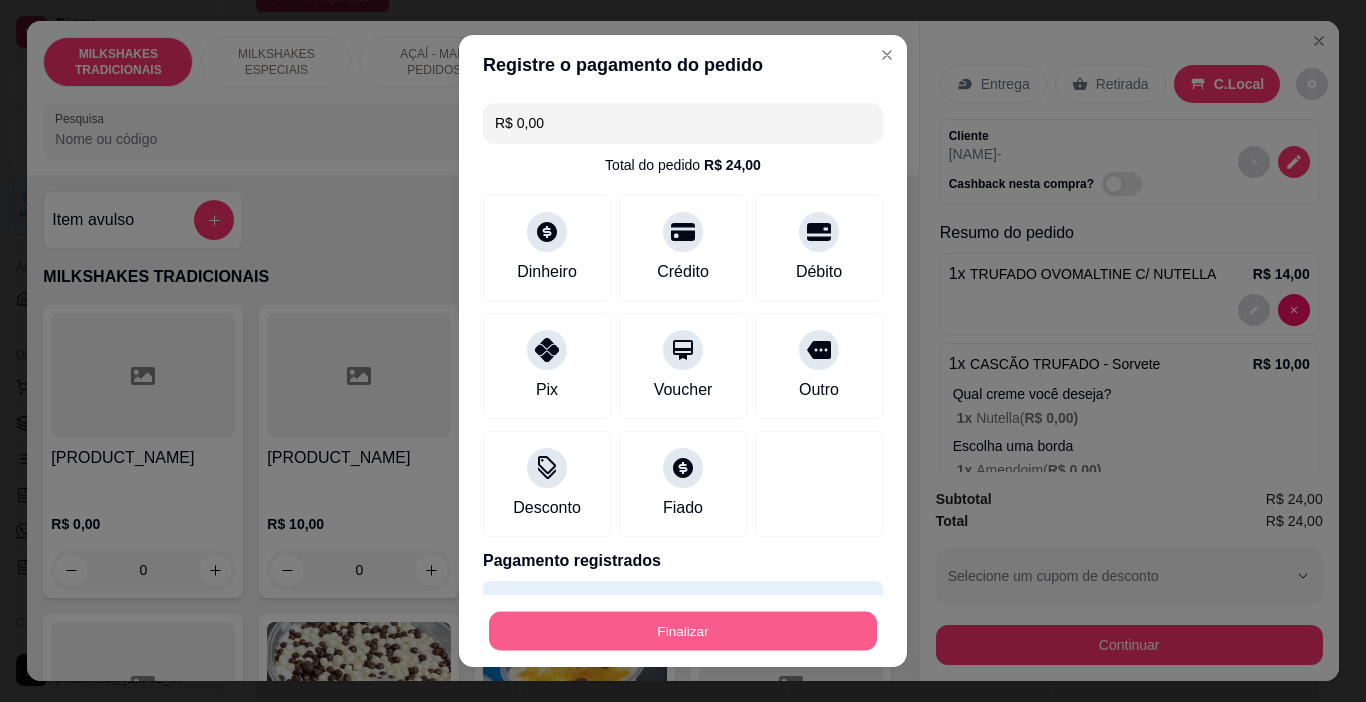 click on "Finalizar" at bounding box center (683, 631) 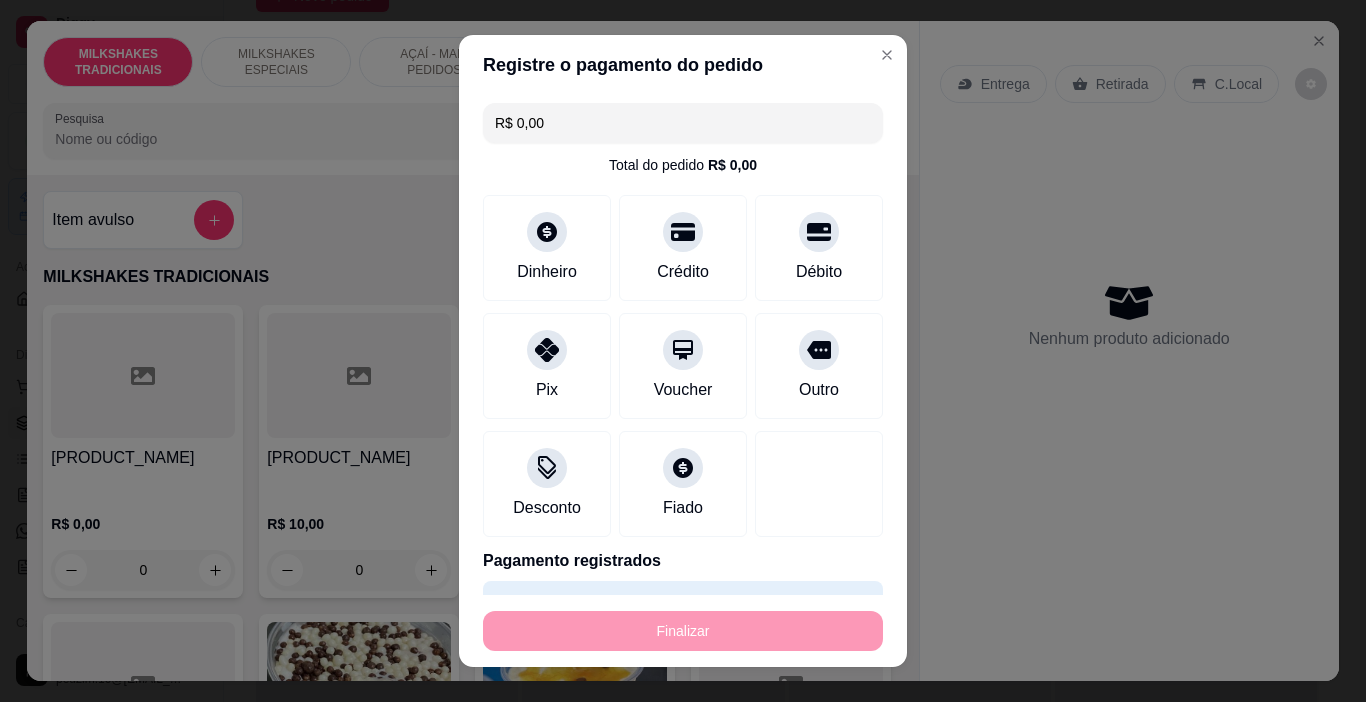 type on "0" 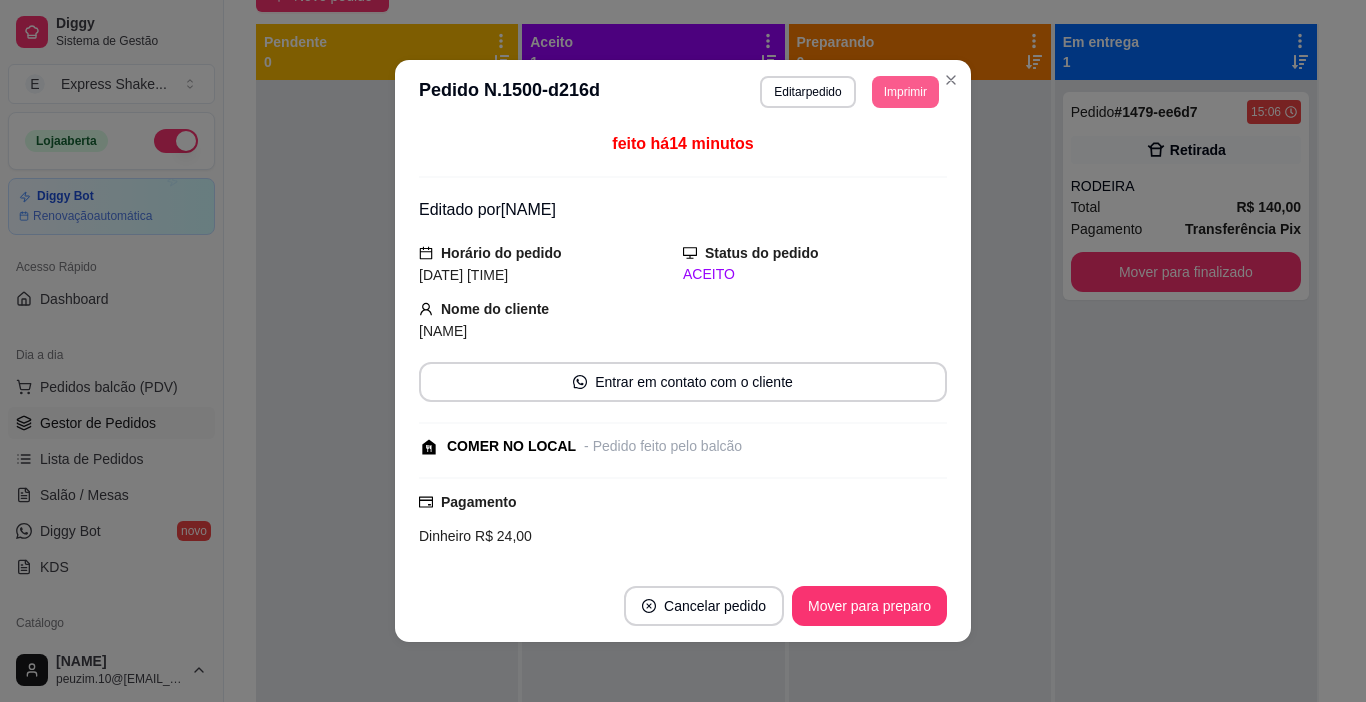 click on "Imprimir" at bounding box center (905, 92) 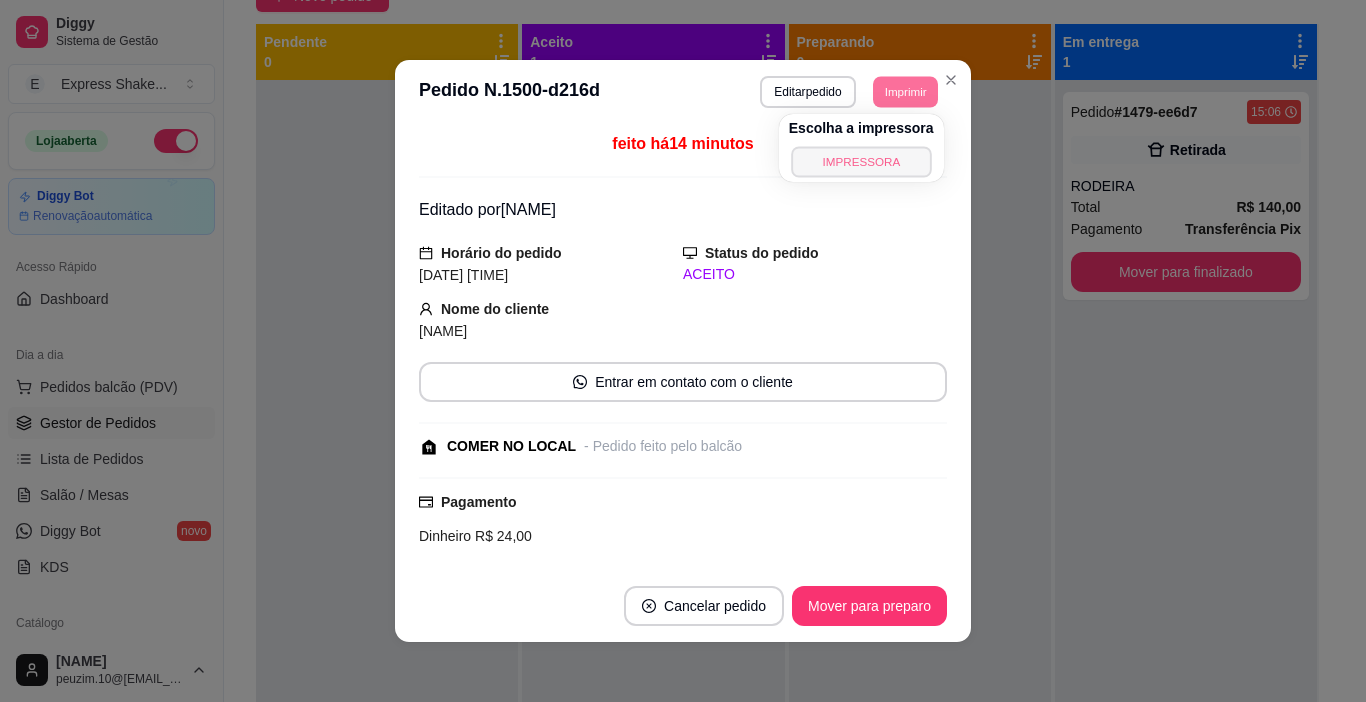 click on "IMPRESSORA" at bounding box center [861, 161] 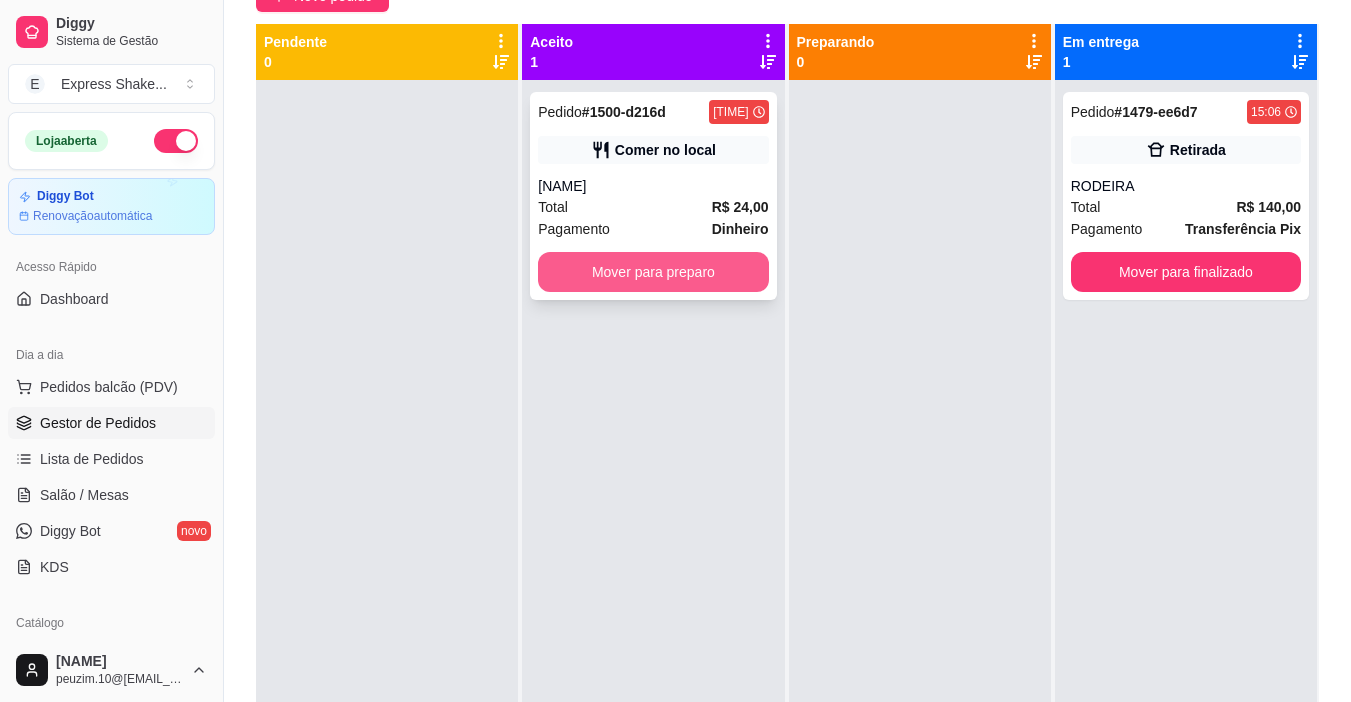 click on "Mover para preparo" at bounding box center (653, 272) 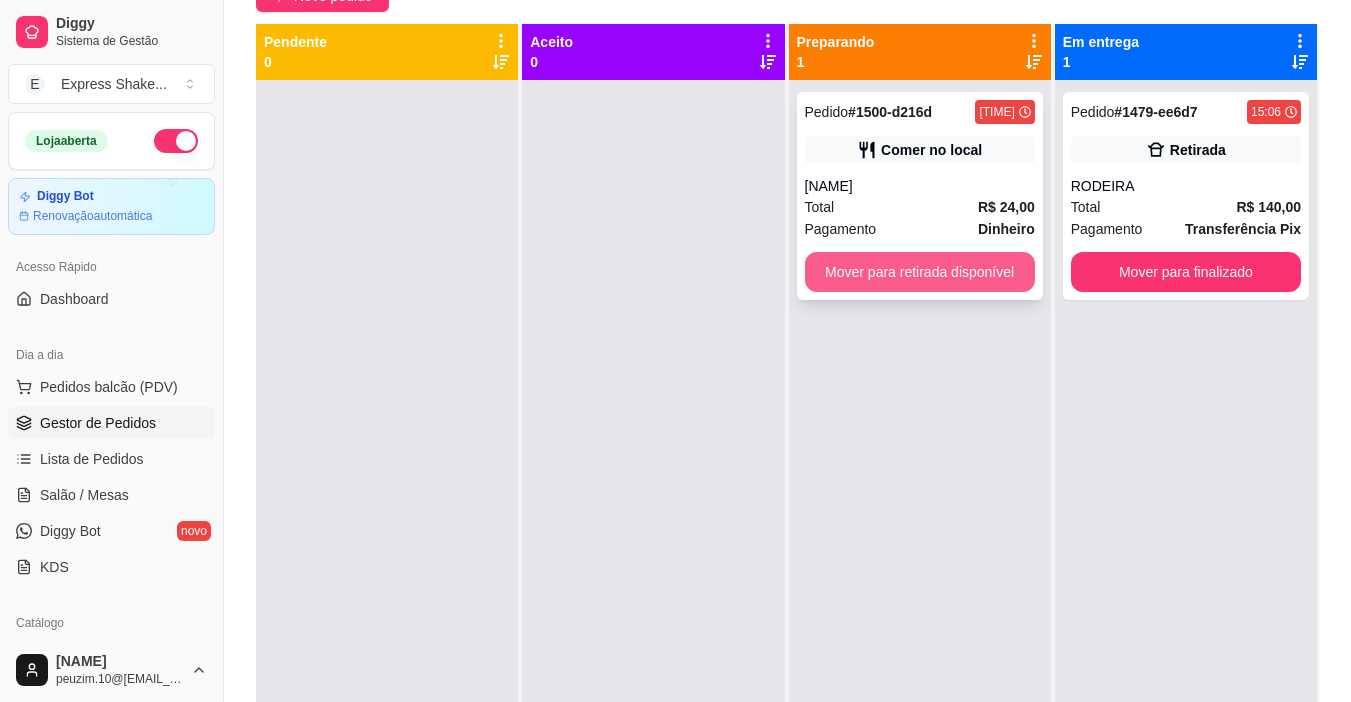 click on "Mover para retirada disponível" at bounding box center (920, 272) 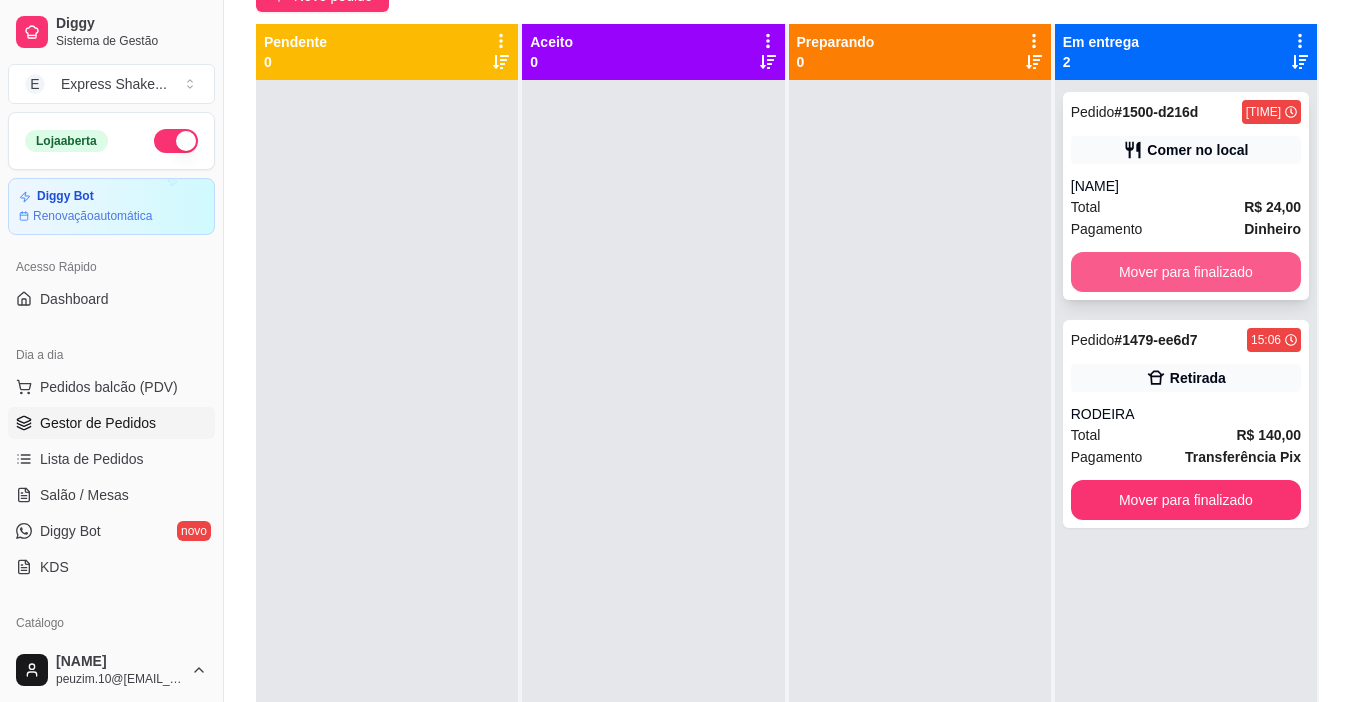 click on "Mover para finalizado" at bounding box center (1186, 272) 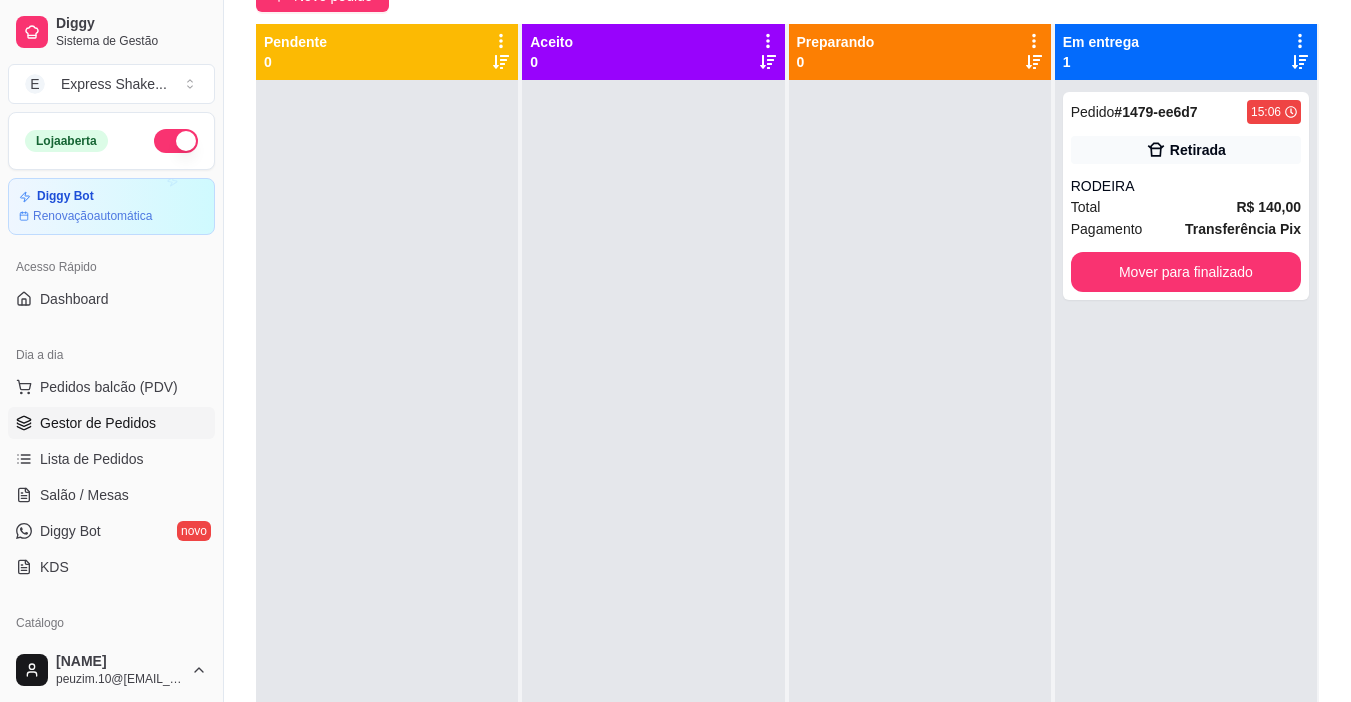 click on "Selecione o tipo dos pedidos Todos os pedidos Pedidos agendados Novo pedido Pendente 0 Aceito 0 Preparando 0 Em entrega 1 Pedido  # 1479-ee6d7 15:06 Retirada RODEIRA Total R$ 140,00 Pagamento Transferência Pix Mover para finalizado" at bounding box center [787, 309] 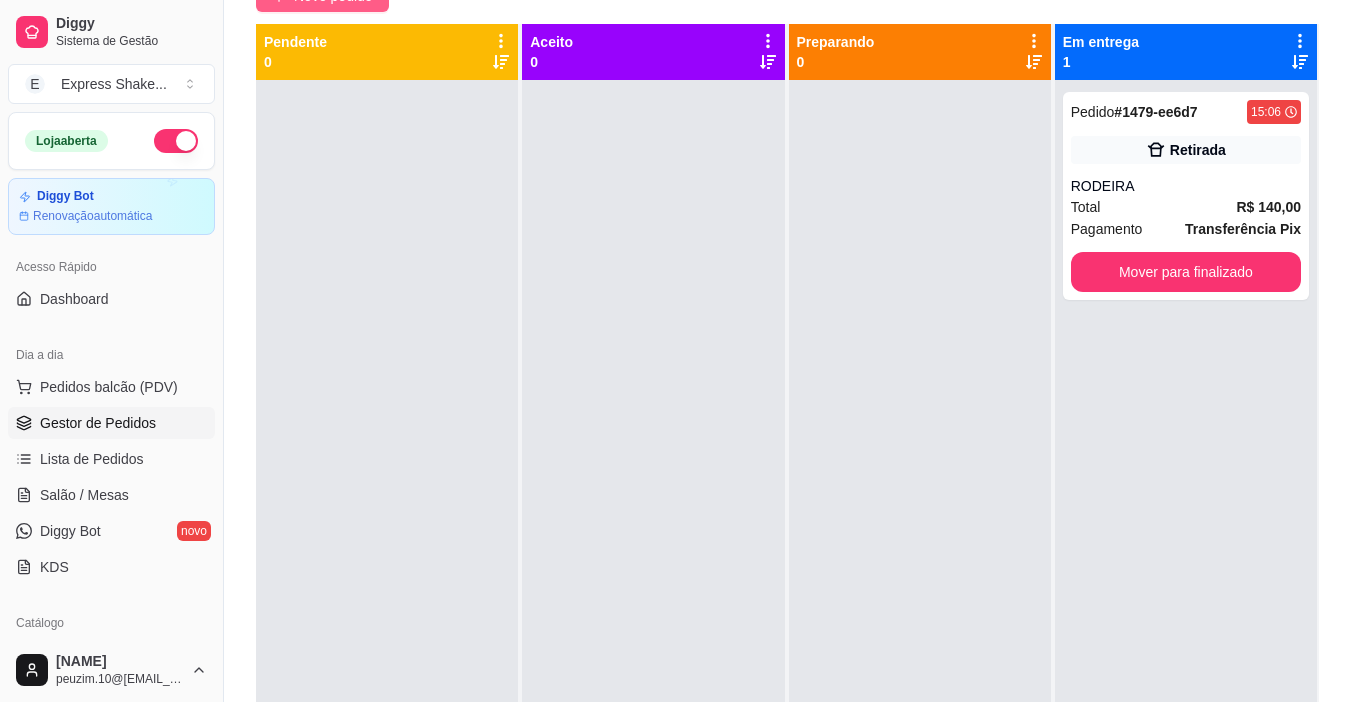 click on "Novo pedido" at bounding box center [322, -4] 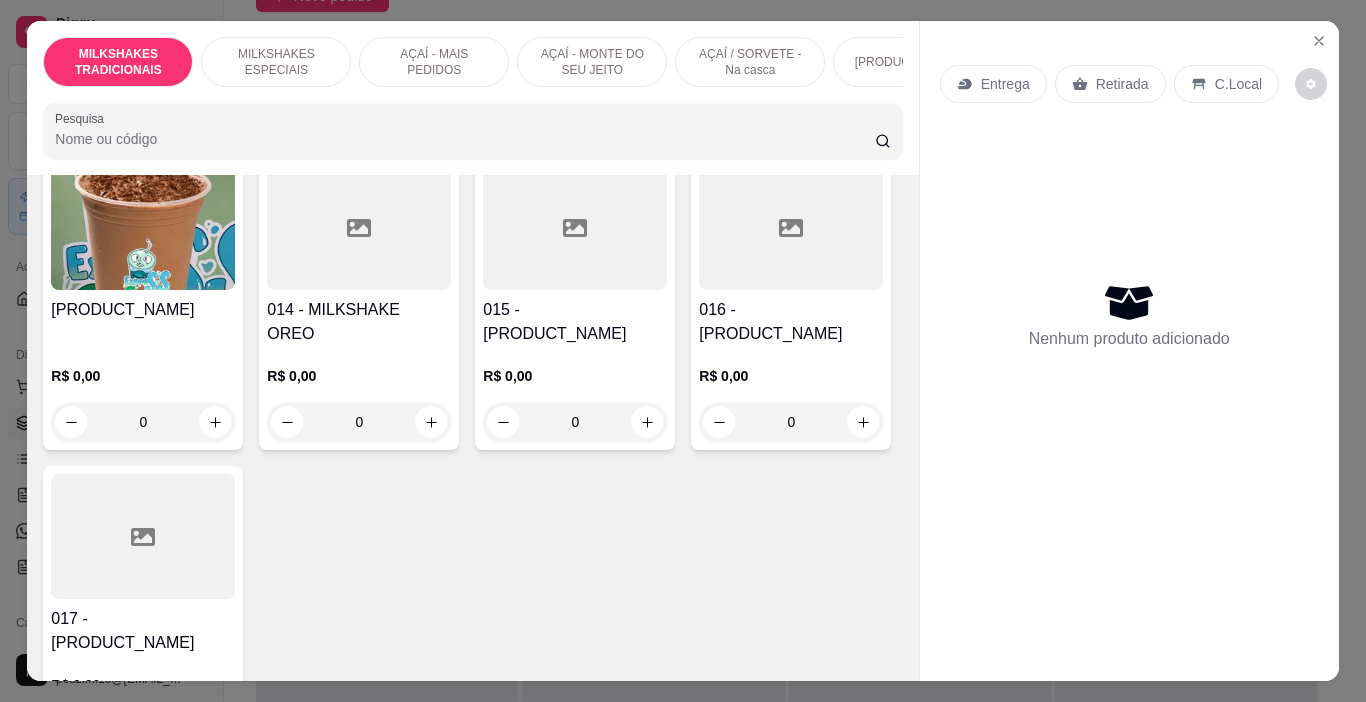 scroll, scrollTop: 1100, scrollLeft: 0, axis: vertical 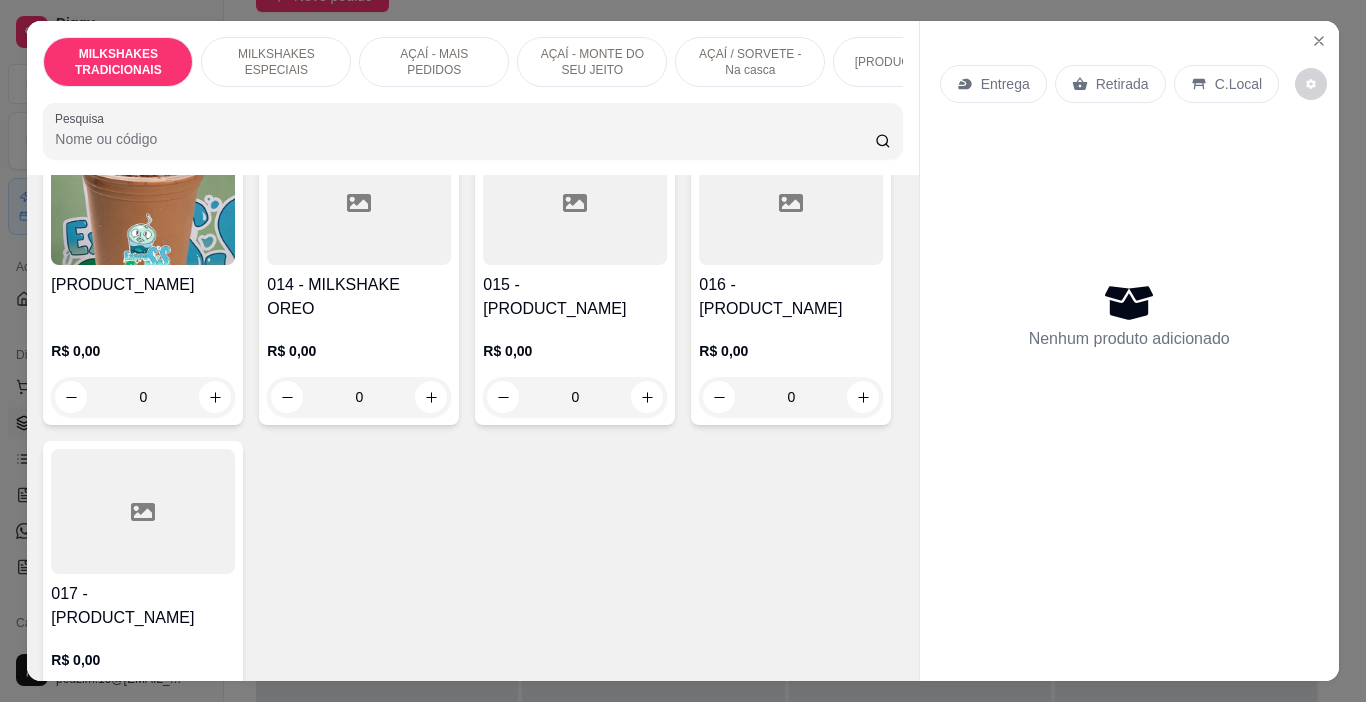 click at bounding box center [143, 202] 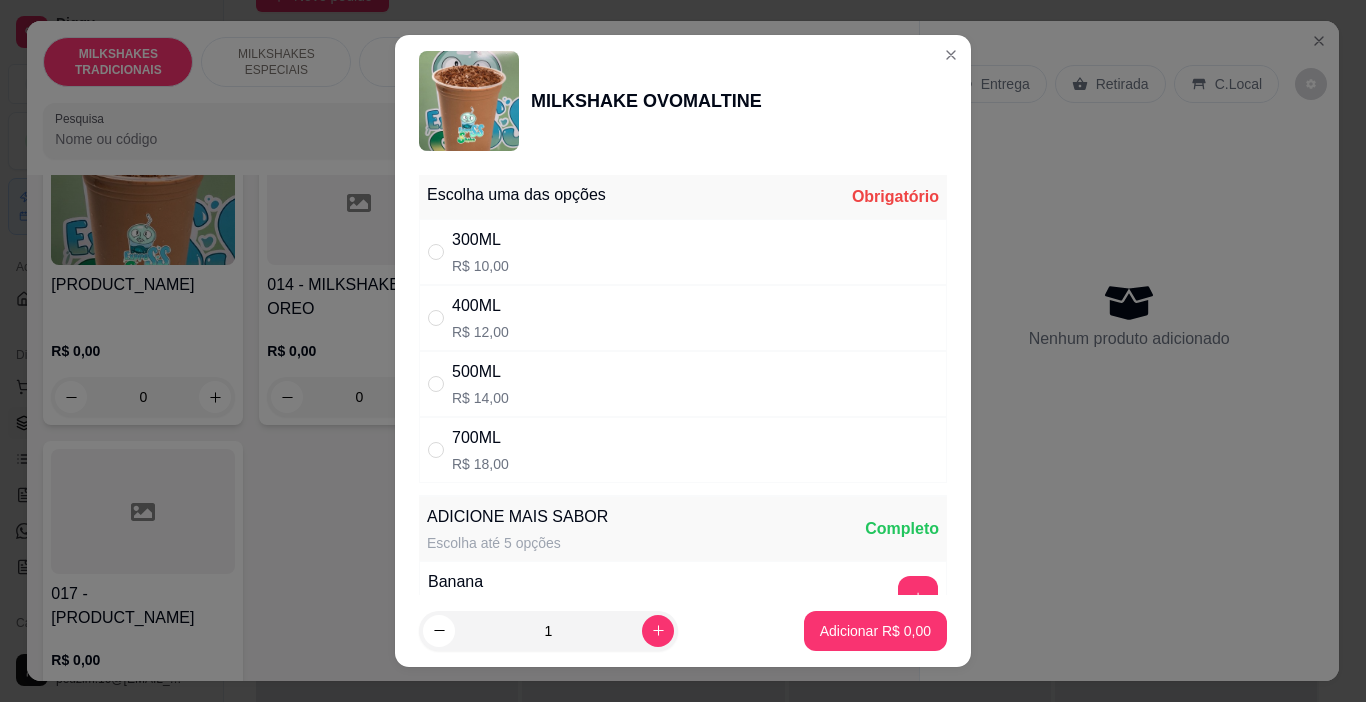 click on "400ML R$ 12,00" at bounding box center (683, 318) 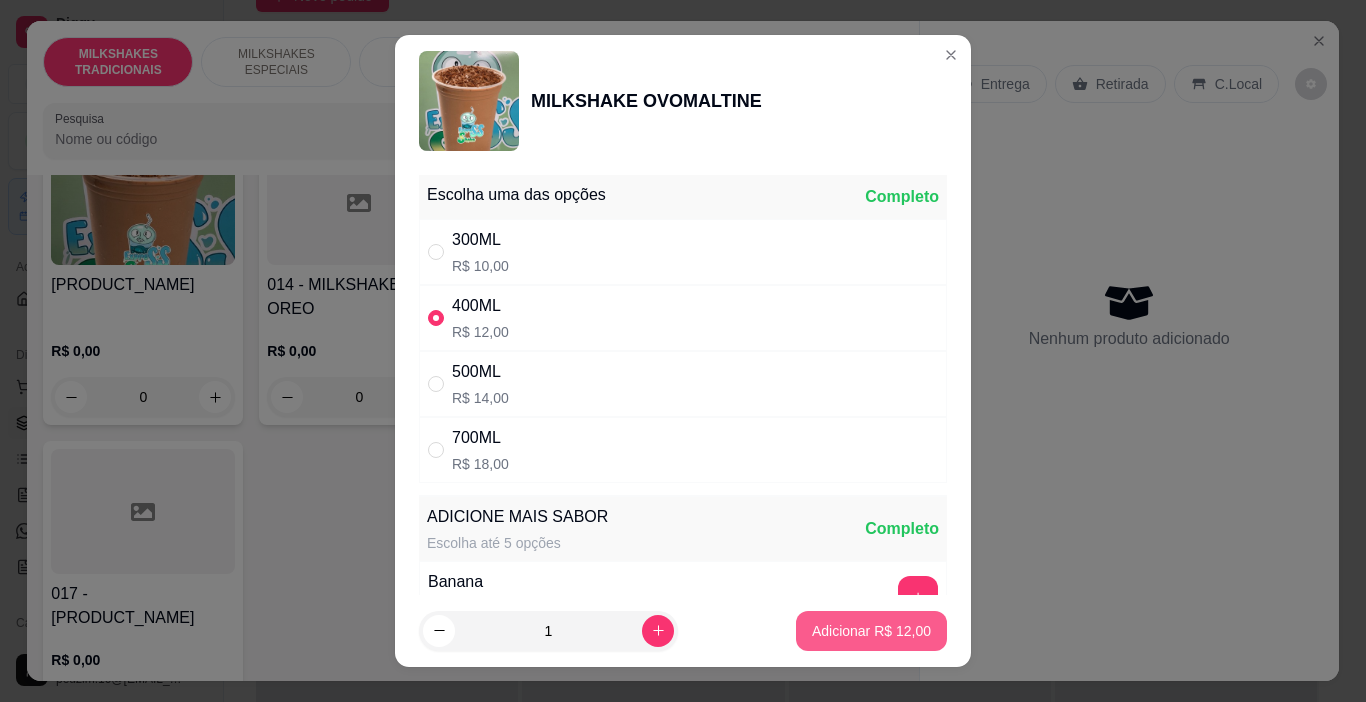 click on "Adicionar   R$ 12,00" at bounding box center (871, 631) 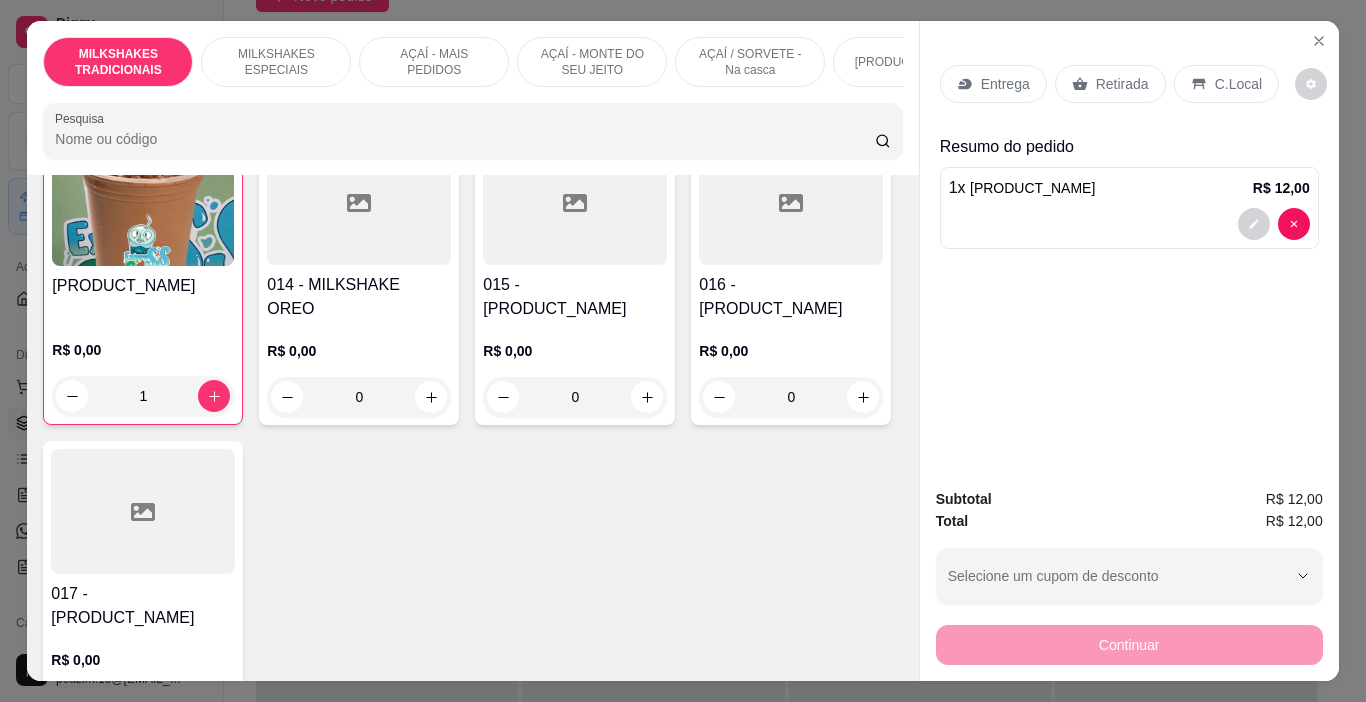 click on "Entrega" at bounding box center (993, 84) 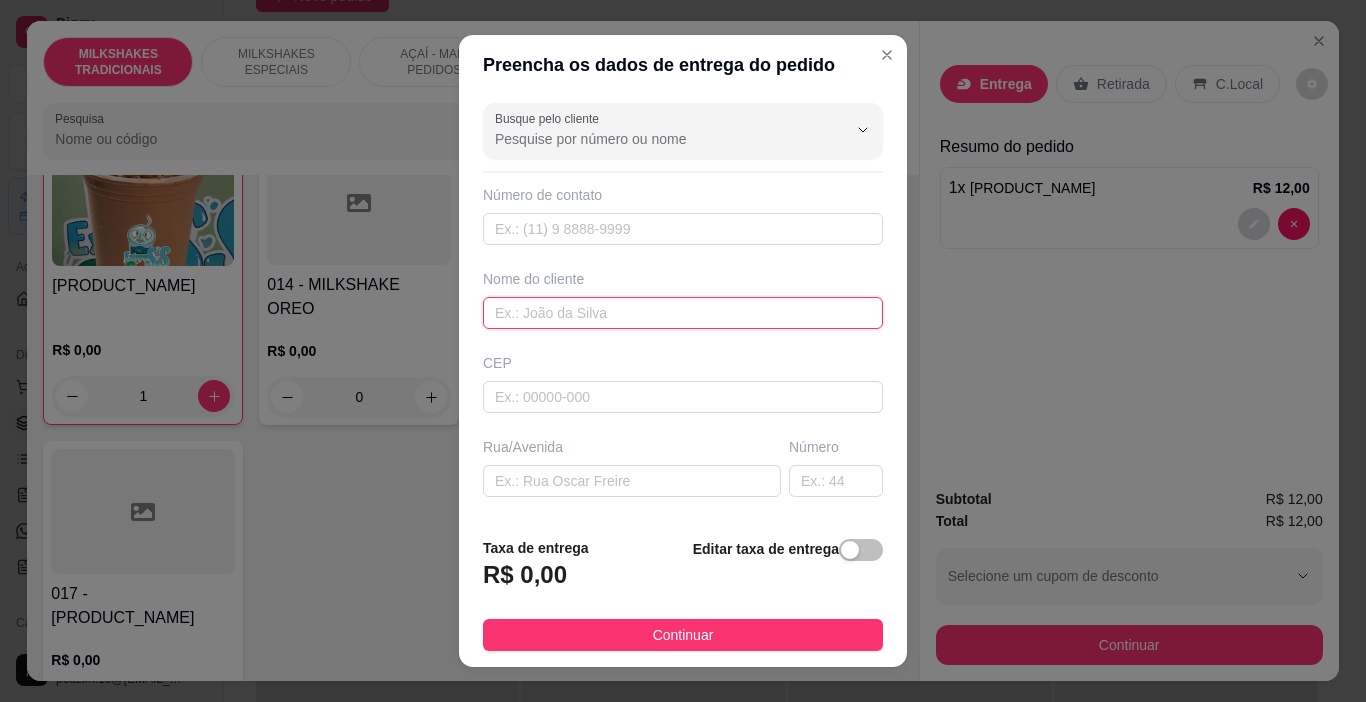 click at bounding box center (683, 313) 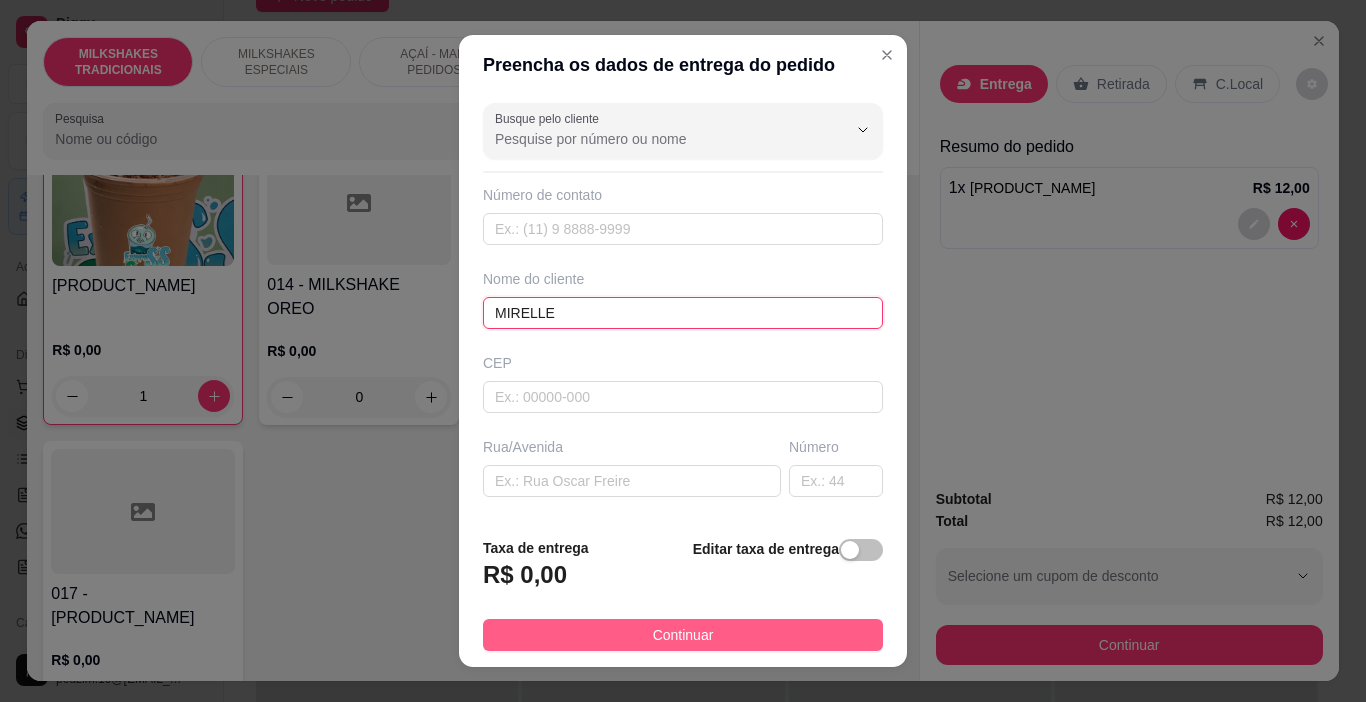 type on "MIRELLE" 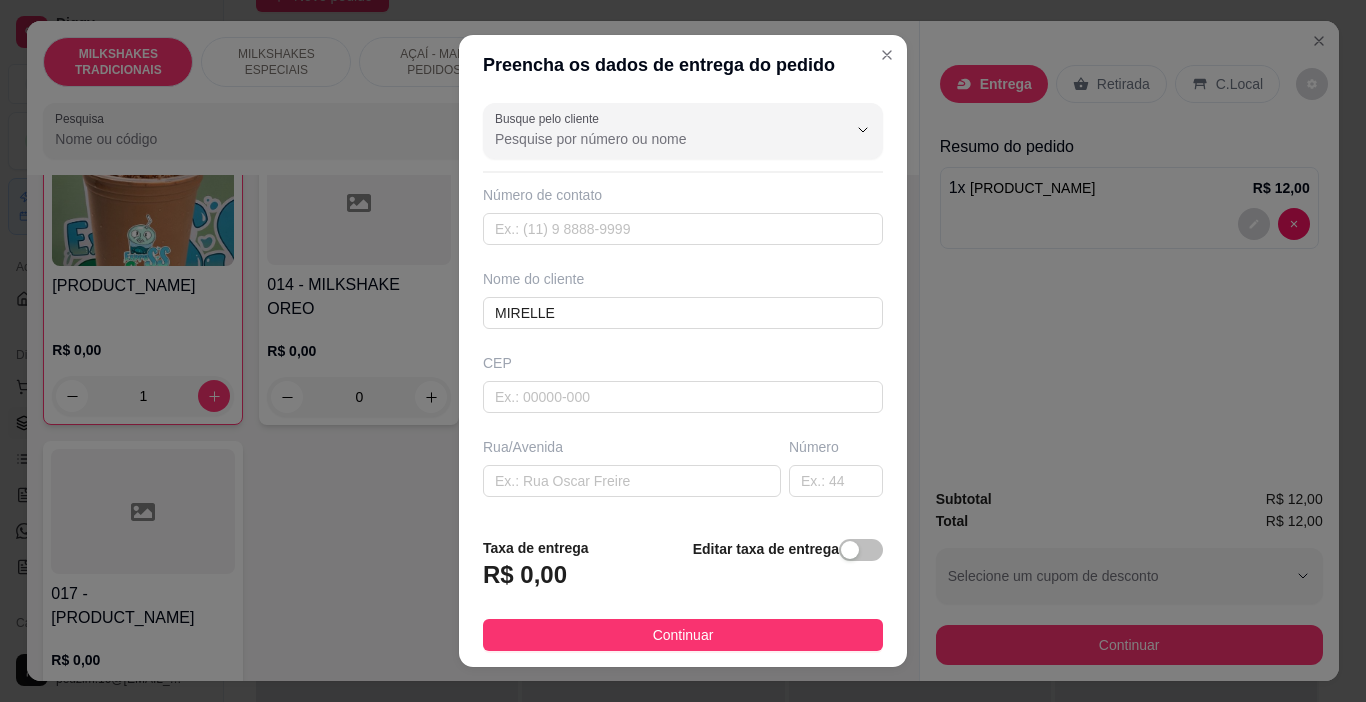 drag, startPoint x: 746, startPoint y: 628, endPoint x: 882, endPoint y: 633, distance: 136.09187 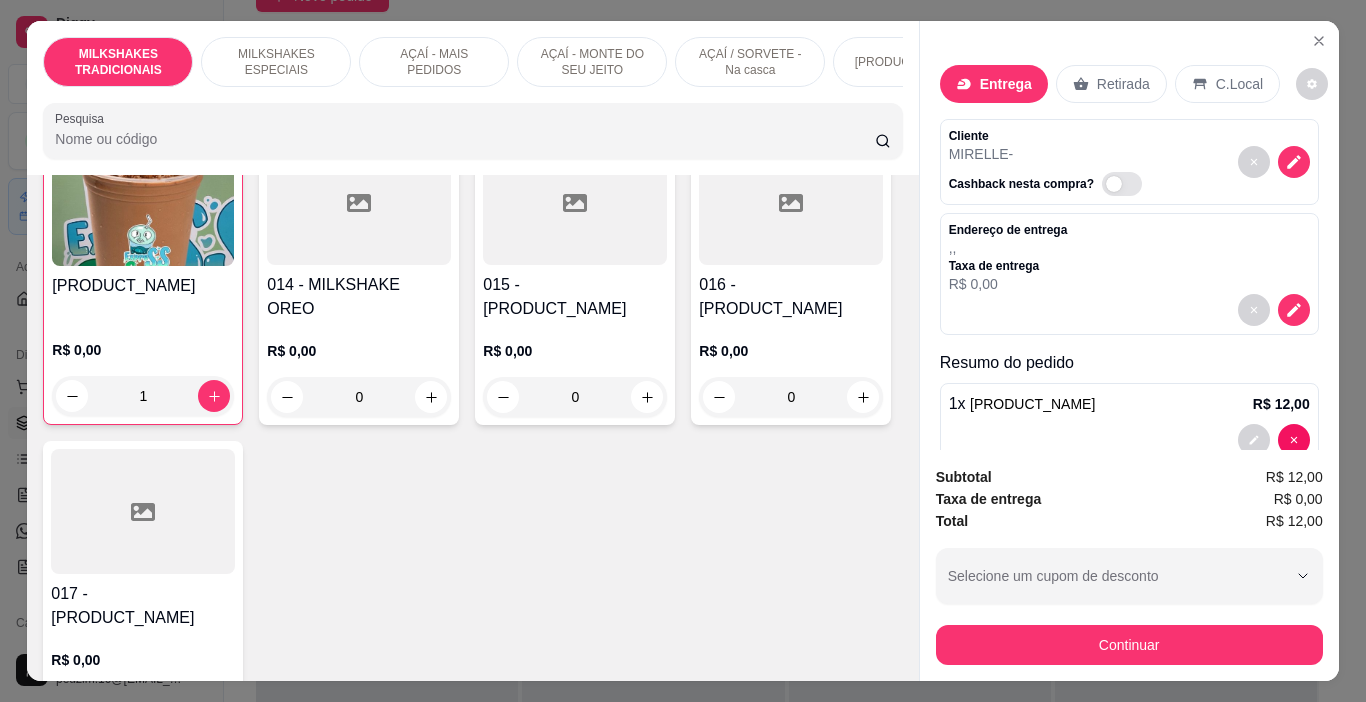 click on "Continuar" at bounding box center [1129, 645] 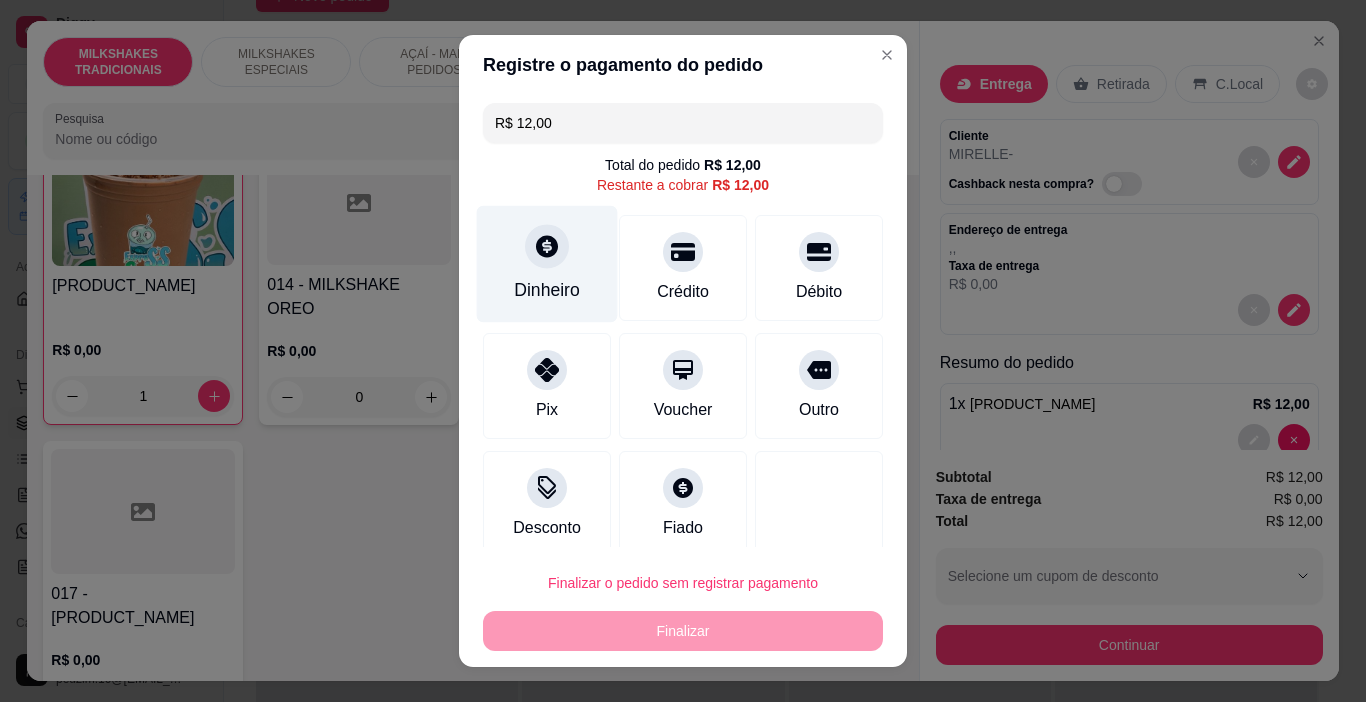 click on "Dinheiro" at bounding box center [547, 290] 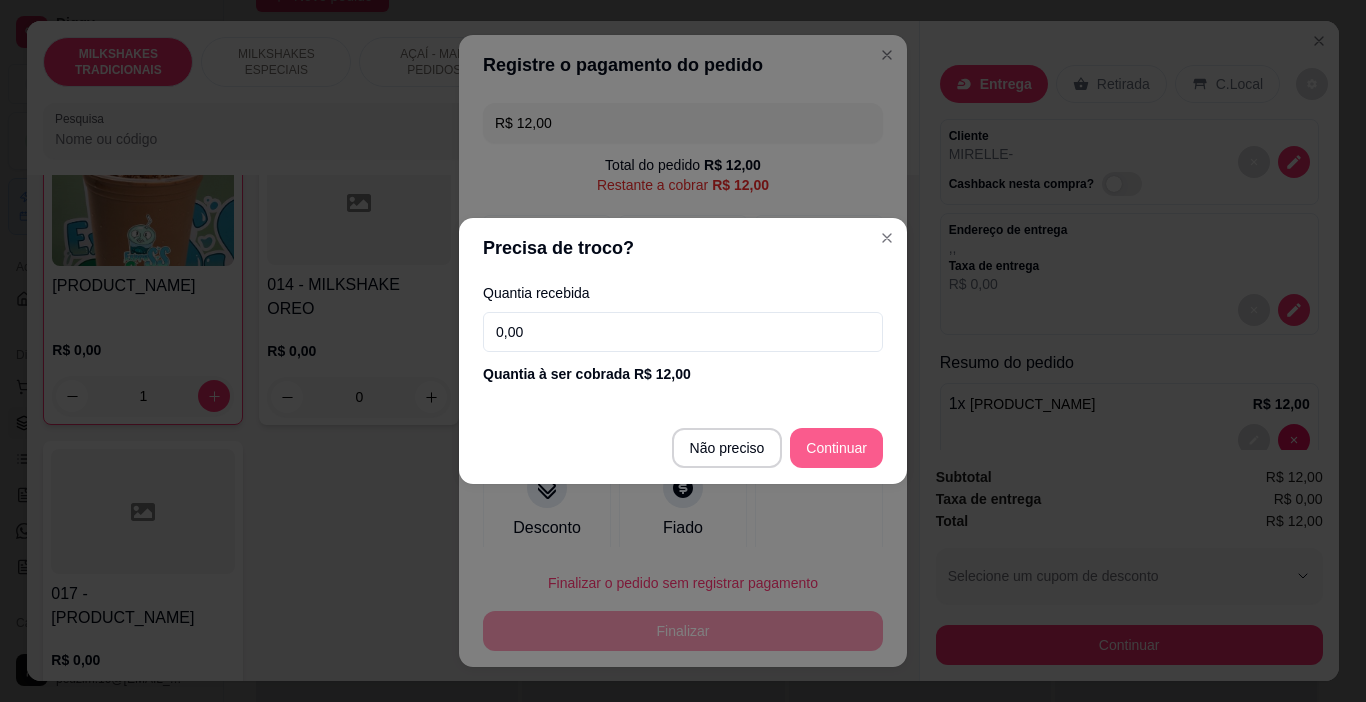 type on "R$ 0,00" 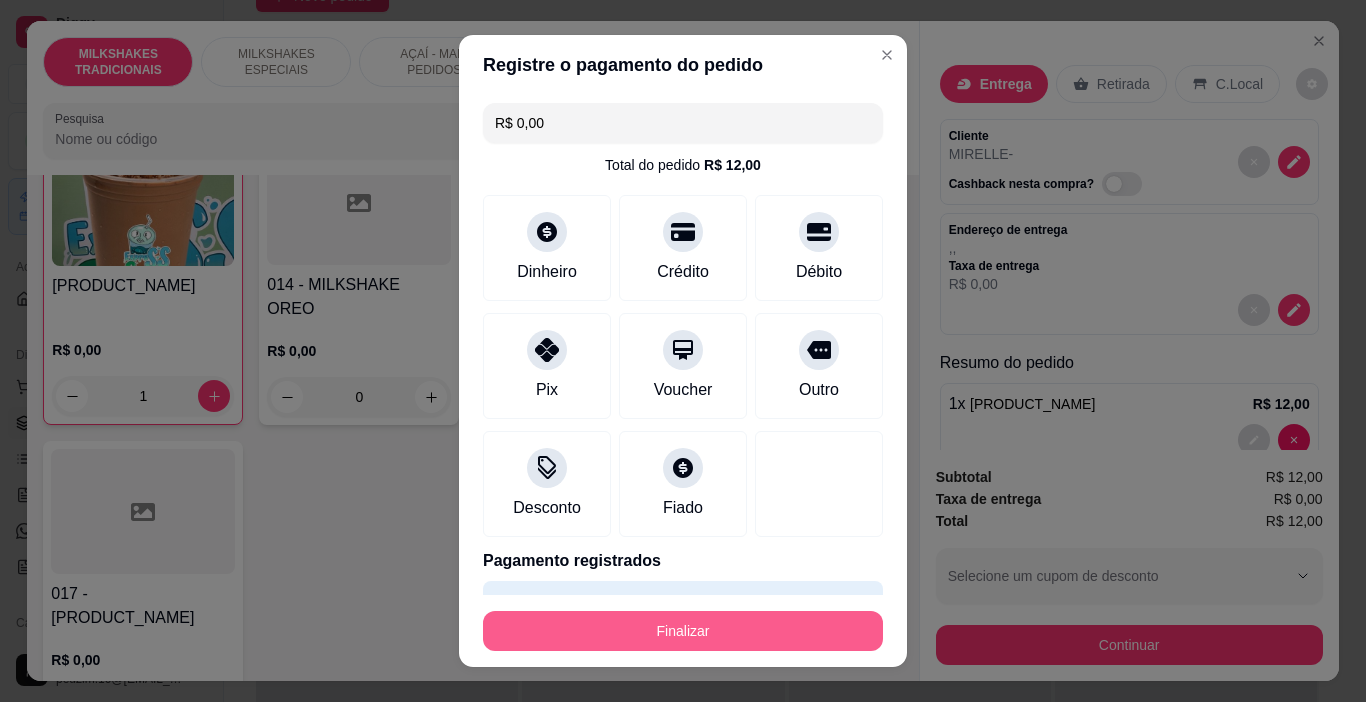 click on "Finalizar" at bounding box center [683, 631] 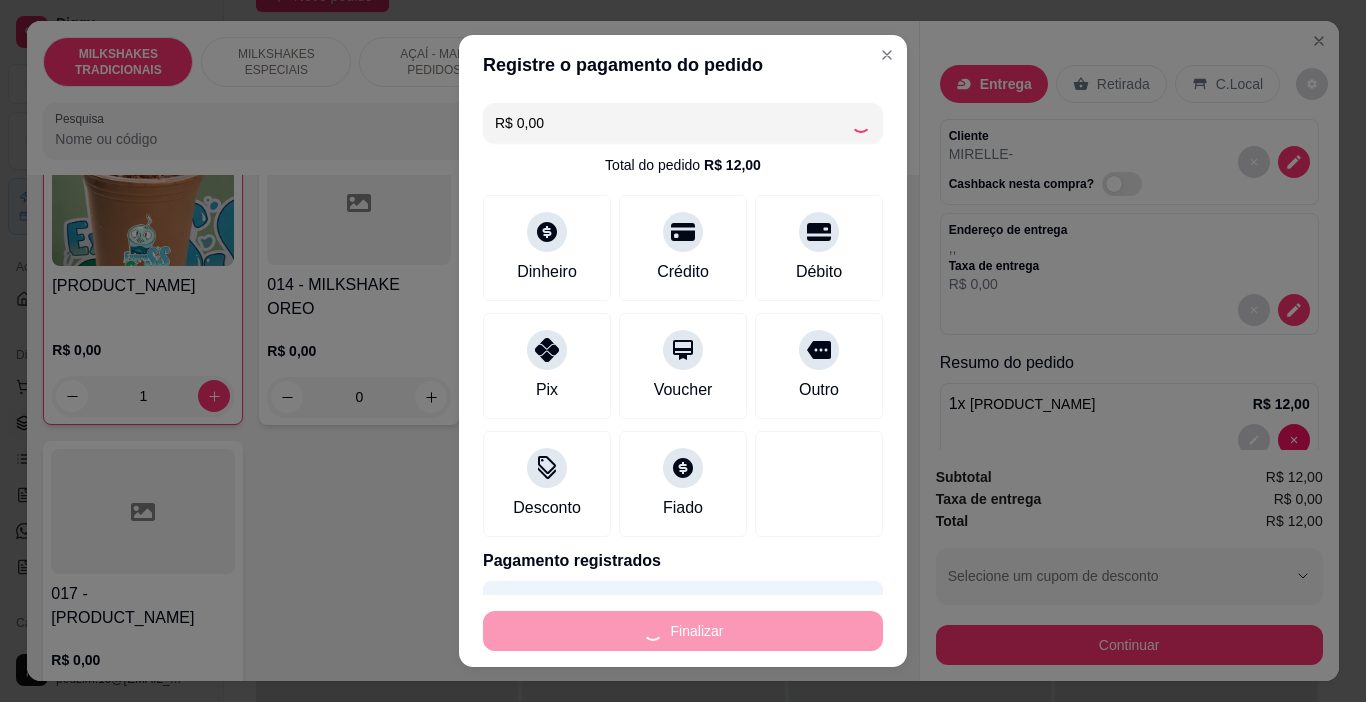 type on "0" 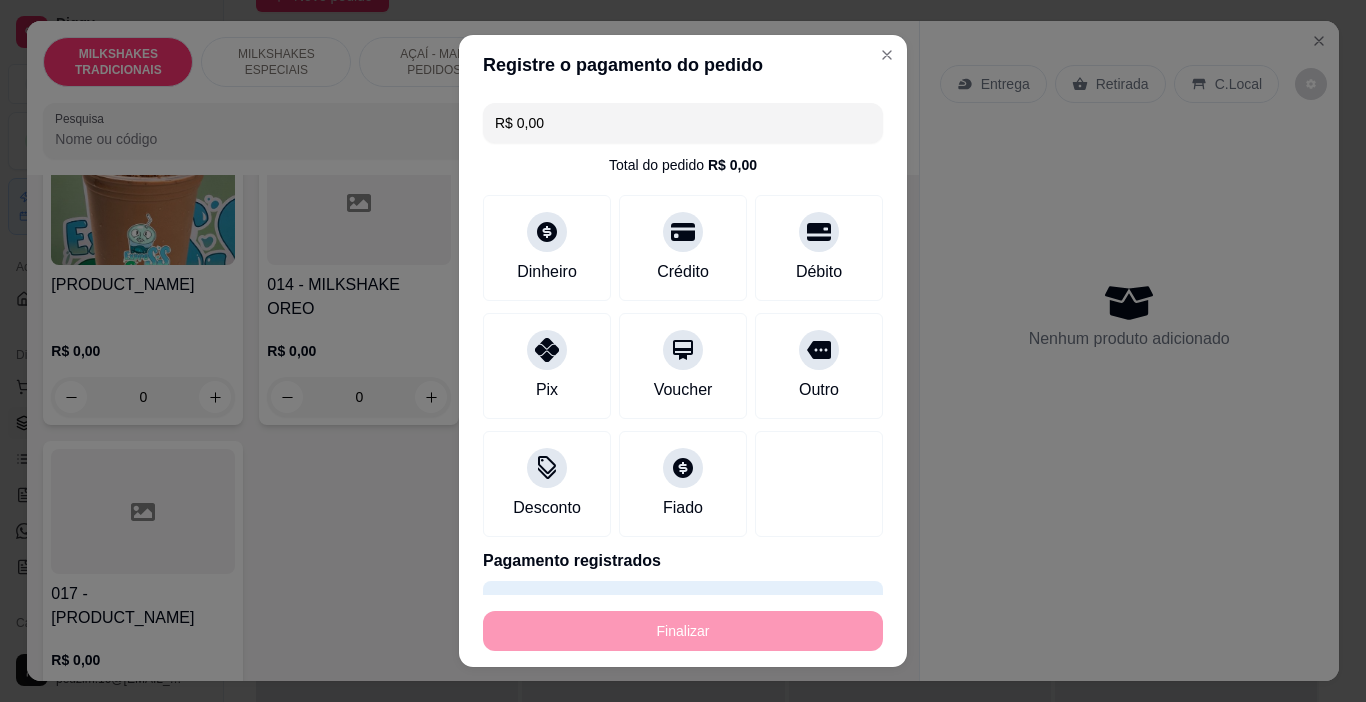 type on "-R$ 12,00" 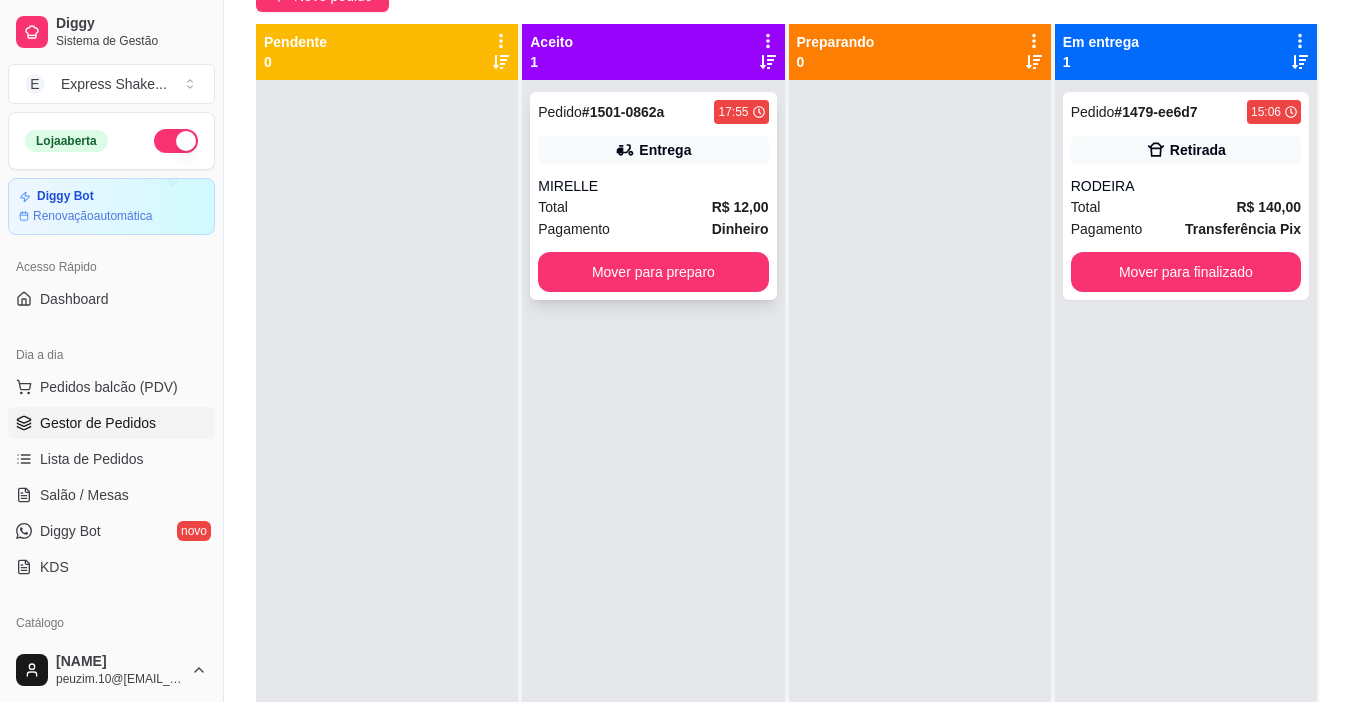 click on "Total R$ 12,00" at bounding box center [653, 207] 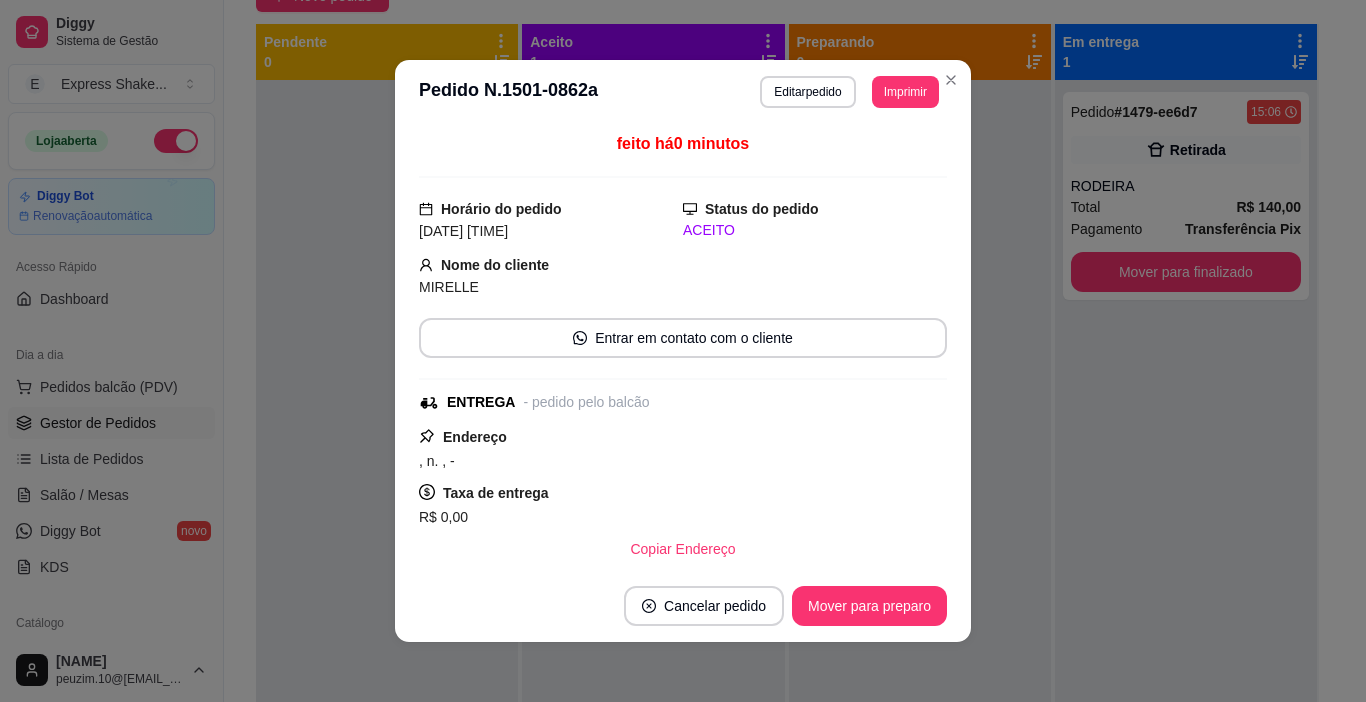click on "Imprimir" at bounding box center (905, 92) 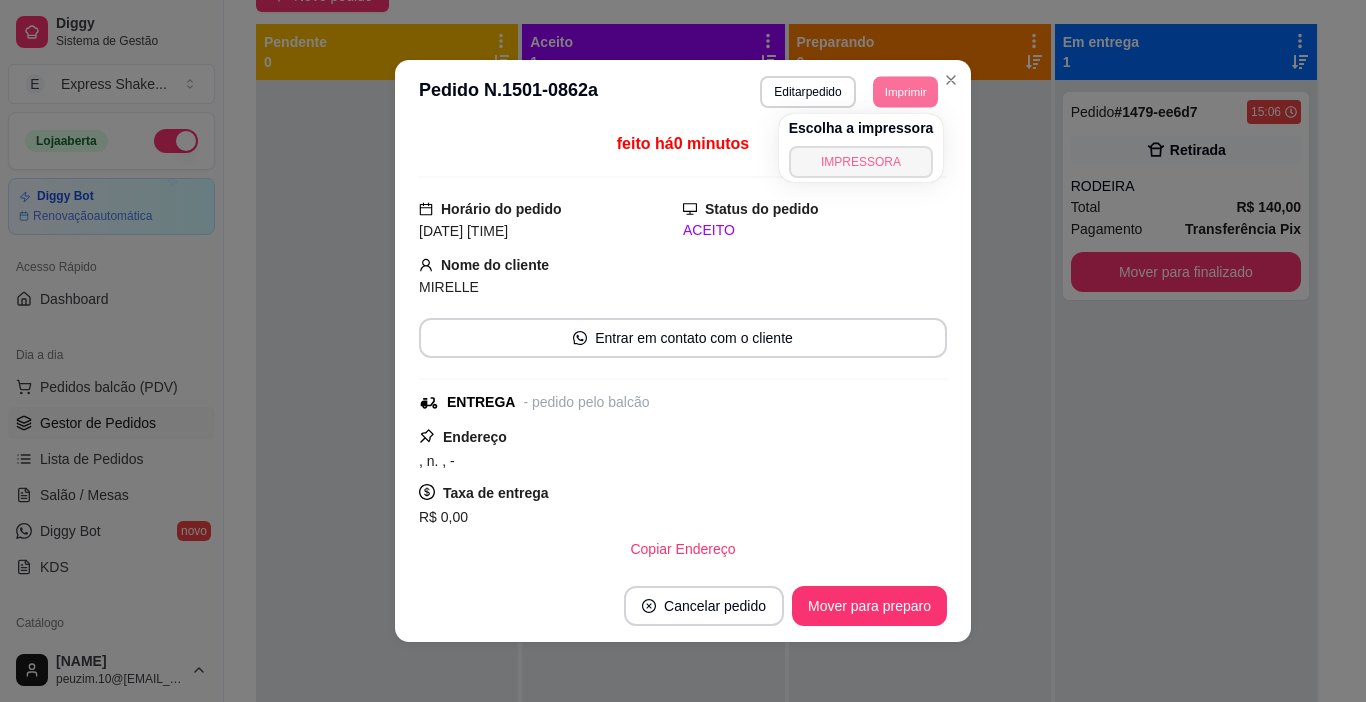 click on "IMPRESSORA" at bounding box center [861, 162] 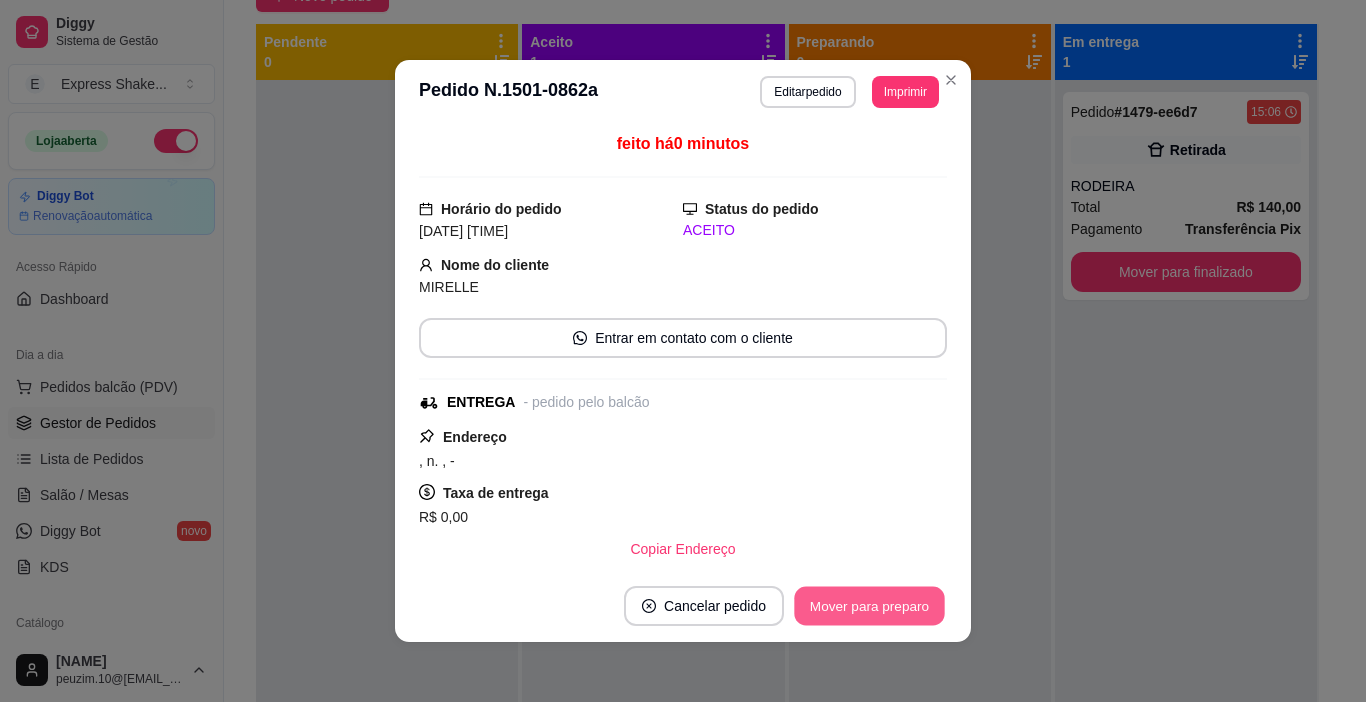 click on "Mover para preparo" at bounding box center (869, 606) 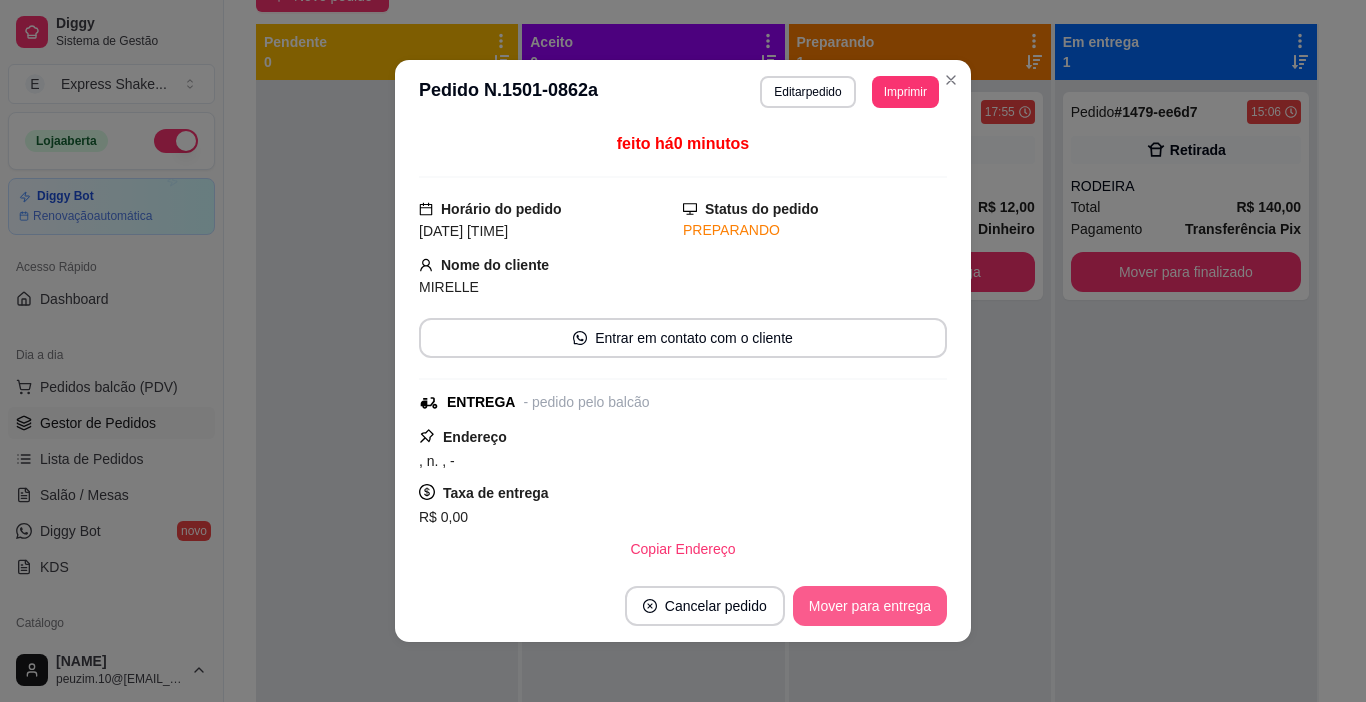 click on "Mover para entrega" at bounding box center (870, 606) 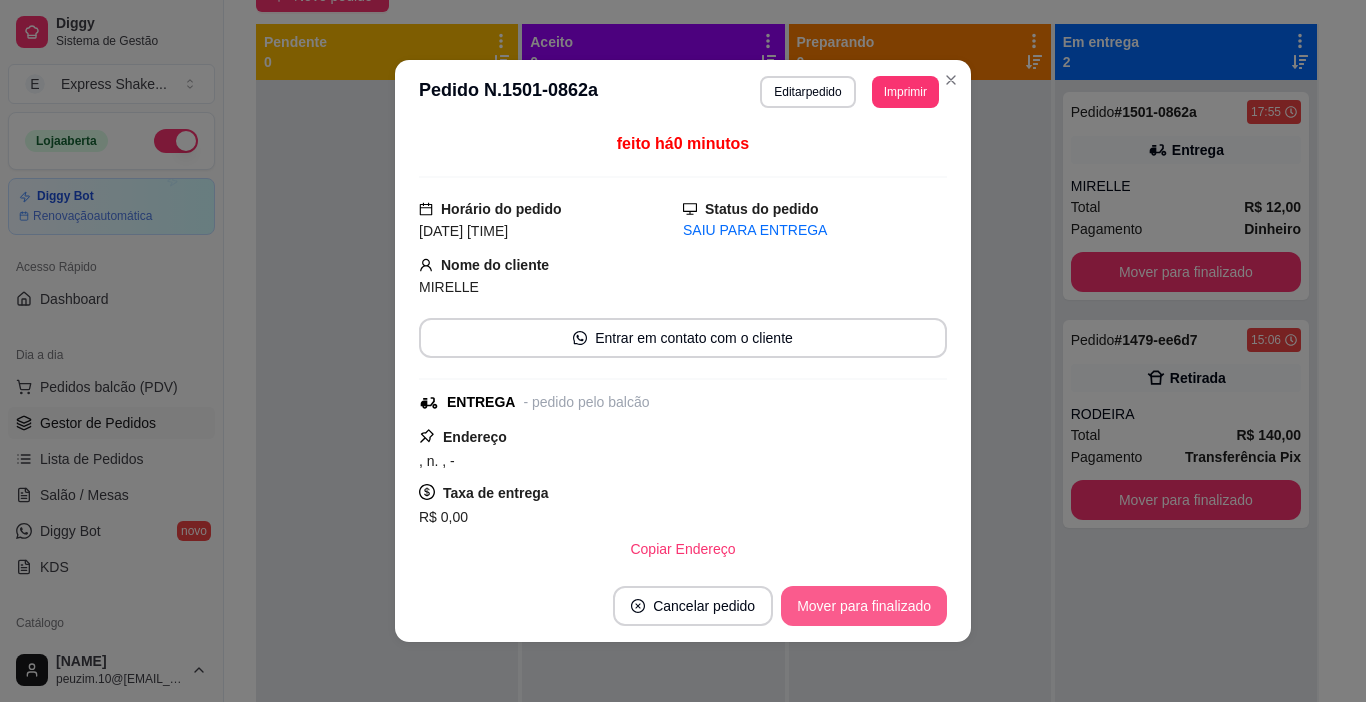 click on "Mover para finalizado" at bounding box center (864, 606) 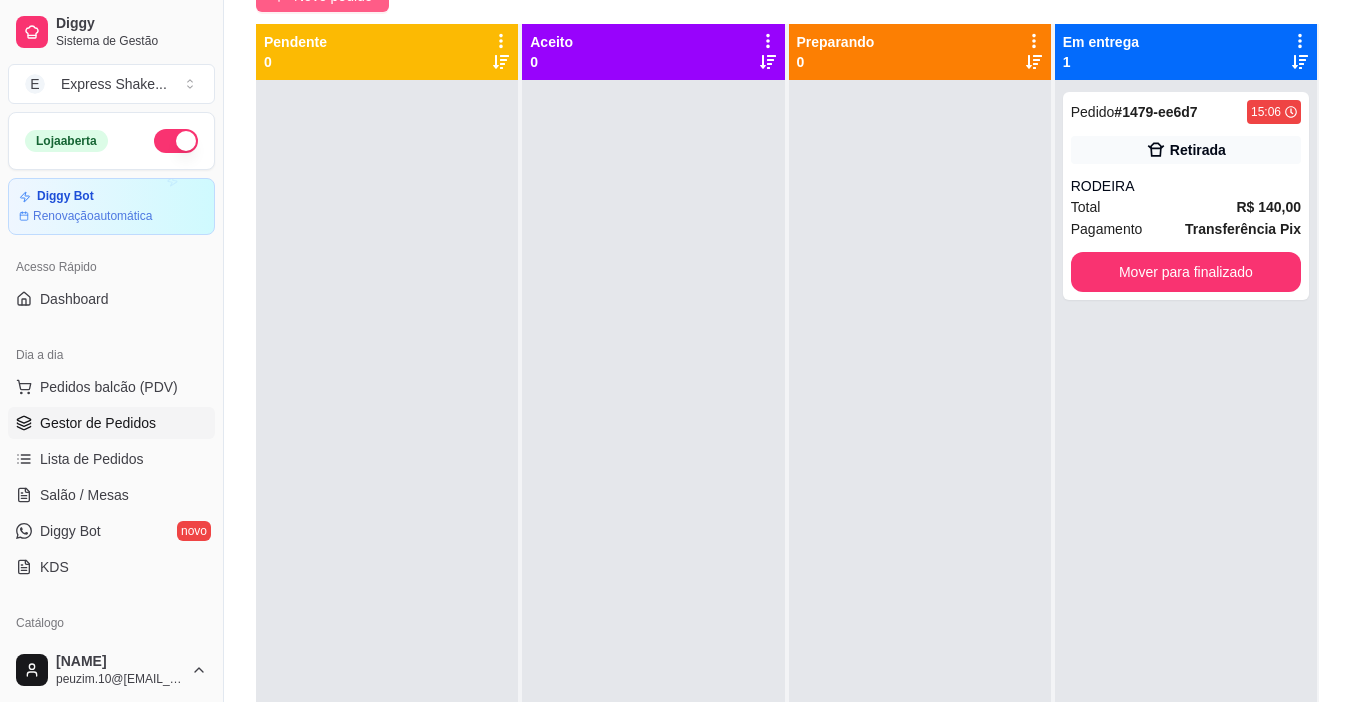 click on "Novo pedido" at bounding box center [333, -4] 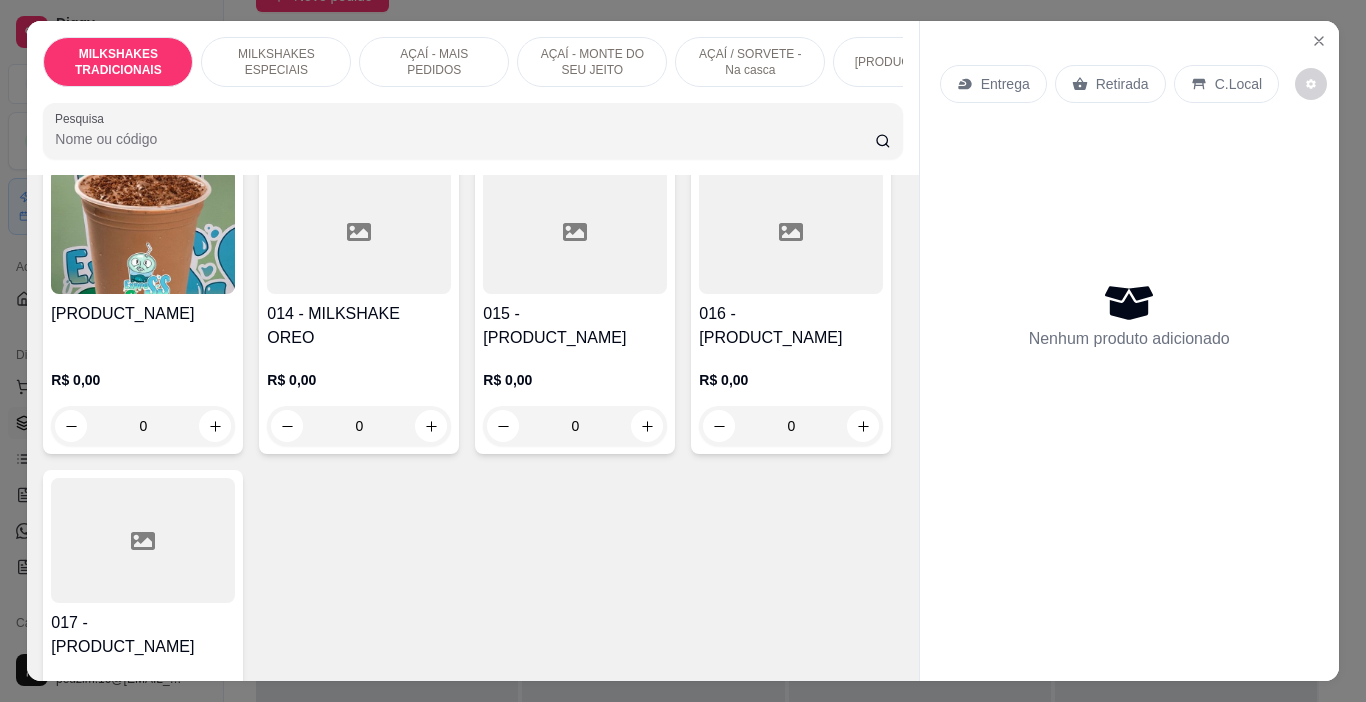 scroll, scrollTop: 1100, scrollLeft: 0, axis: vertical 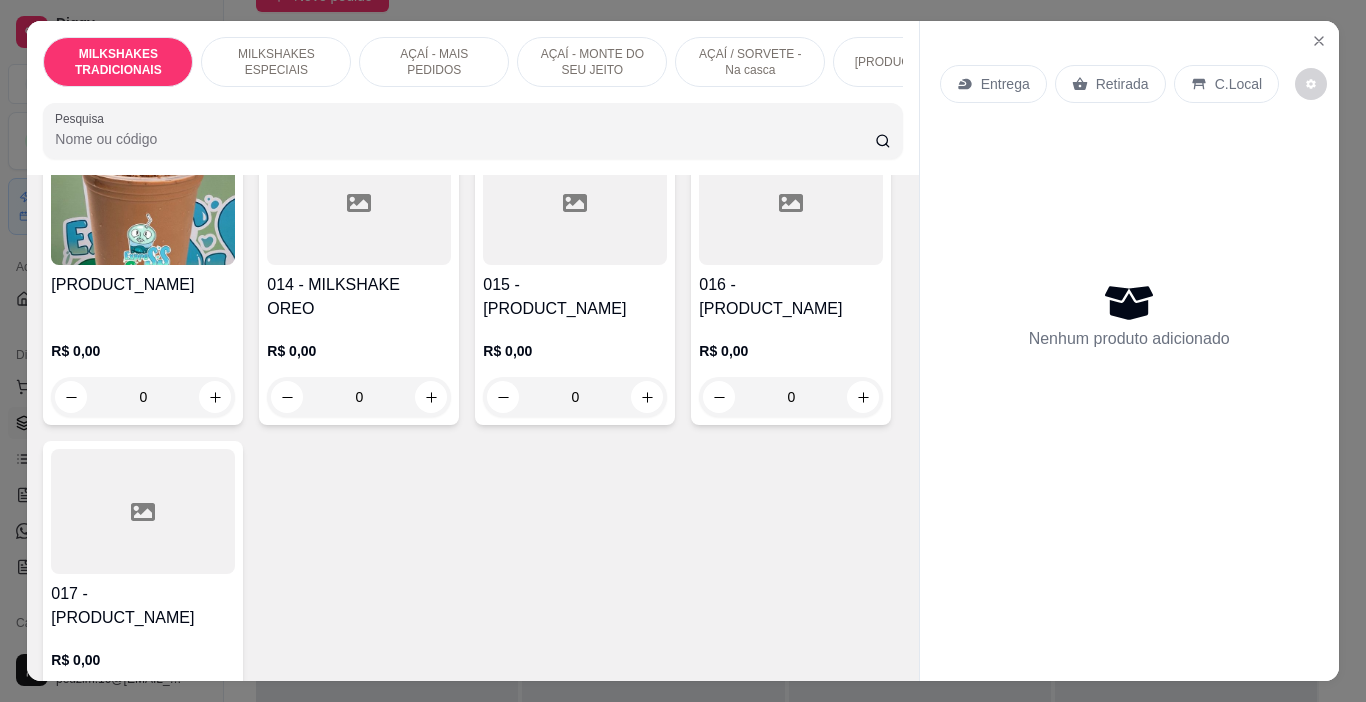 click at bounding box center [143, 202] 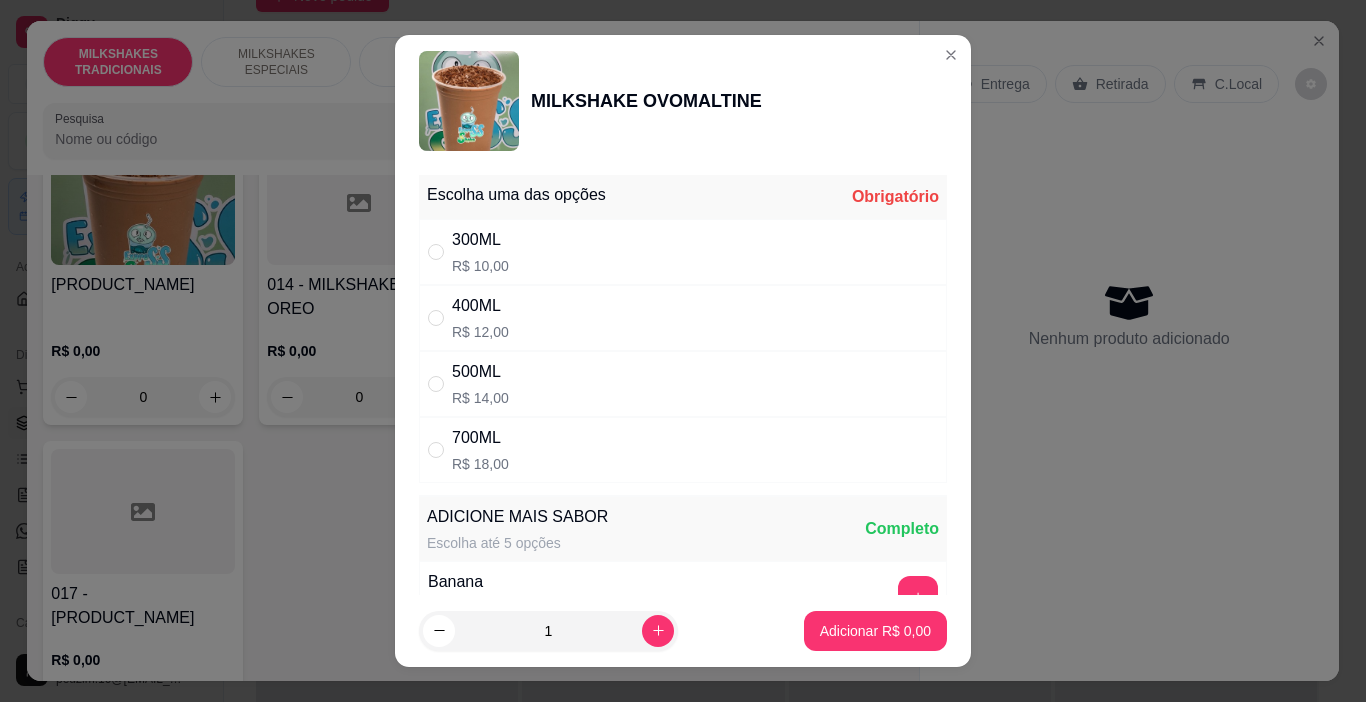 click on "300ML R$ 10,00" at bounding box center [683, 252] 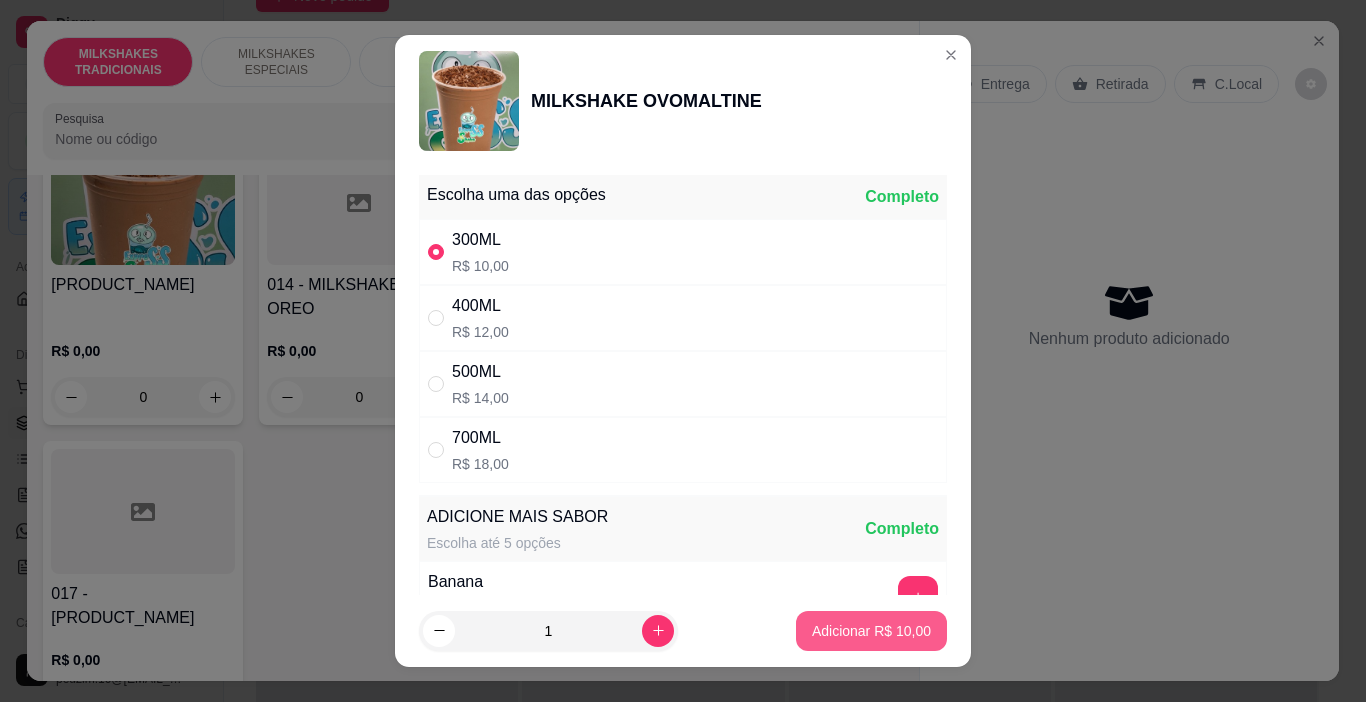 click on "Adicionar   R$ 10,00" at bounding box center [871, 631] 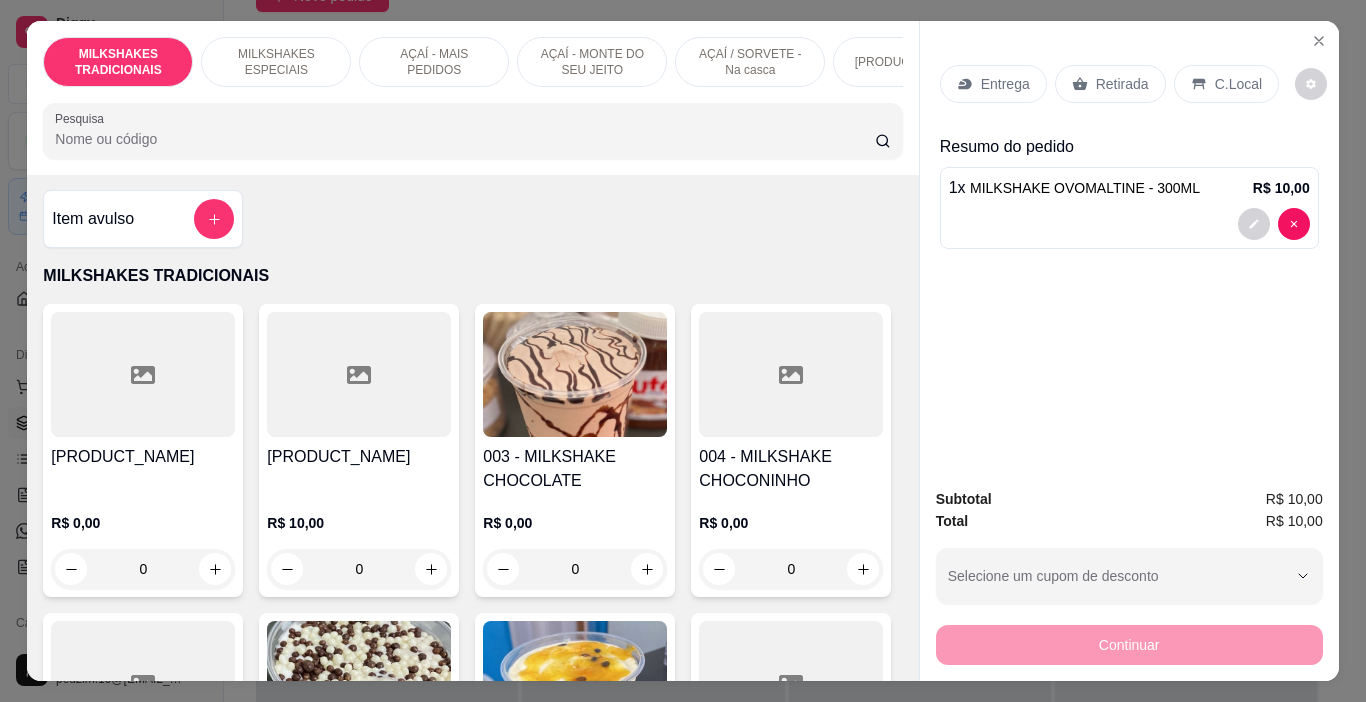 scroll, scrollTop: 0, scrollLeft: 0, axis: both 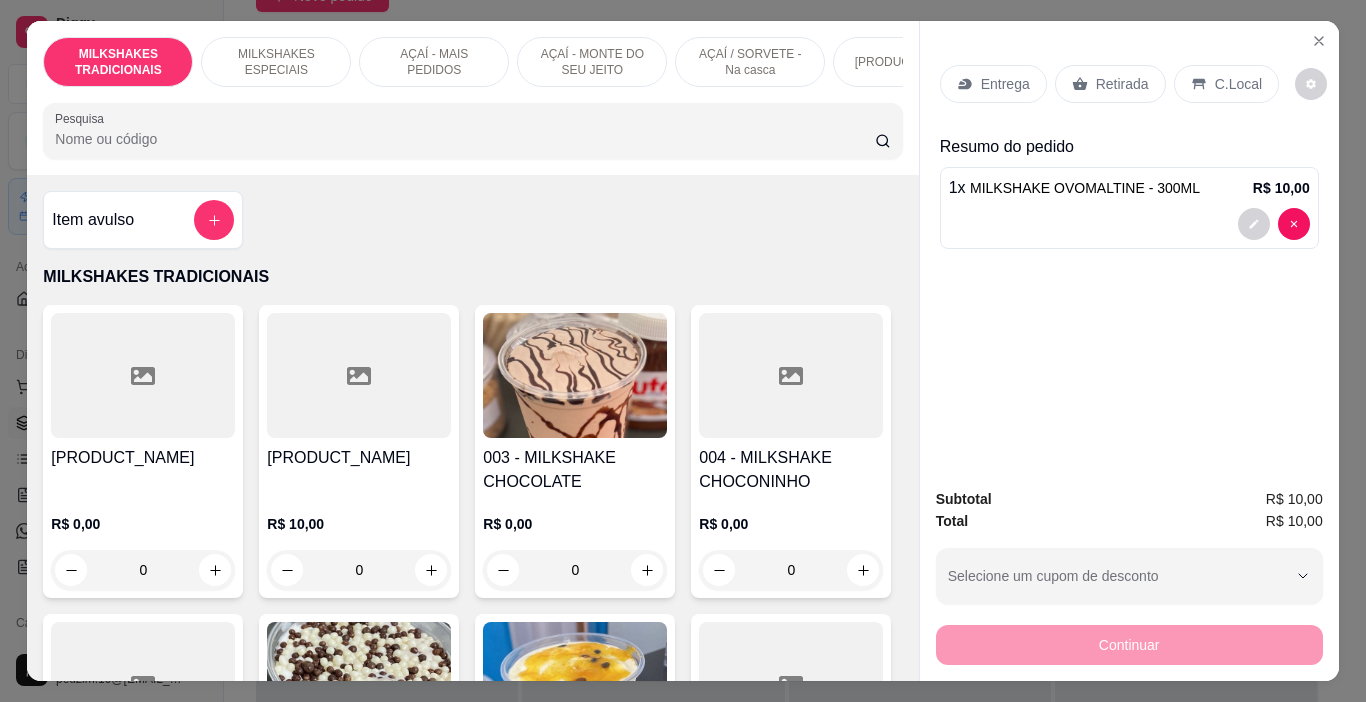click at bounding box center (359, 375) 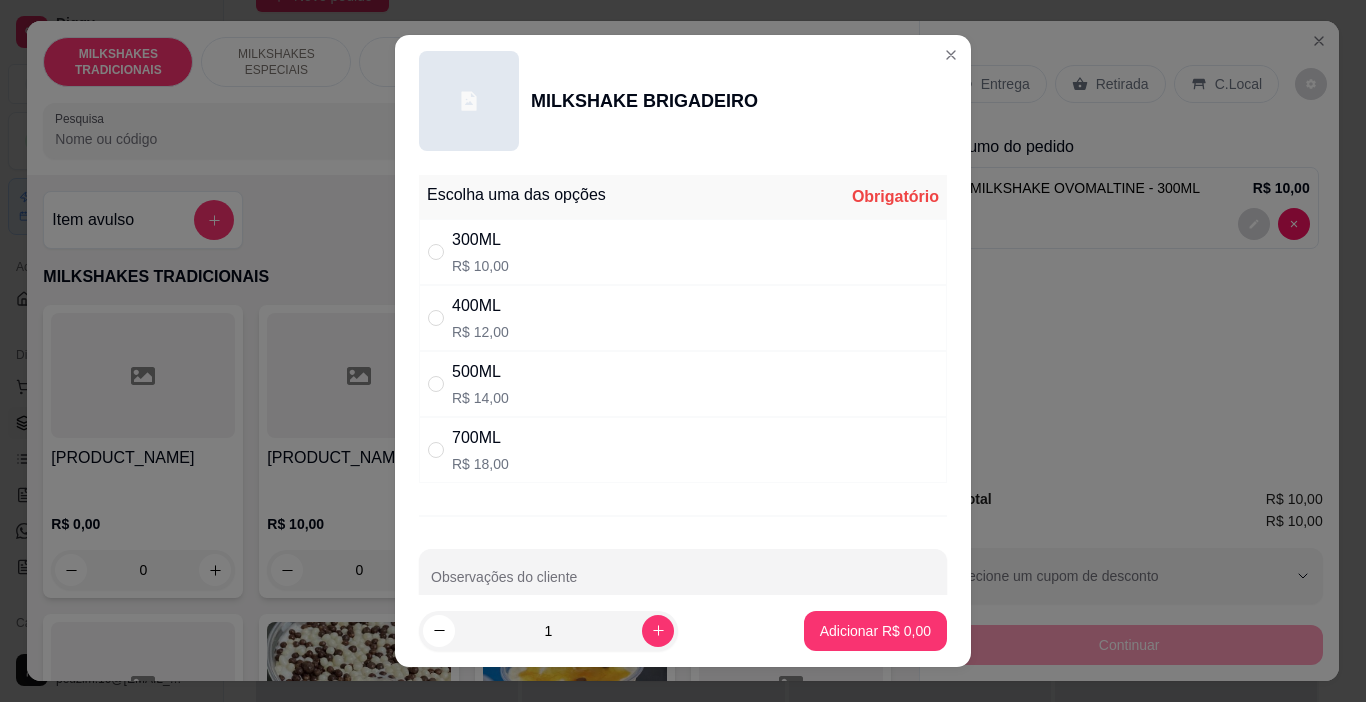 click on "300ML R$ 10,00" at bounding box center (683, 252) 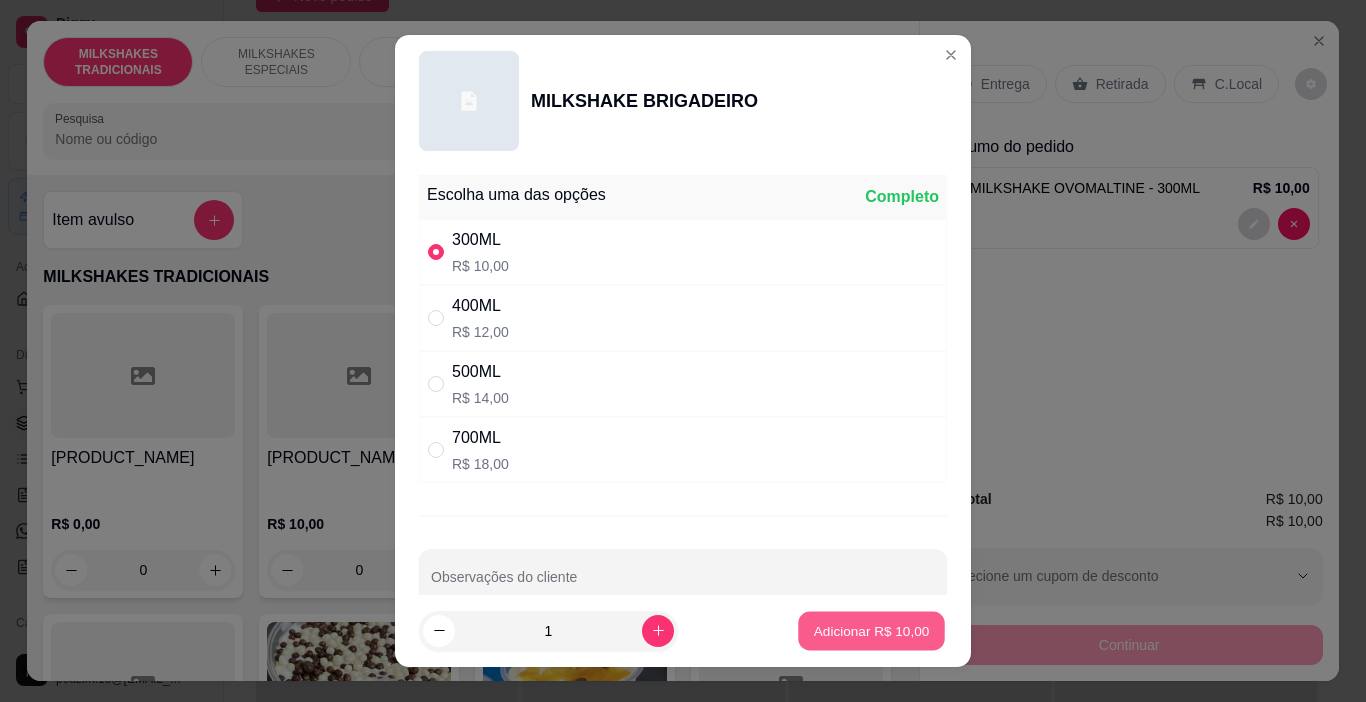 click on "Adicionar   R$ 10,00" at bounding box center (872, 630) 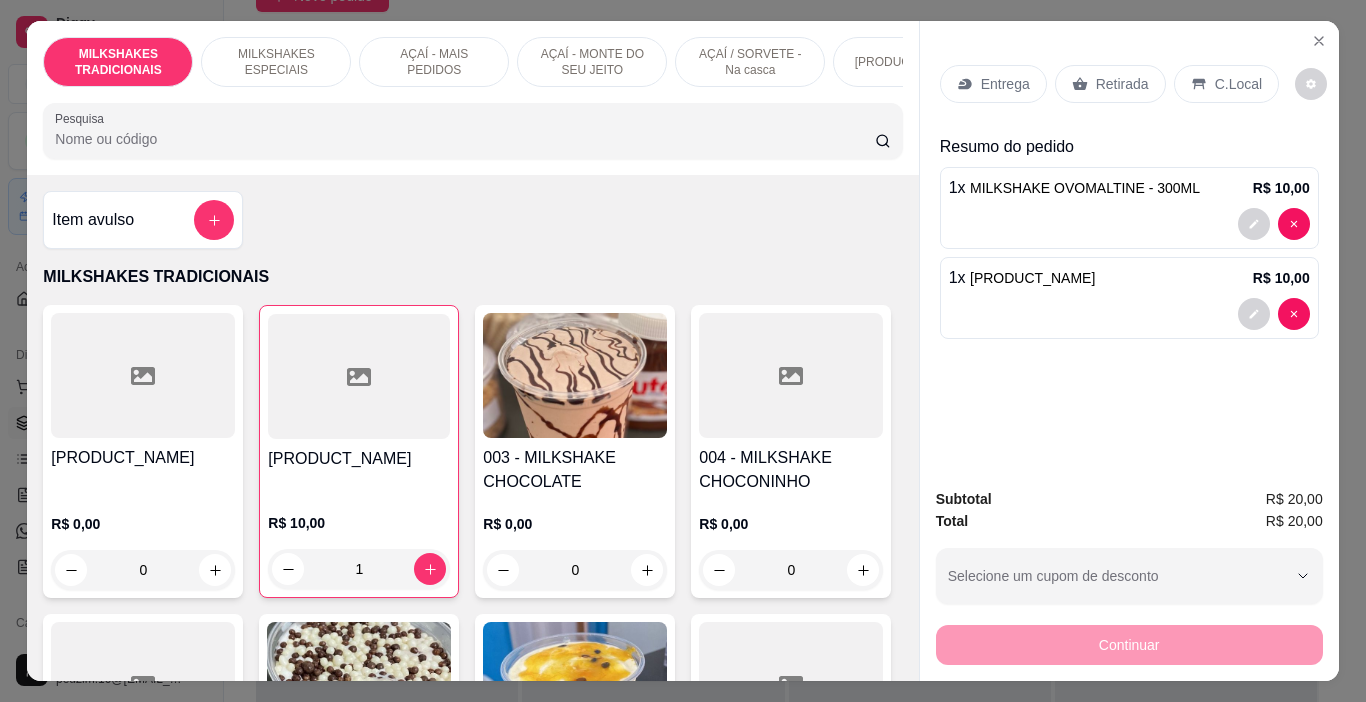 click on "Entrega" at bounding box center [993, 84] 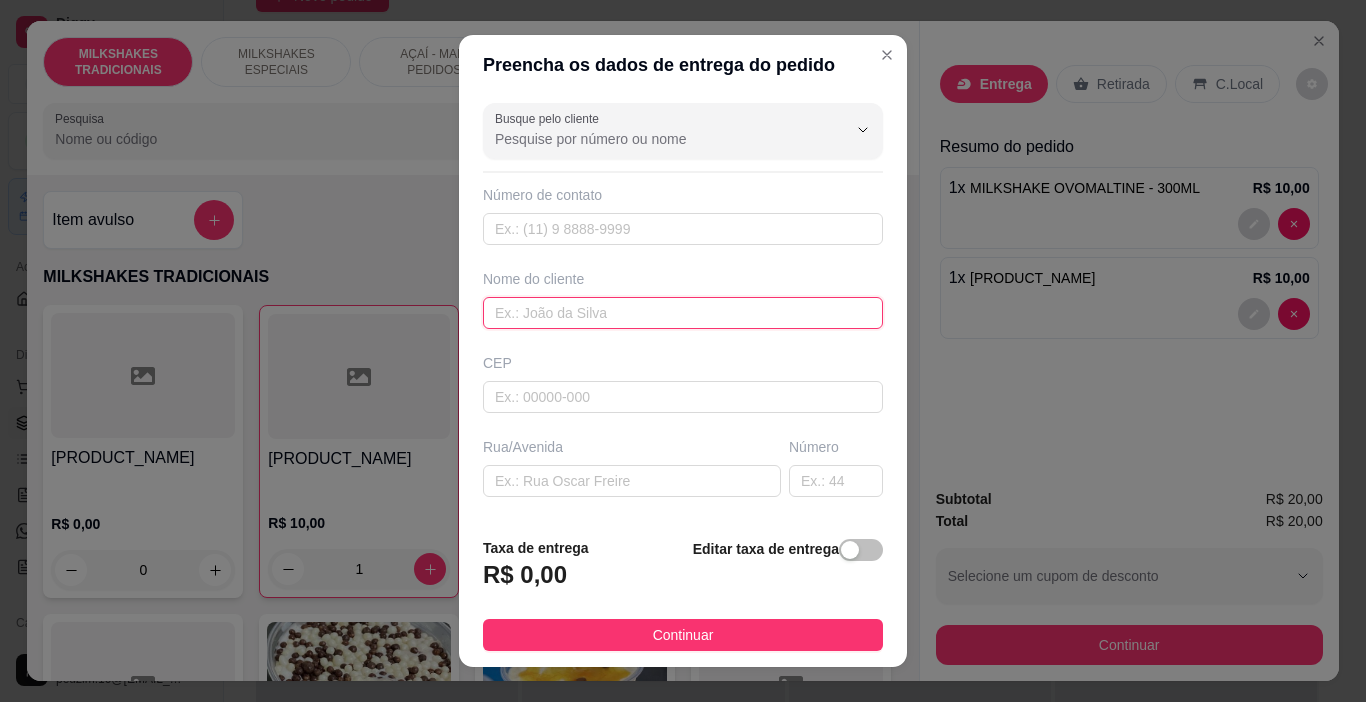 click at bounding box center [683, 313] 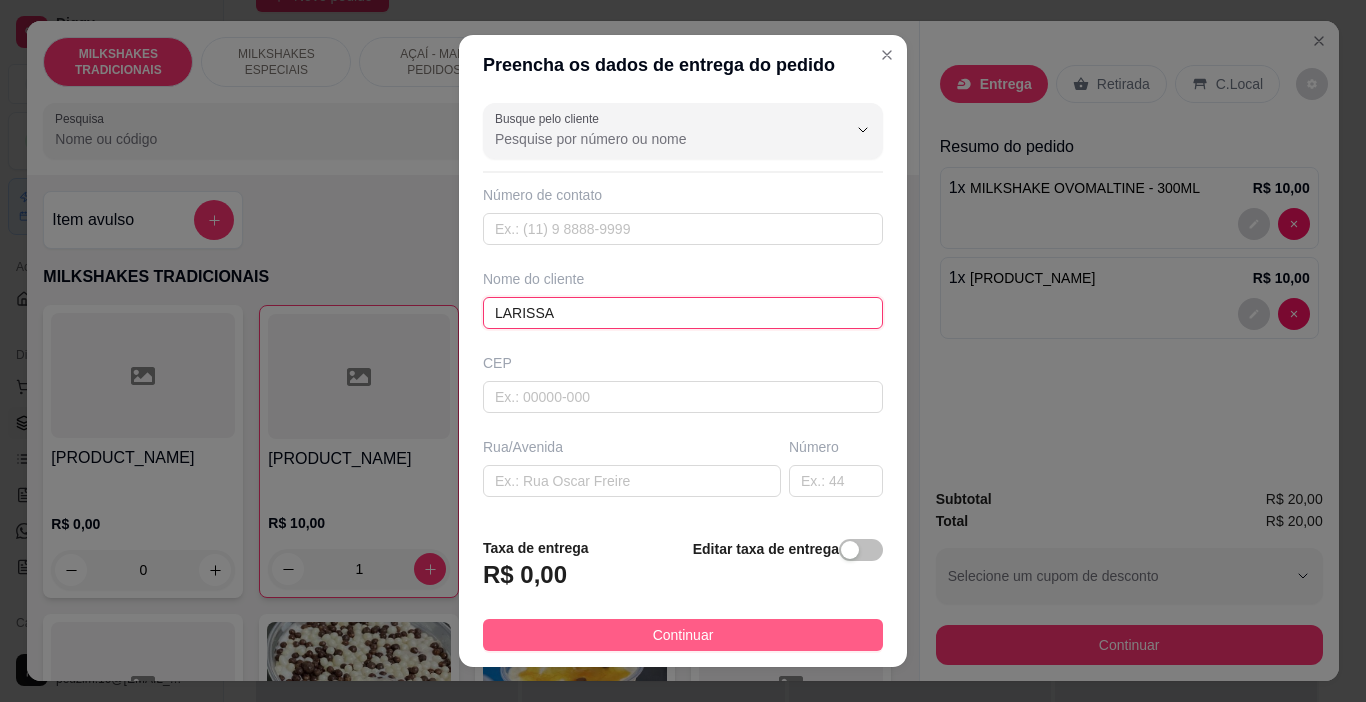 type on "LARISSA" 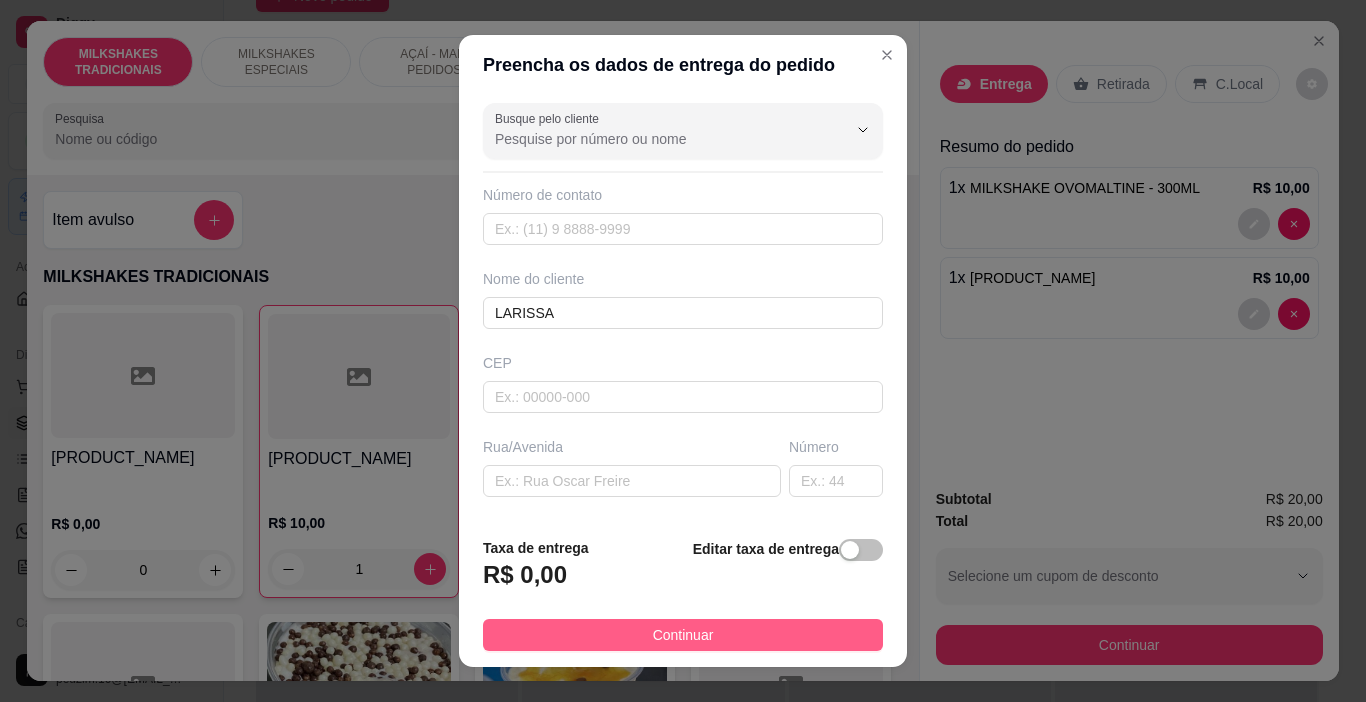 click on "Continuar" at bounding box center (683, 635) 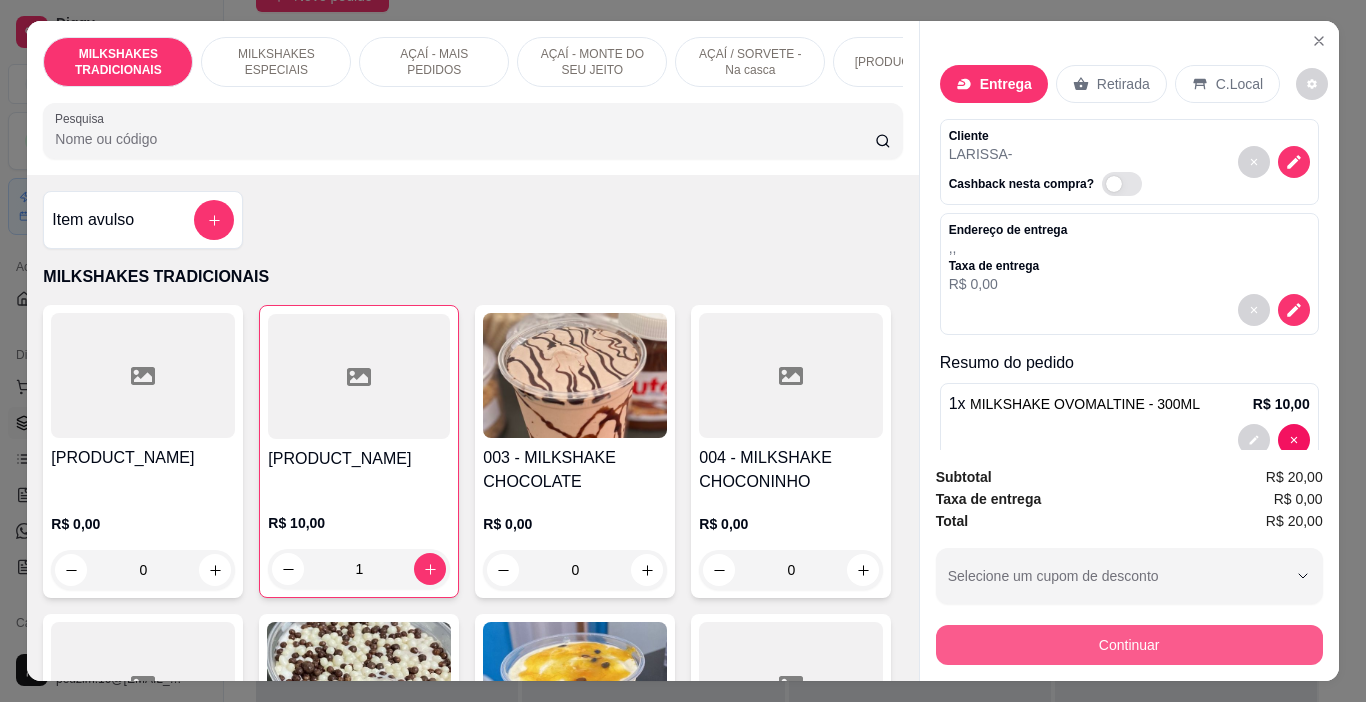 click on "Continuar" at bounding box center (1129, 645) 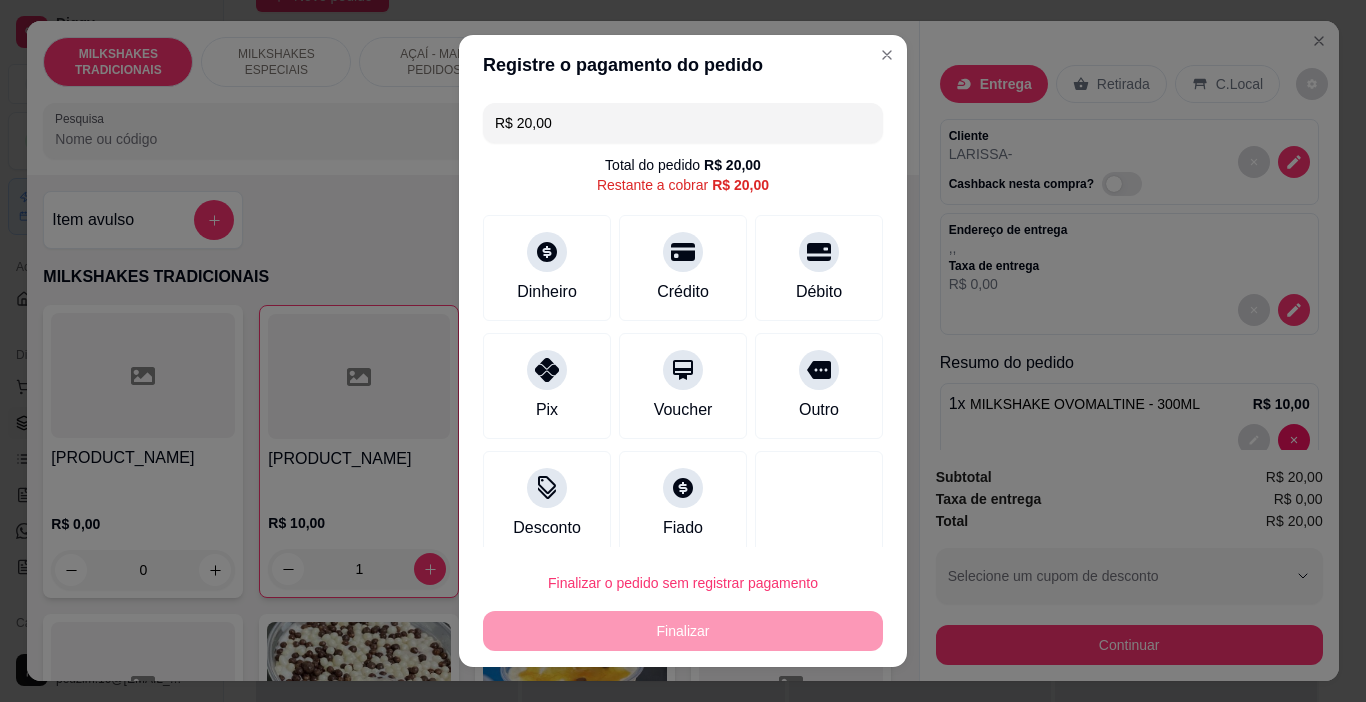 click on "R$ [PRICE] Total do pedido   R$ [PRICE] Restante a cobrar   R$ [PRICE] Dinheiro Crédito Débito Pix Voucher Outro Desconto Fiado" at bounding box center (683, 321) 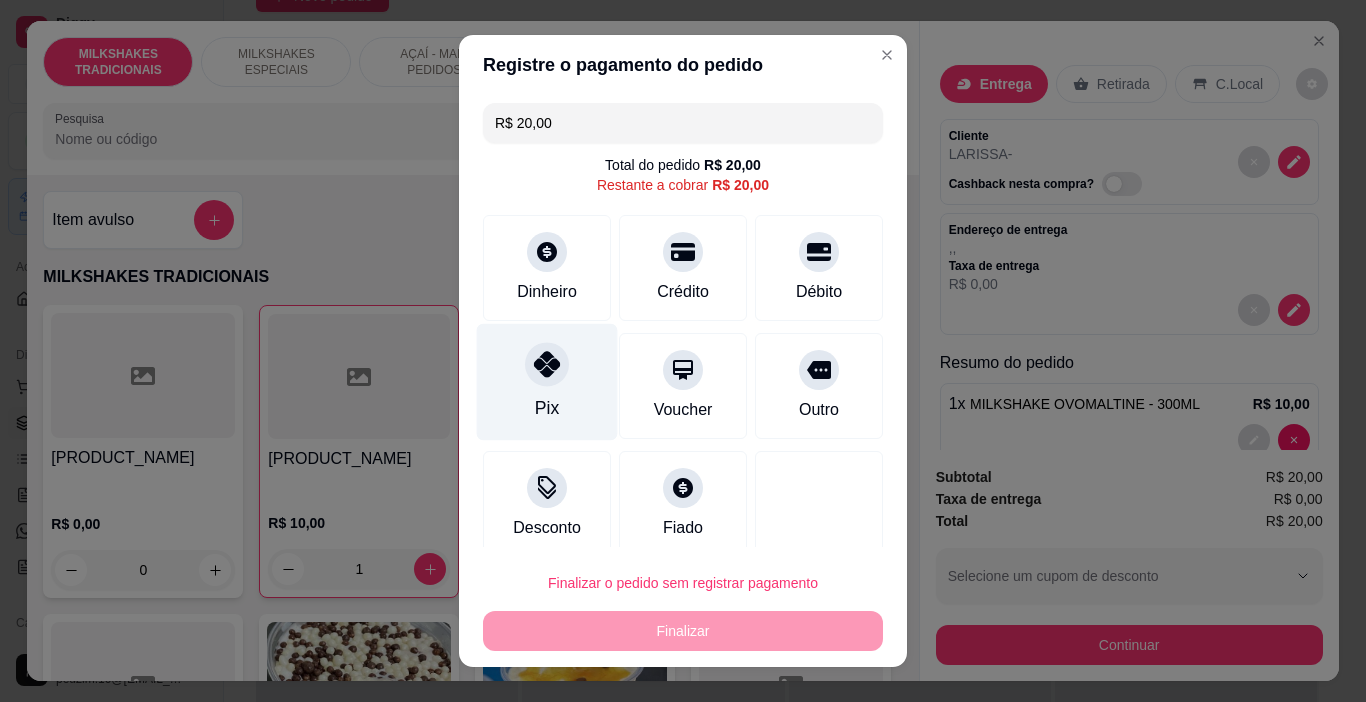 click on "Pix" at bounding box center (547, 382) 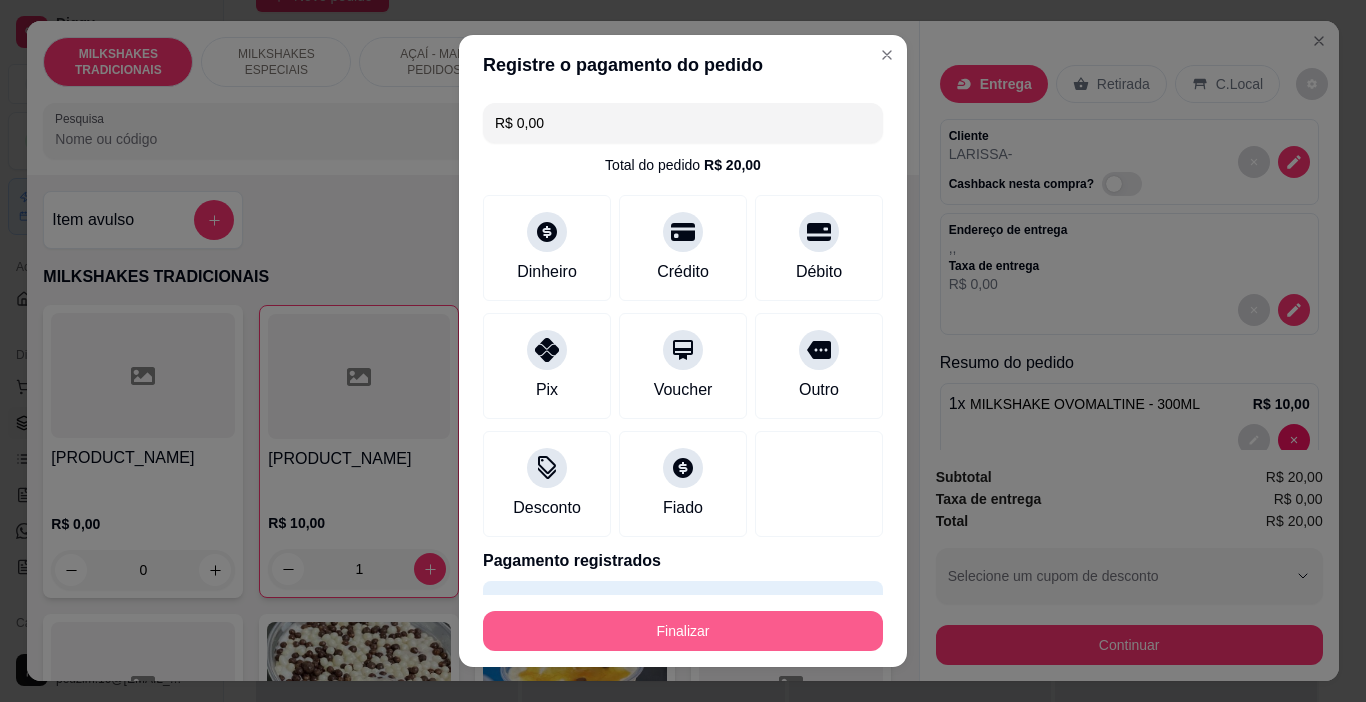 click on "Finalizar" at bounding box center (683, 631) 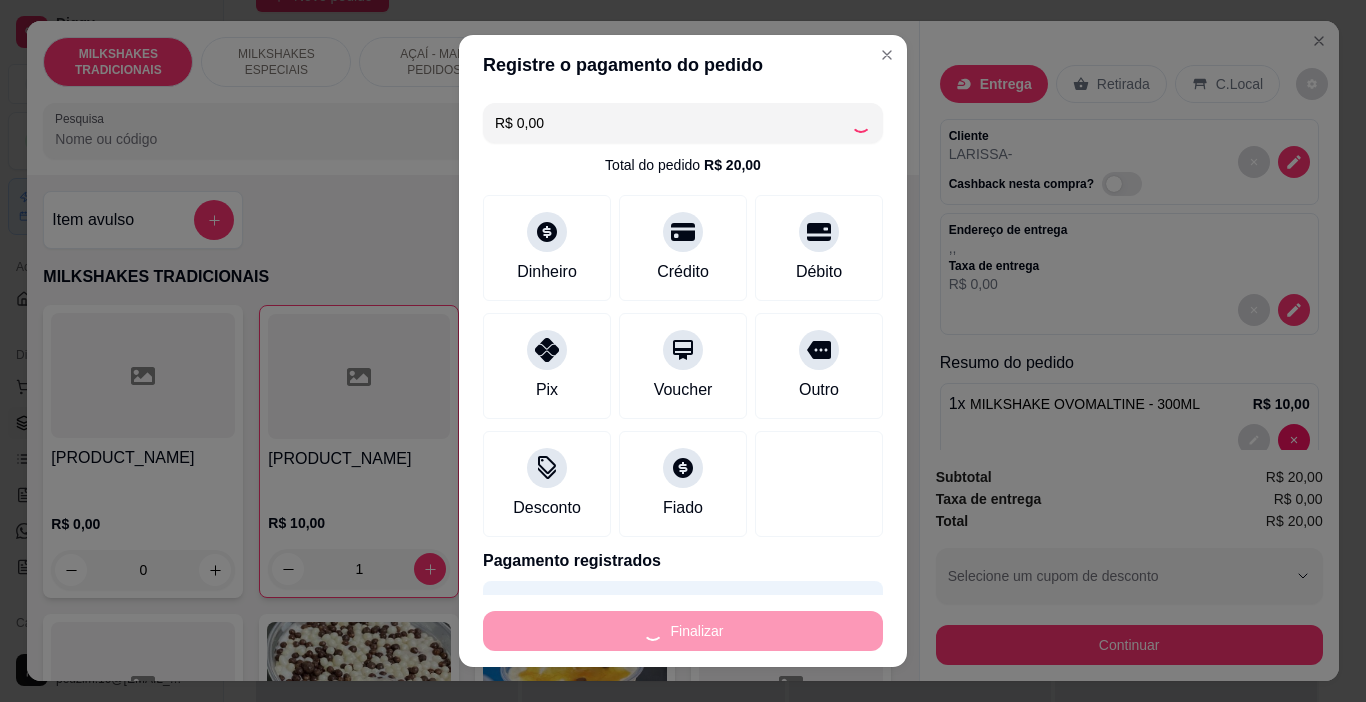type on "0" 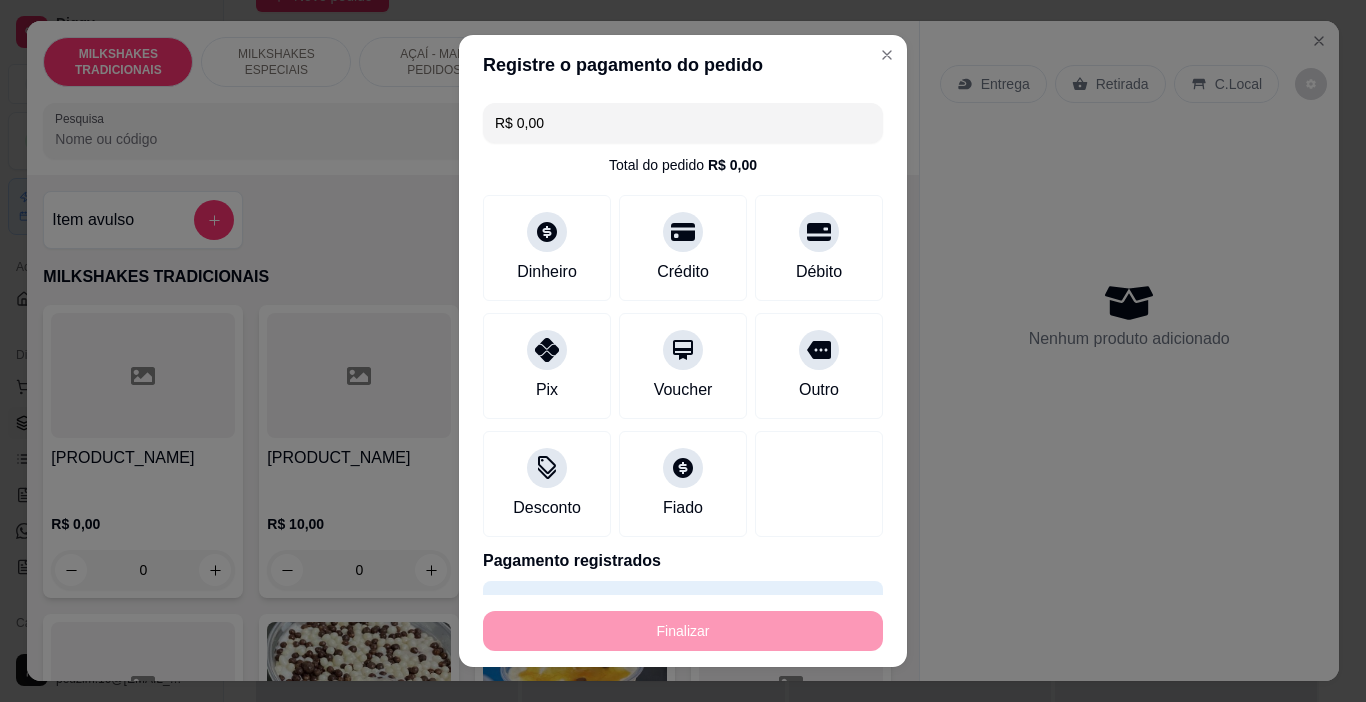 type on "-R$ 20,00" 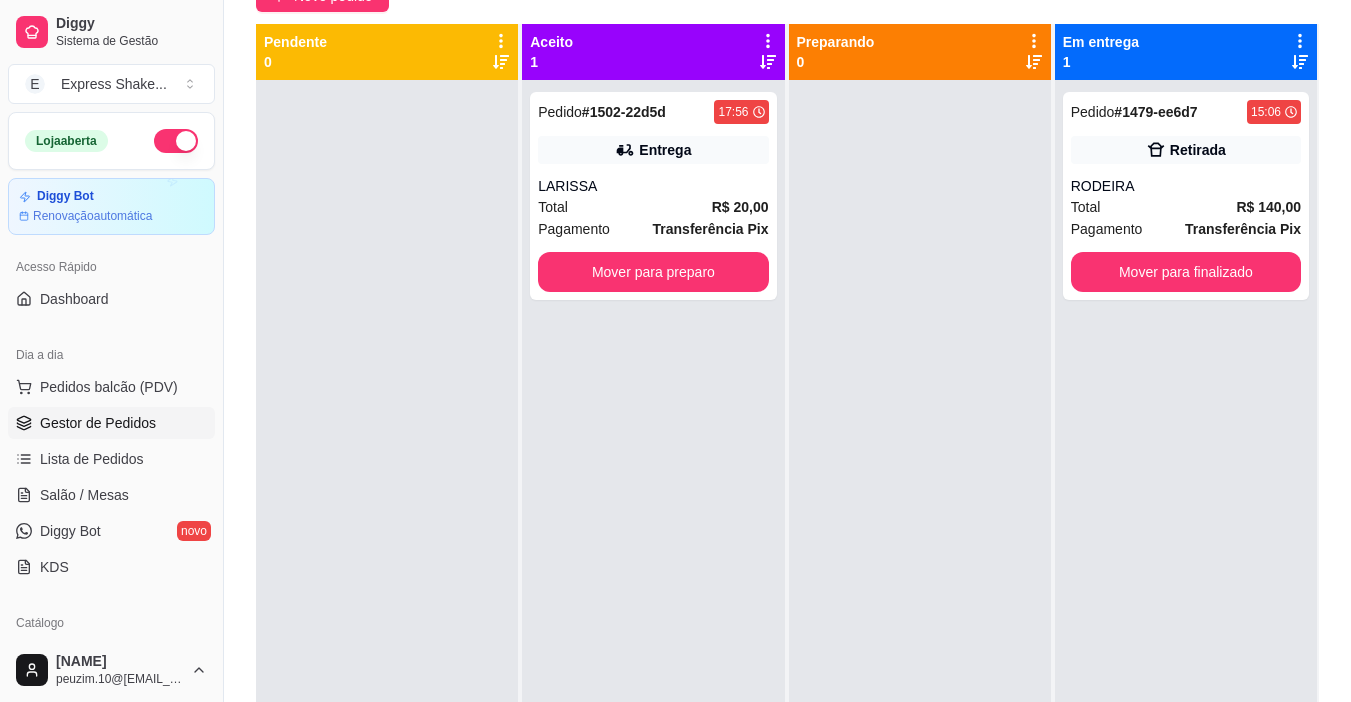 click on "Aceito 1" at bounding box center (653, 52) 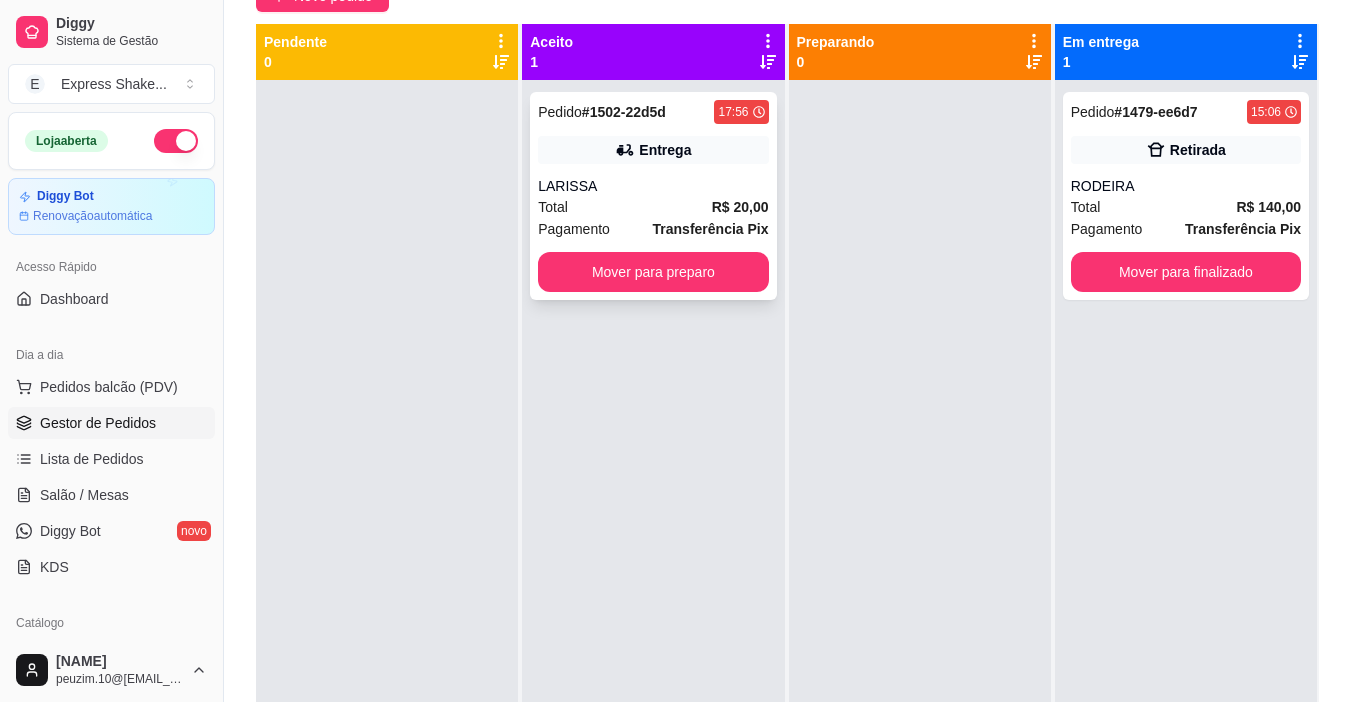 click on "Pedido  # [ORDER_ID] [TIME] Entrega [NAME] Total R$ [PRICE] Pagamento Transferência Pix Mover para preparo" at bounding box center (653, 196) 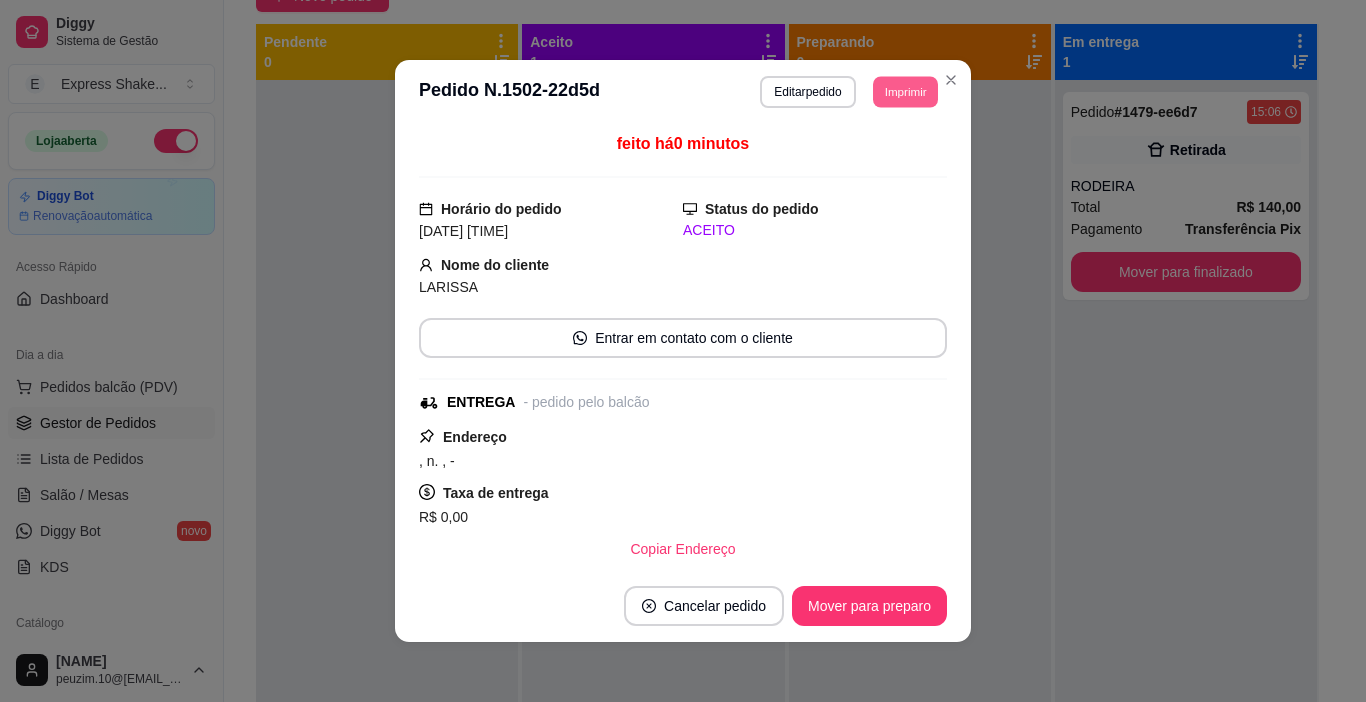 click on "Imprimir" at bounding box center (905, 91) 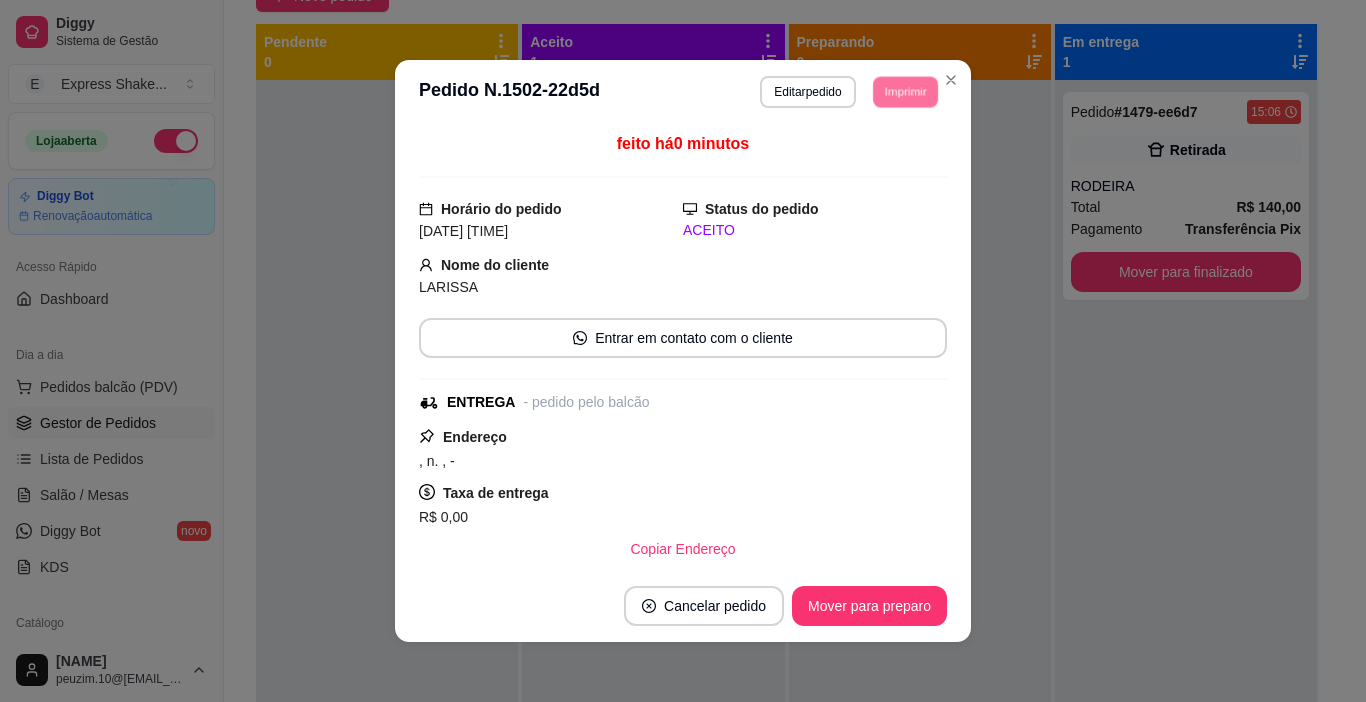 click on "IMPRESSORA" at bounding box center [878, 153] 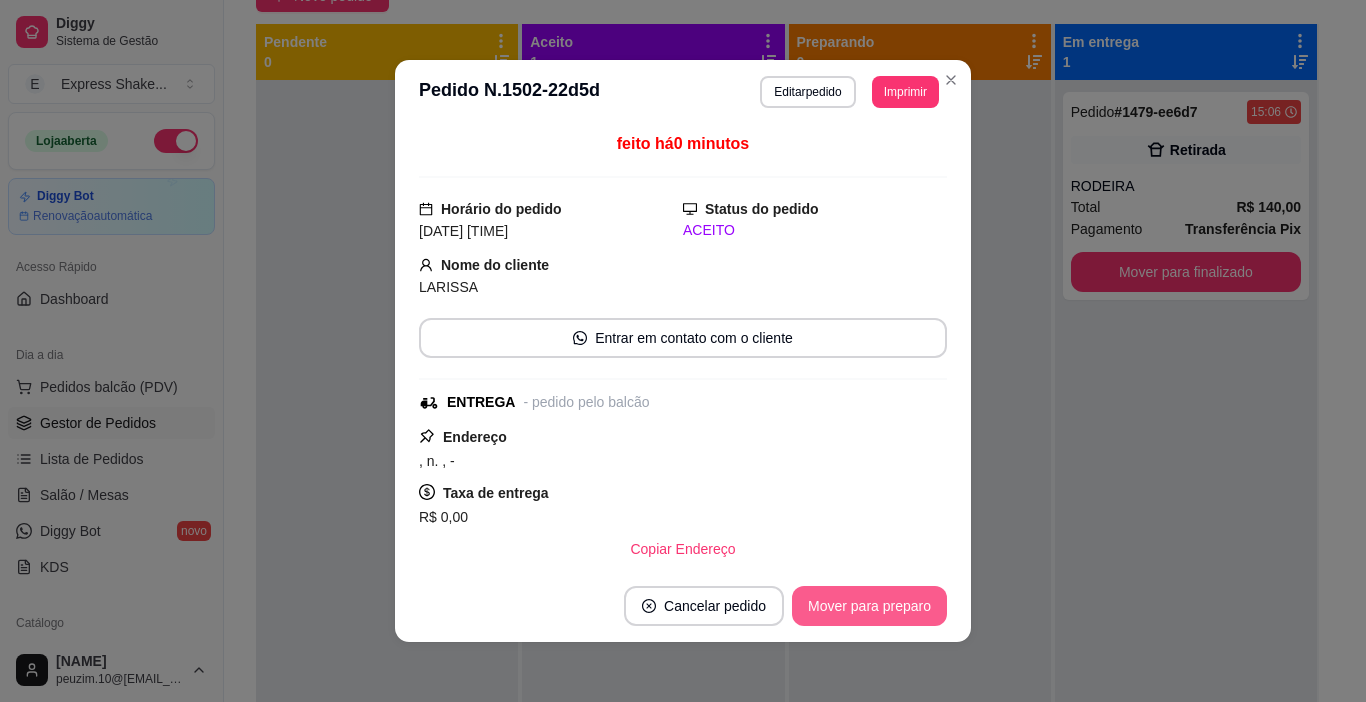 click on "Mover para preparo" at bounding box center (869, 606) 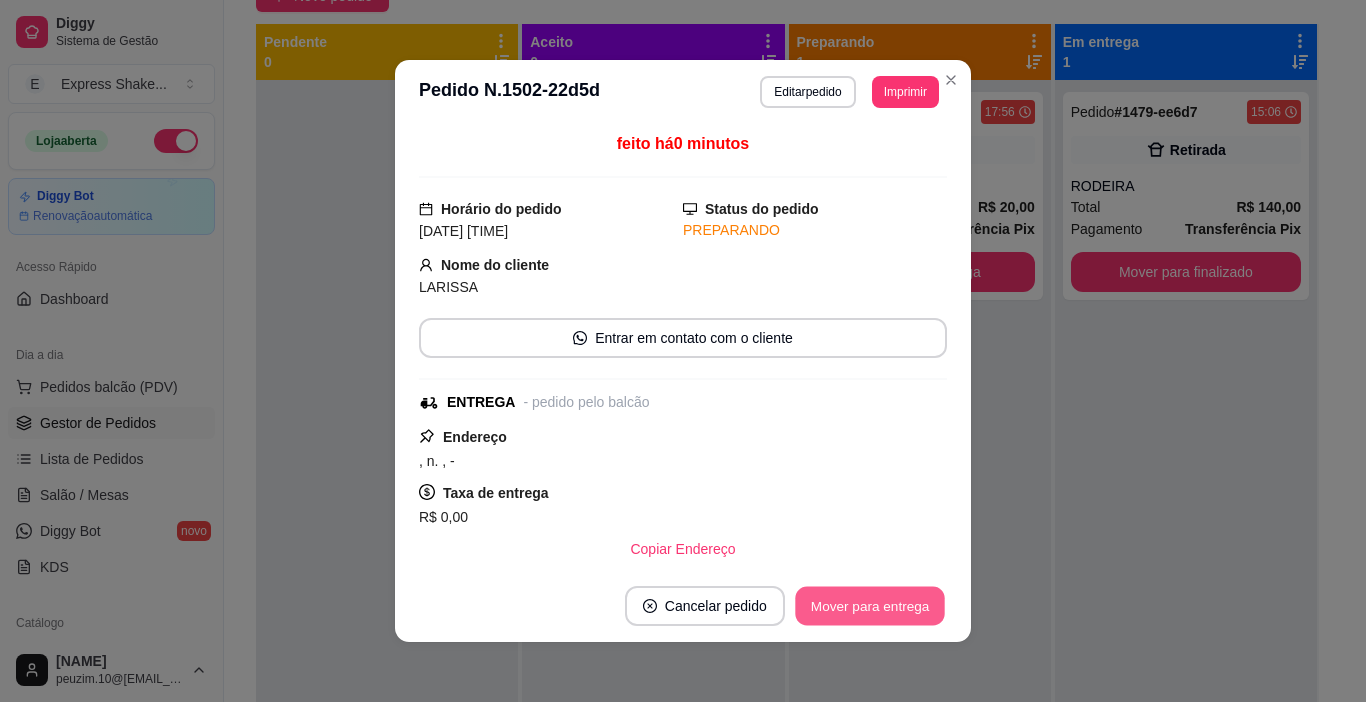 click on "Mover para entrega" at bounding box center (870, 606) 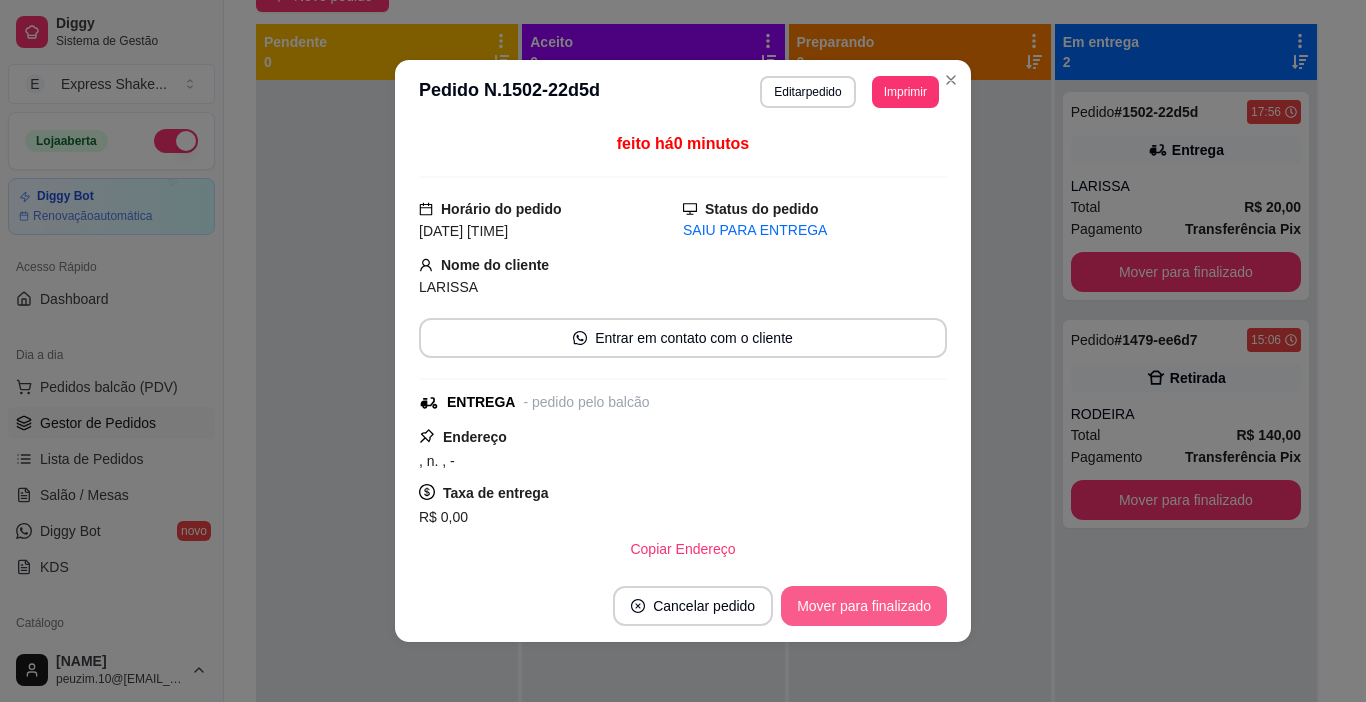 click on "Mover para finalizado" at bounding box center [864, 606] 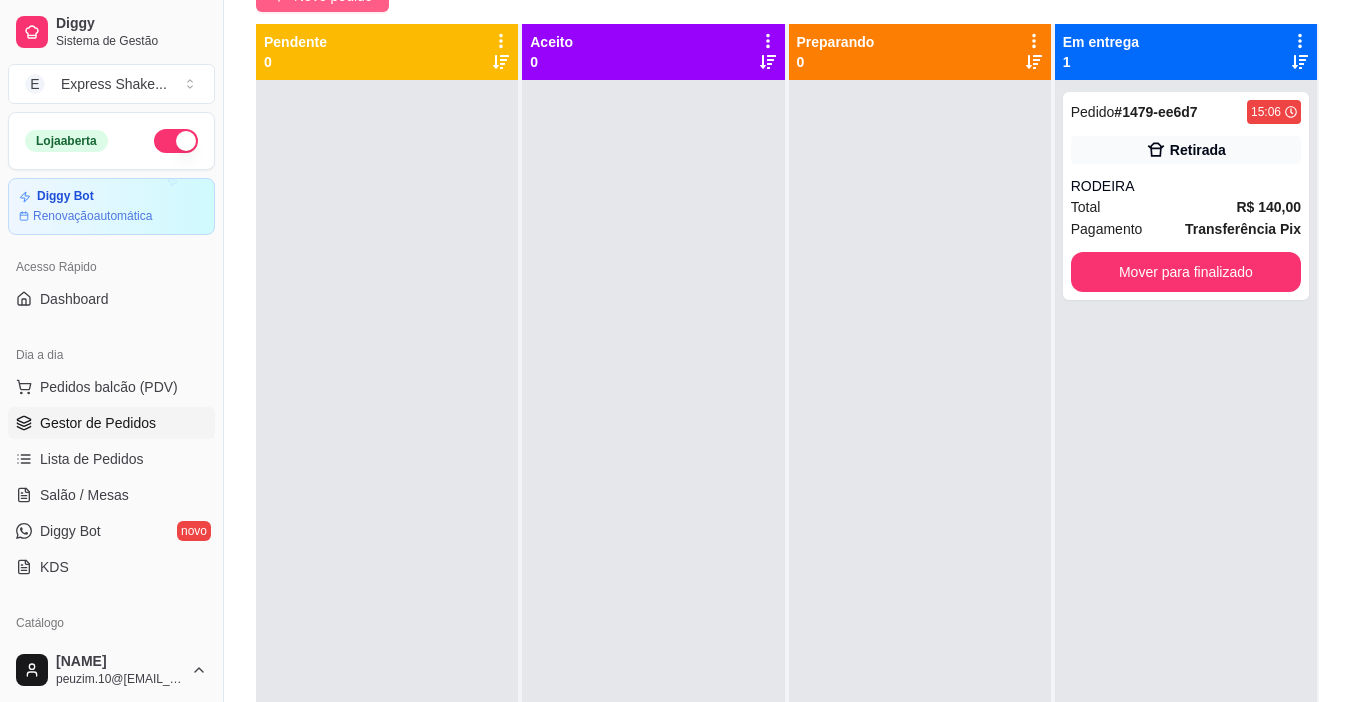 click on "Novo pedido" at bounding box center (322, -4) 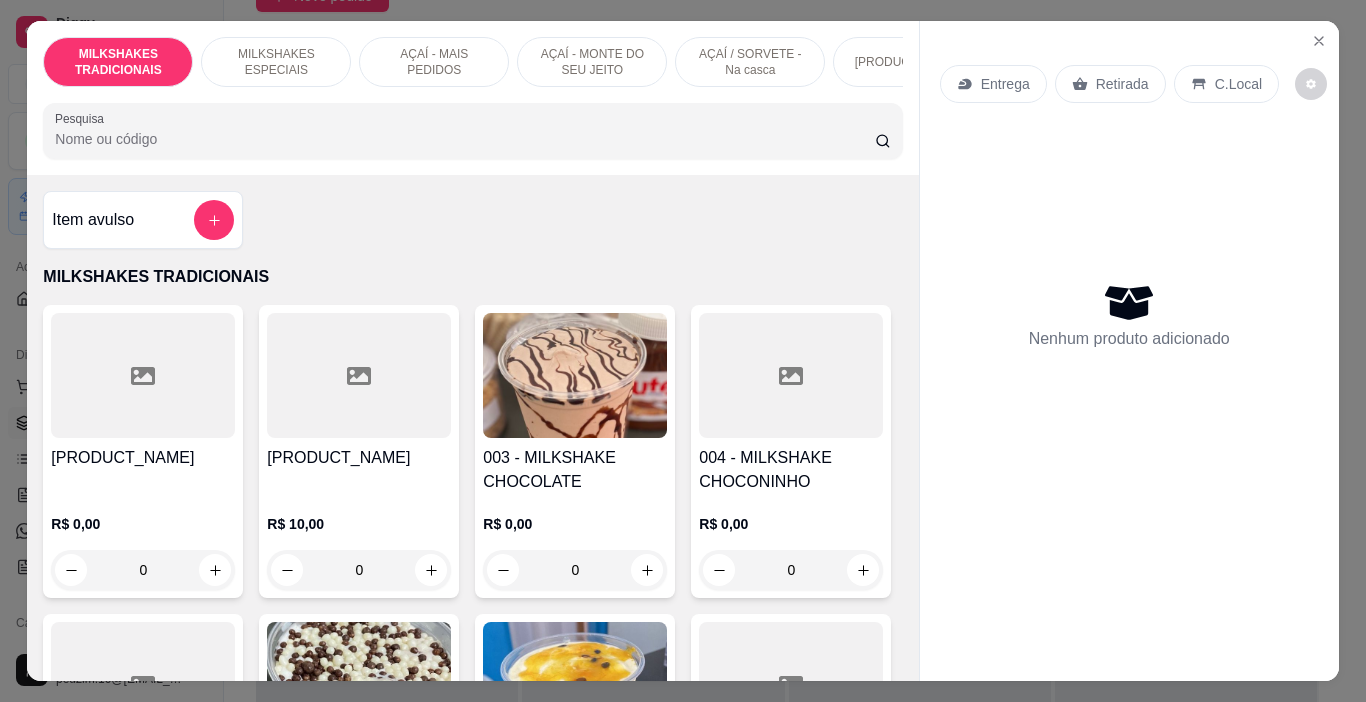 click on "AÇAÍ - MAIS PEDIDOS" at bounding box center [434, 62] 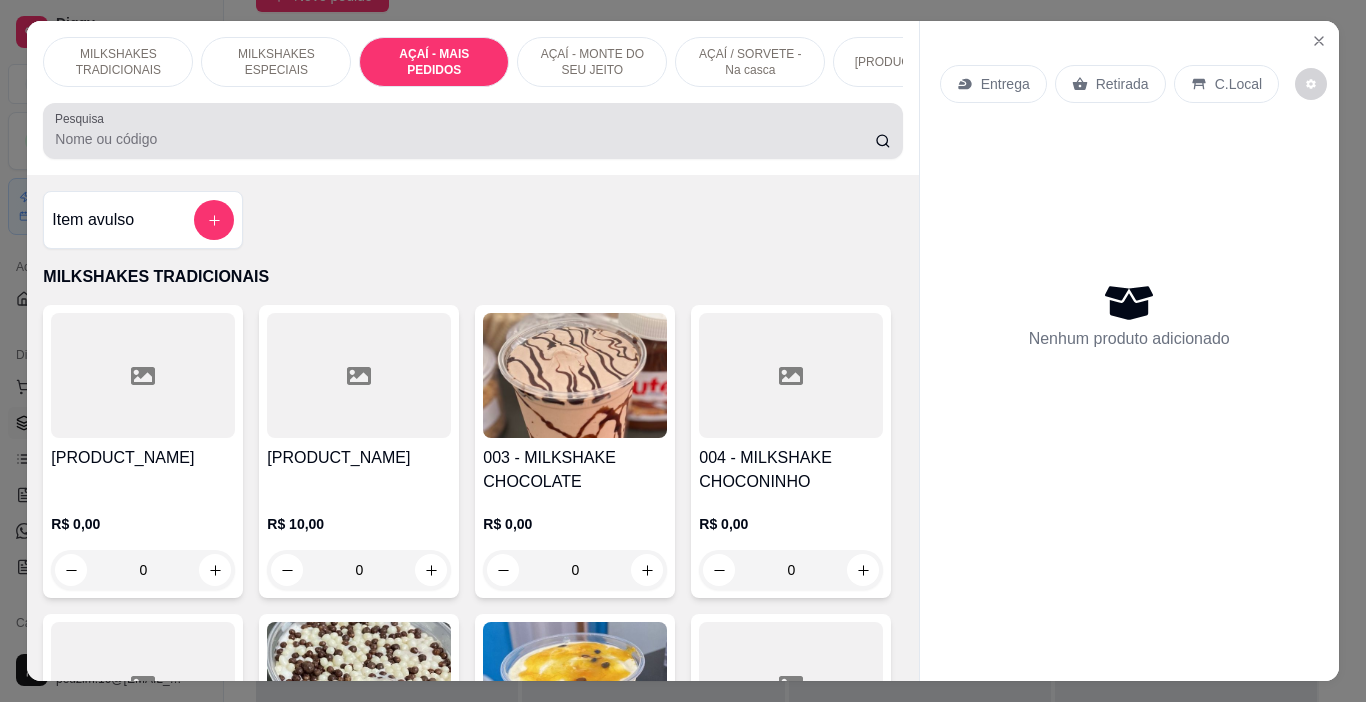 scroll, scrollTop: 3314, scrollLeft: 0, axis: vertical 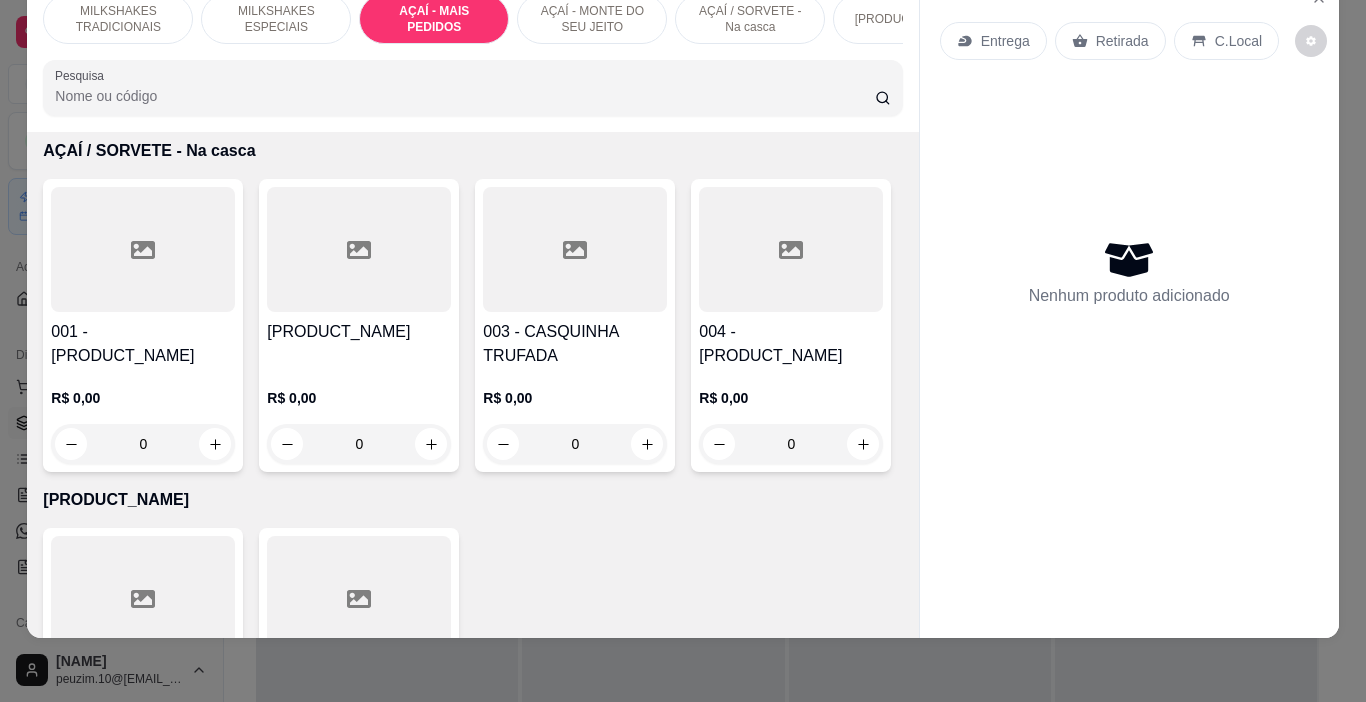 click on "0" at bounding box center [359, -563] 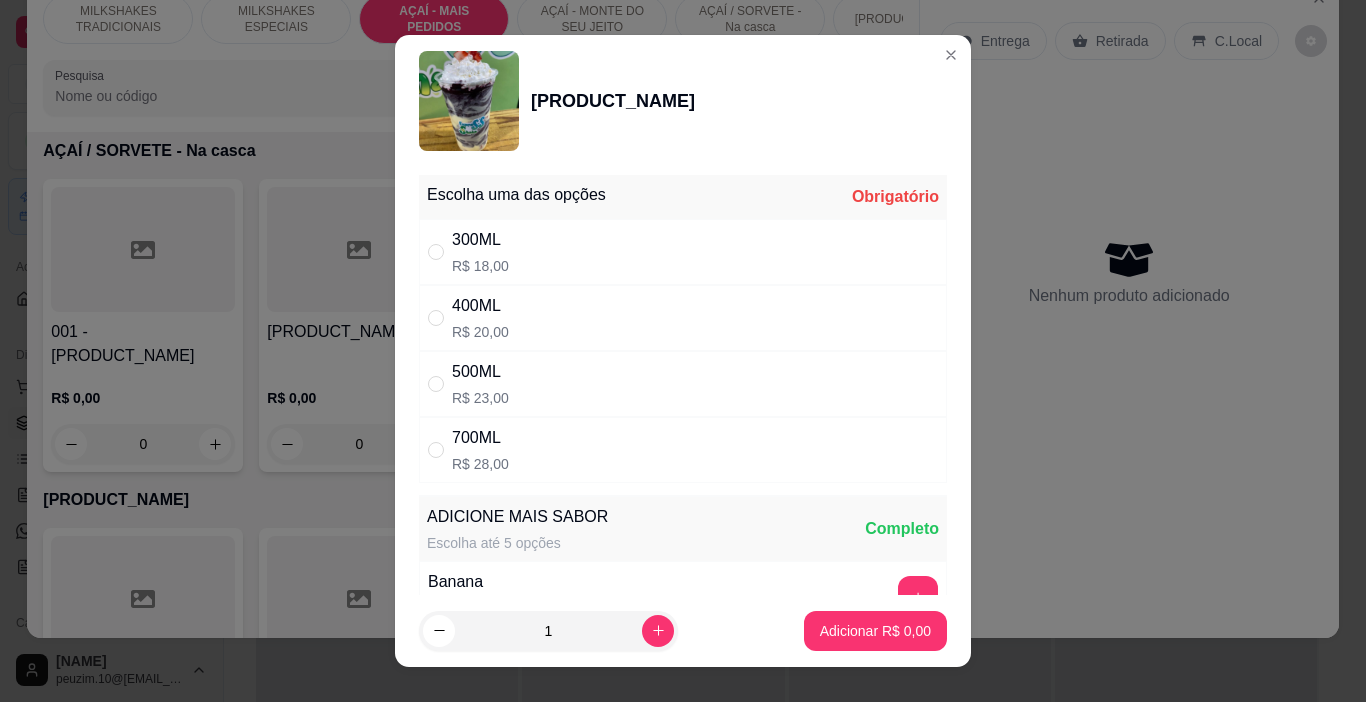 drag, startPoint x: 618, startPoint y: 365, endPoint x: 630, endPoint y: 365, distance: 12 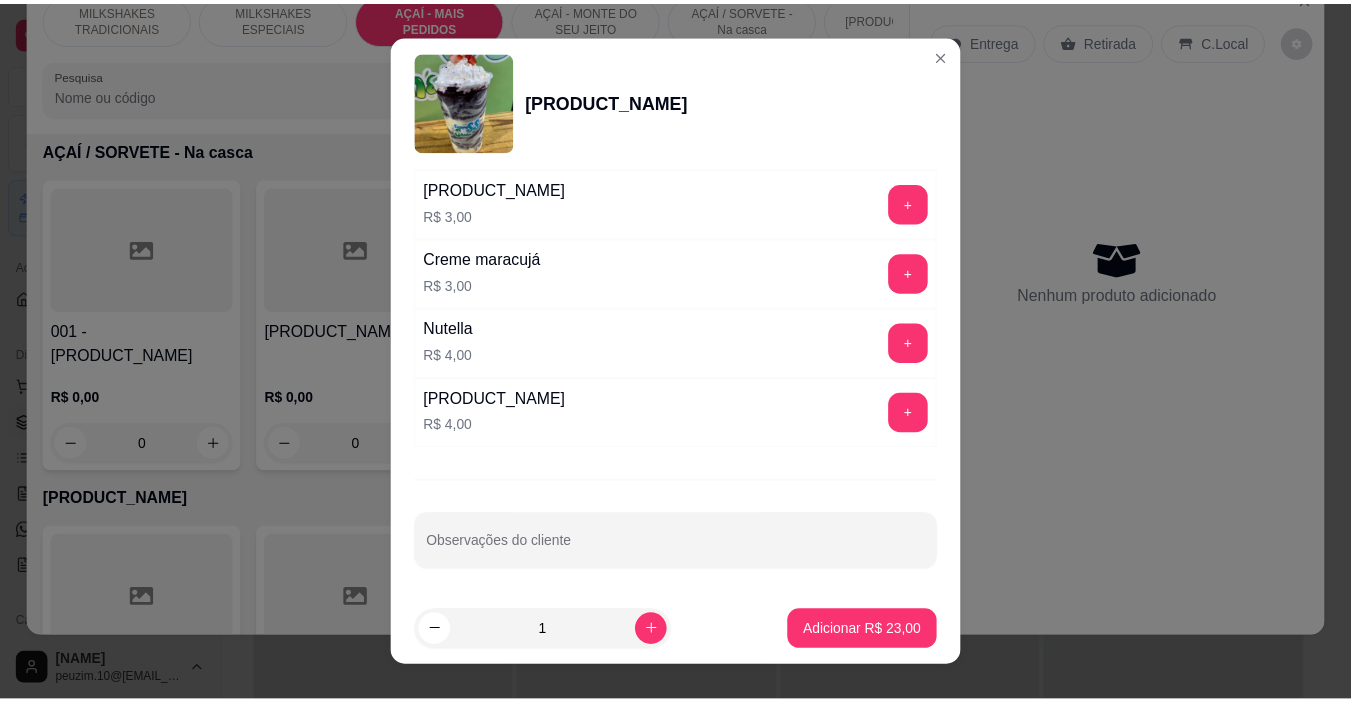 scroll, scrollTop: 2356, scrollLeft: 0, axis: vertical 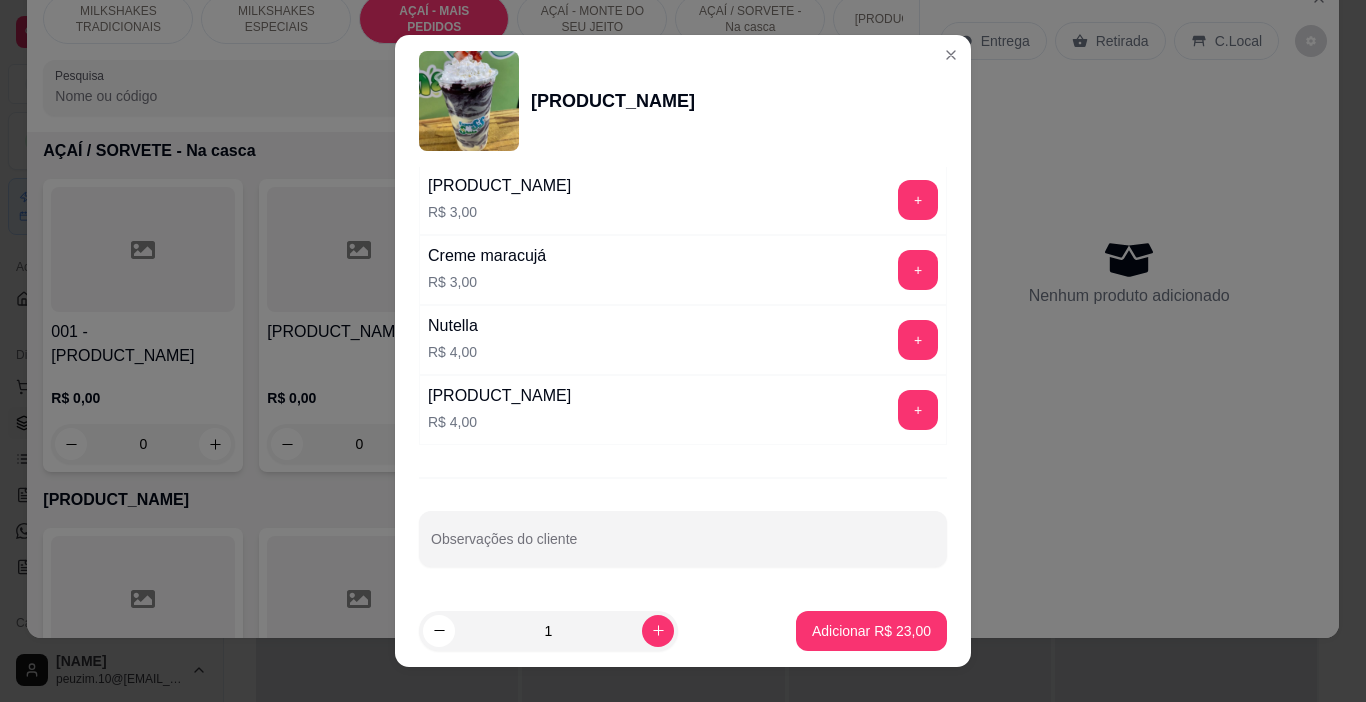 click on "+" at bounding box center (918, 340) 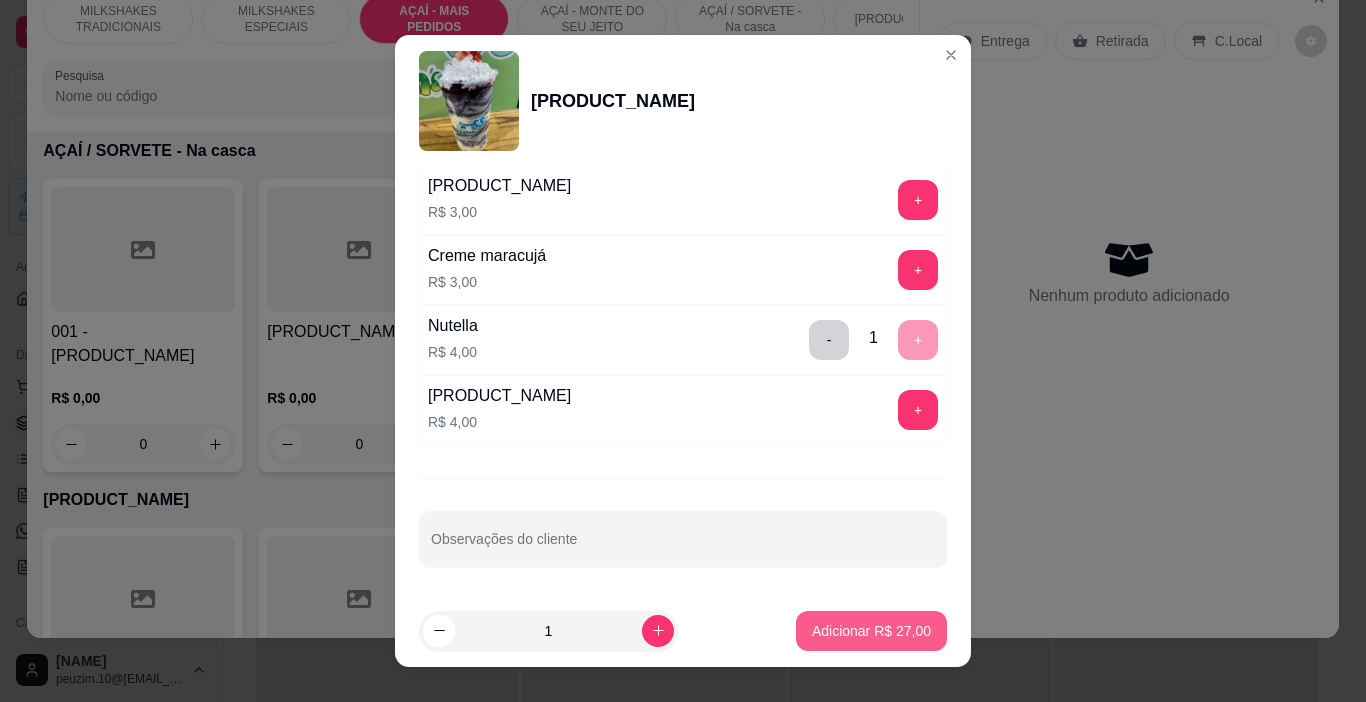 click on "Adicionar   R$ 27,00" at bounding box center (871, 631) 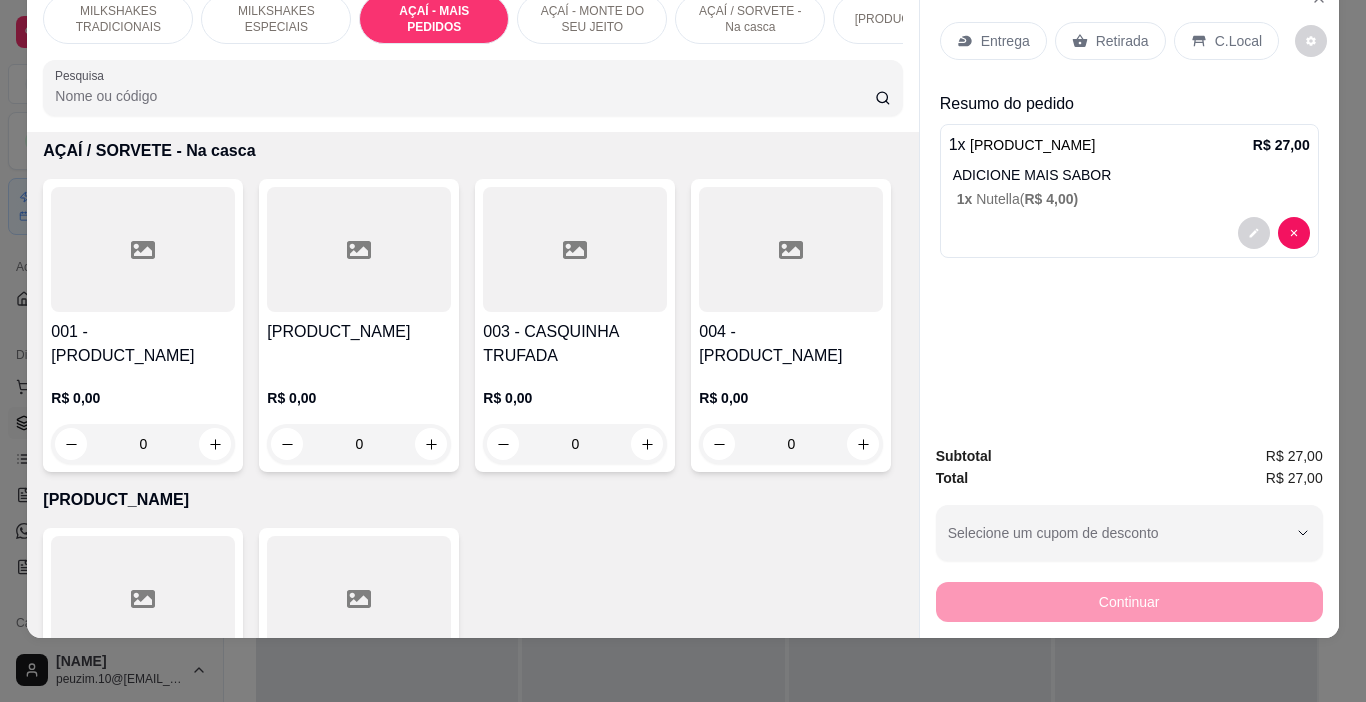 click on "Entrega" at bounding box center (1005, 41) 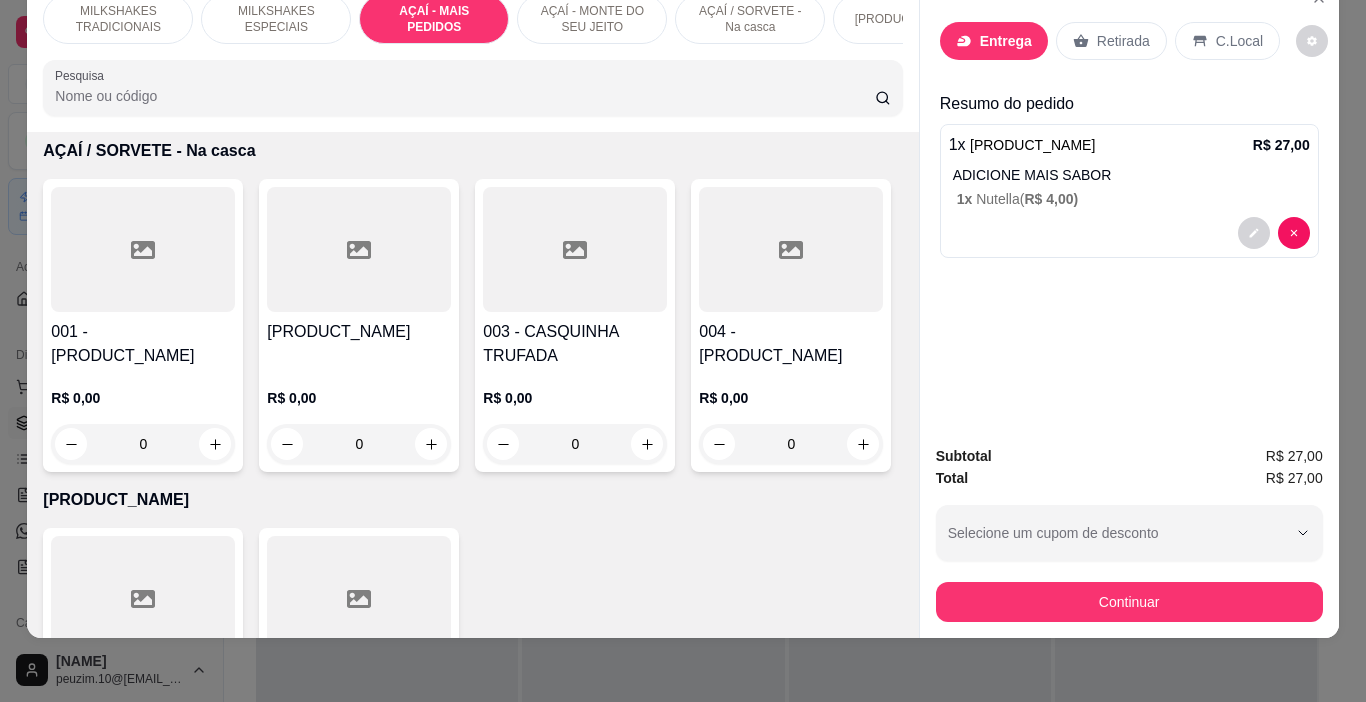 click at bounding box center (683, 313) 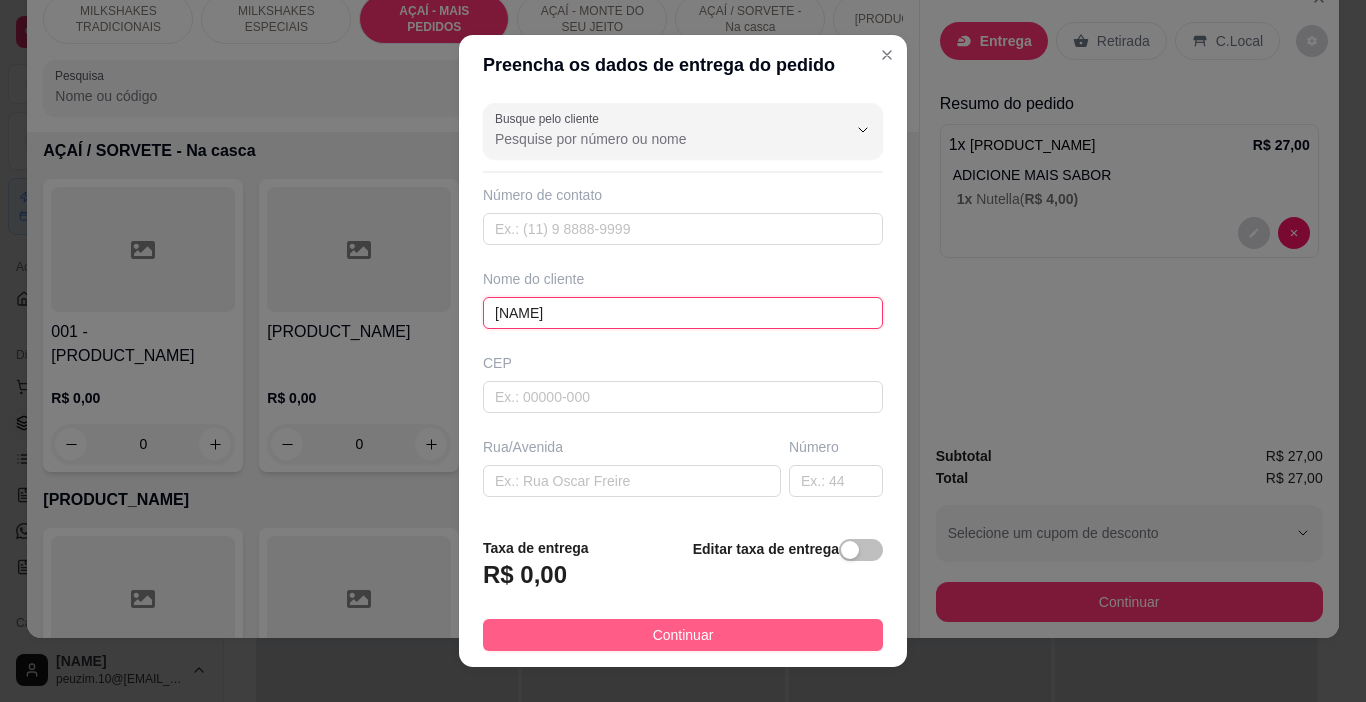 type on "[NAME]" 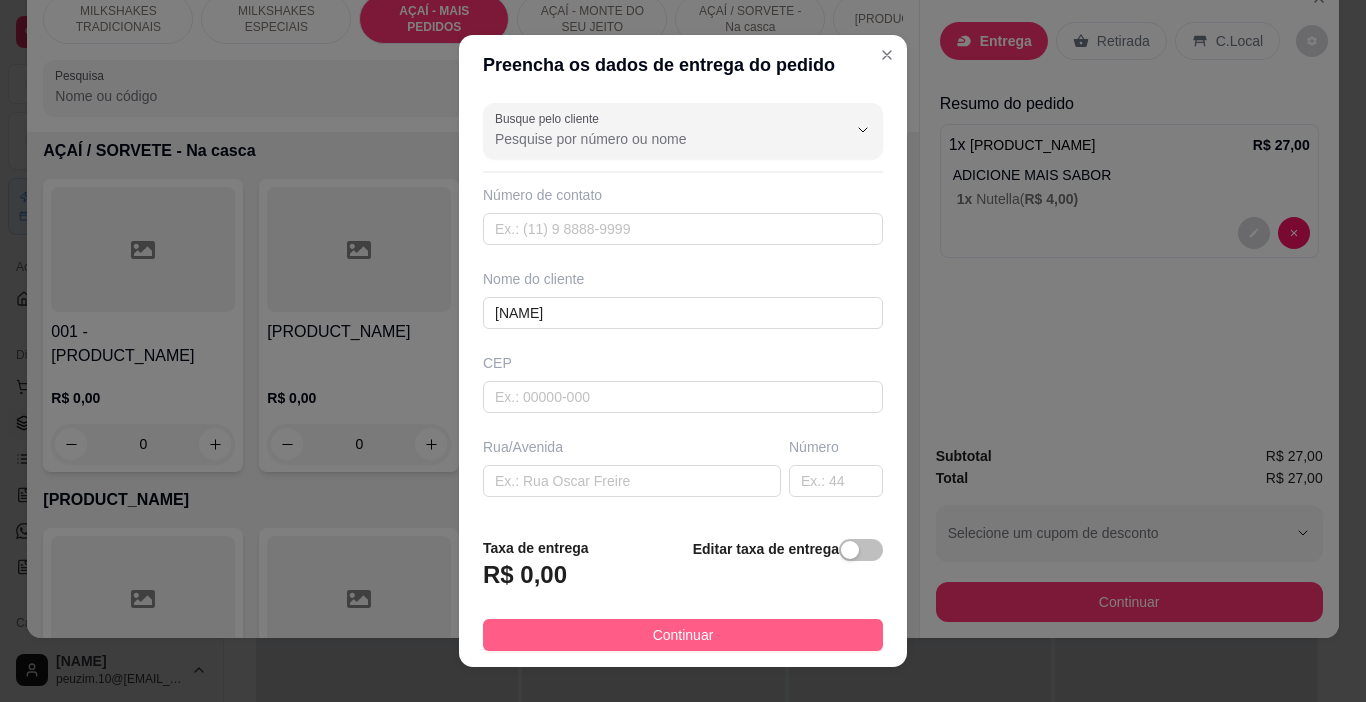 click on "Continuar" at bounding box center [683, 635] 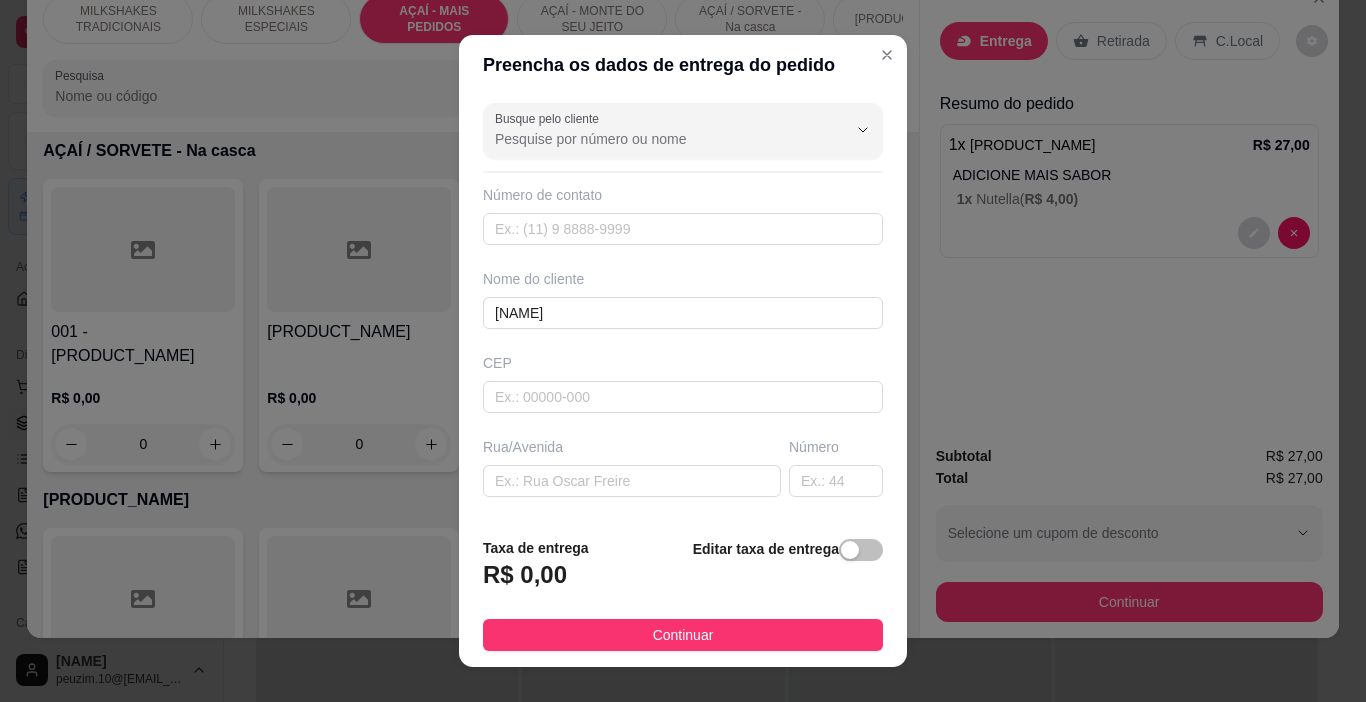 click on "Continuar" at bounding box center (1129, 602) 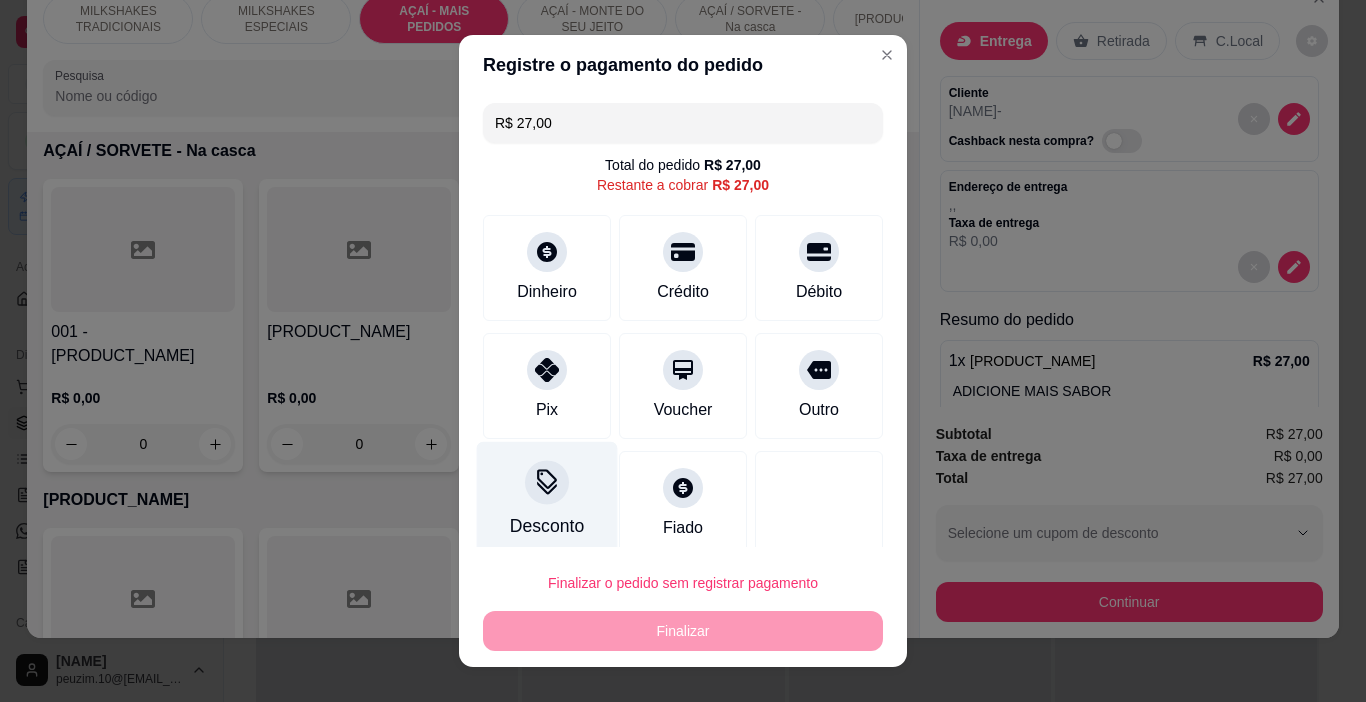 click on "Pix" at bounding box center (547, 410) 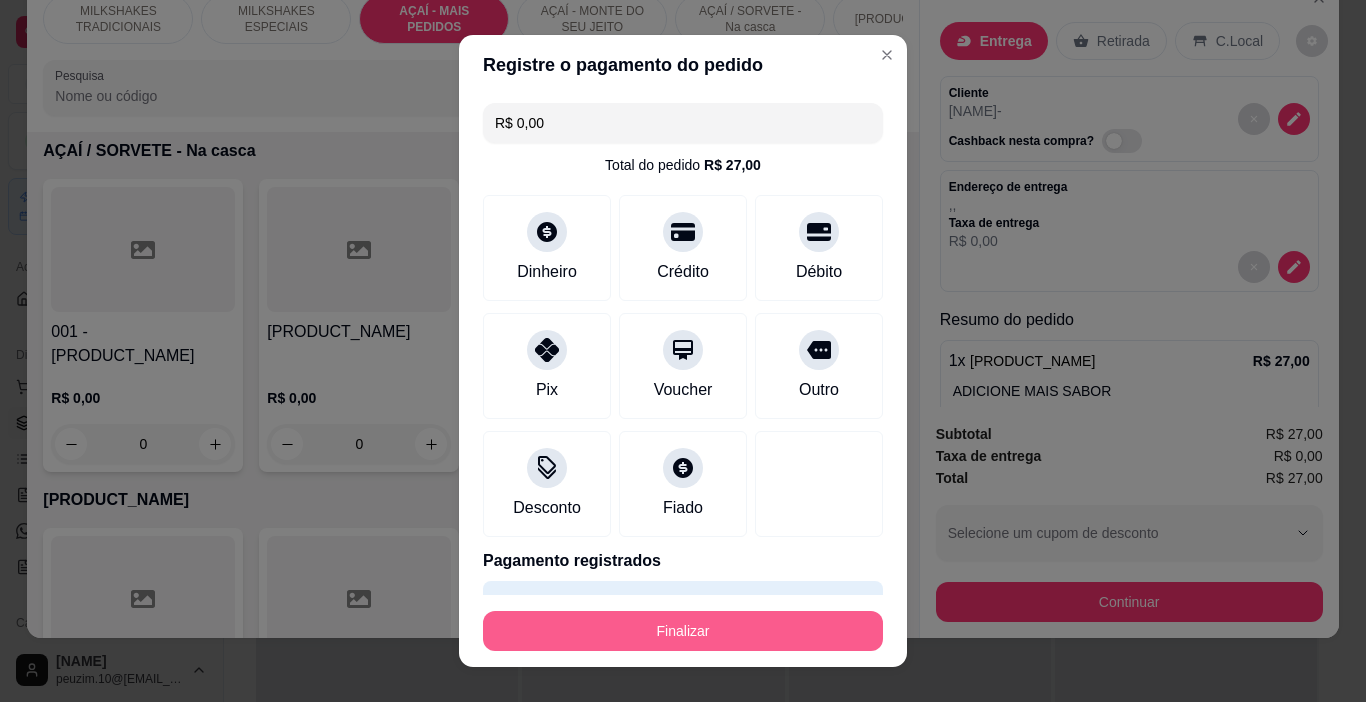 click on "Finalizar" at bounding box center (683, 631) 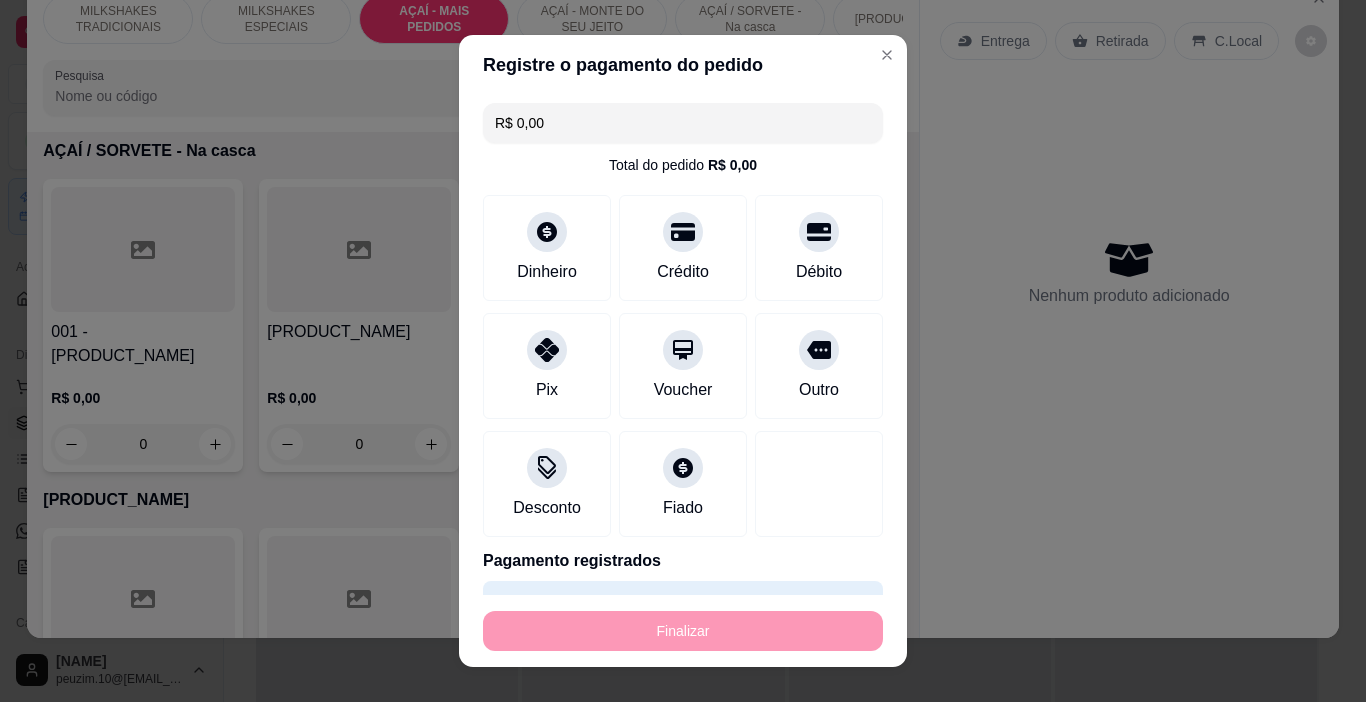 type on "-R$ 27,00" 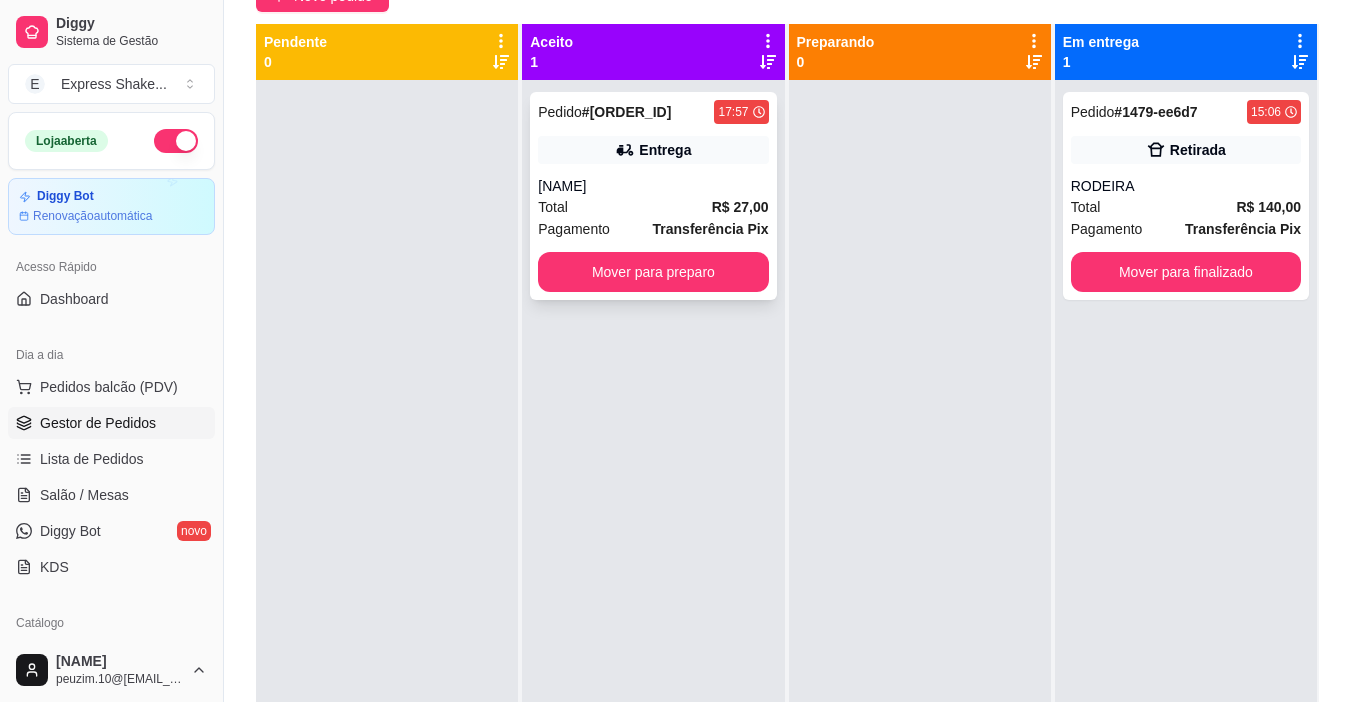 click on "Total R$ 27,00" at bounding box center (653, 207) 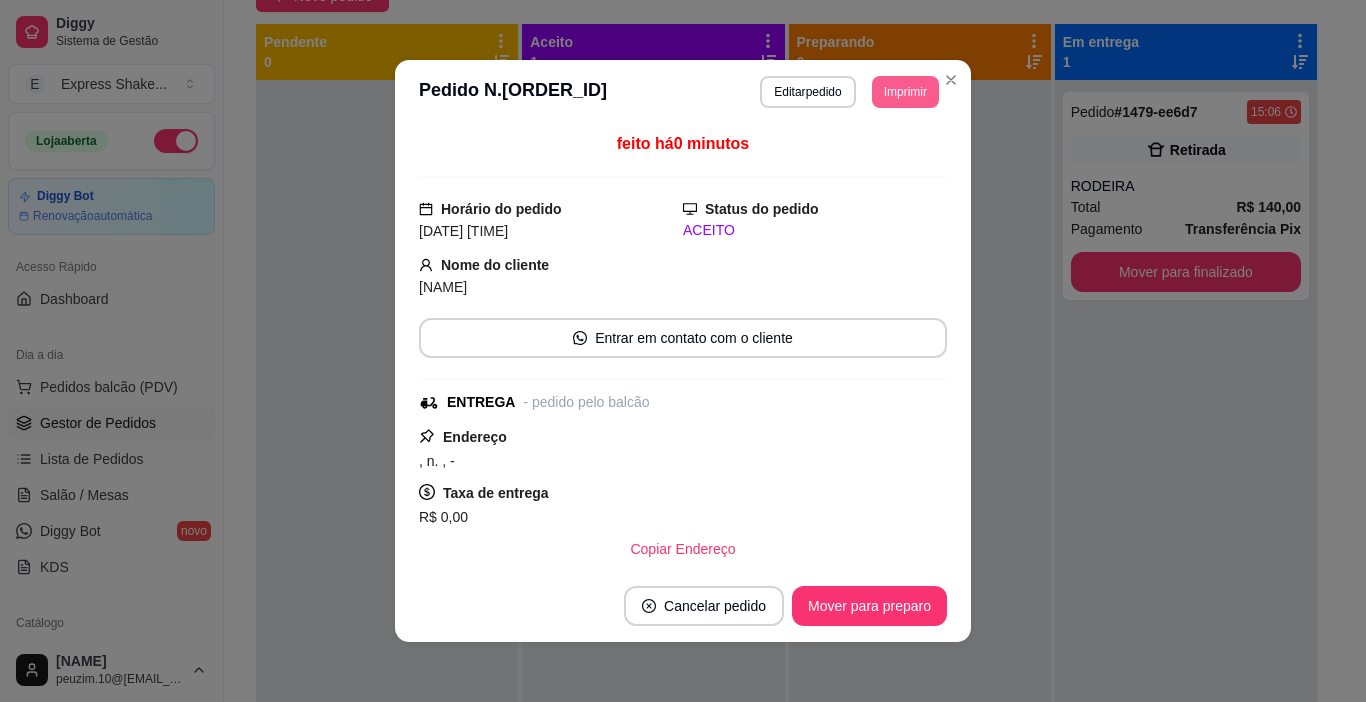 click on "Imprimir" at bounding box center (905, 92) 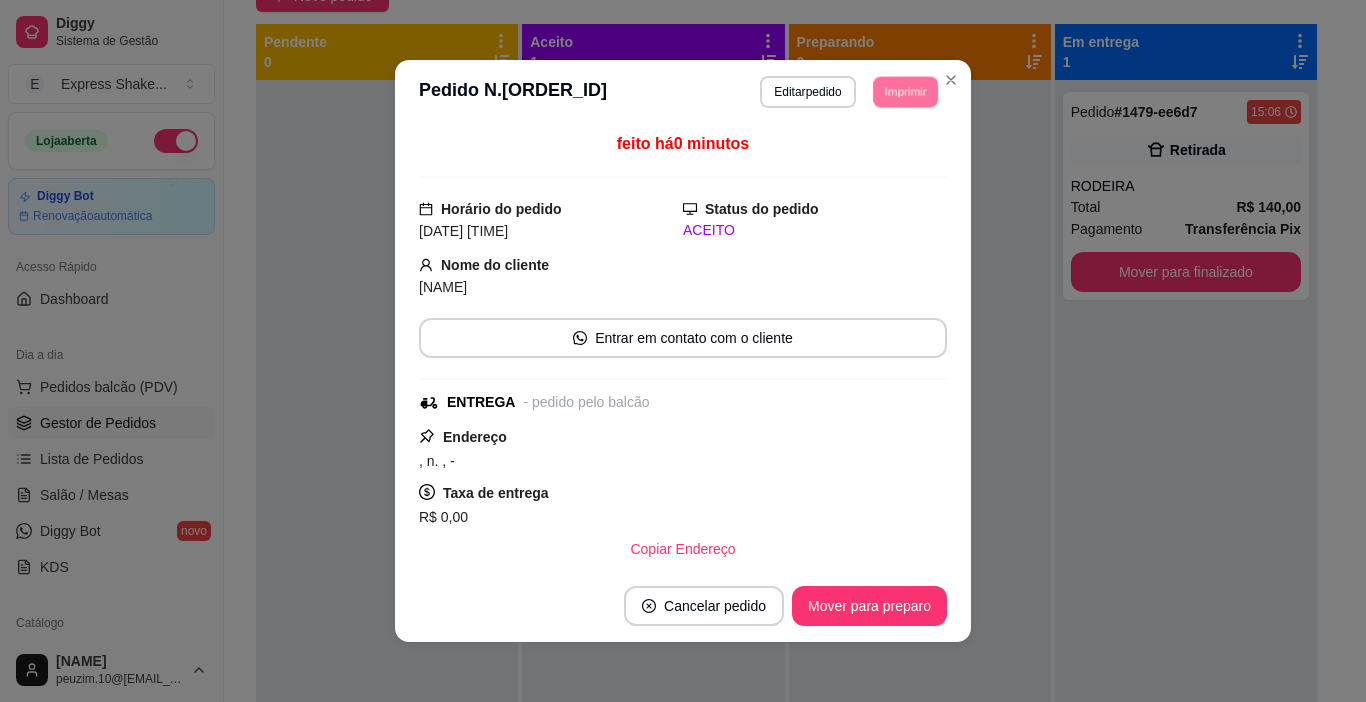 click on "IMPRESSORA" at bounding box center (878, 153) 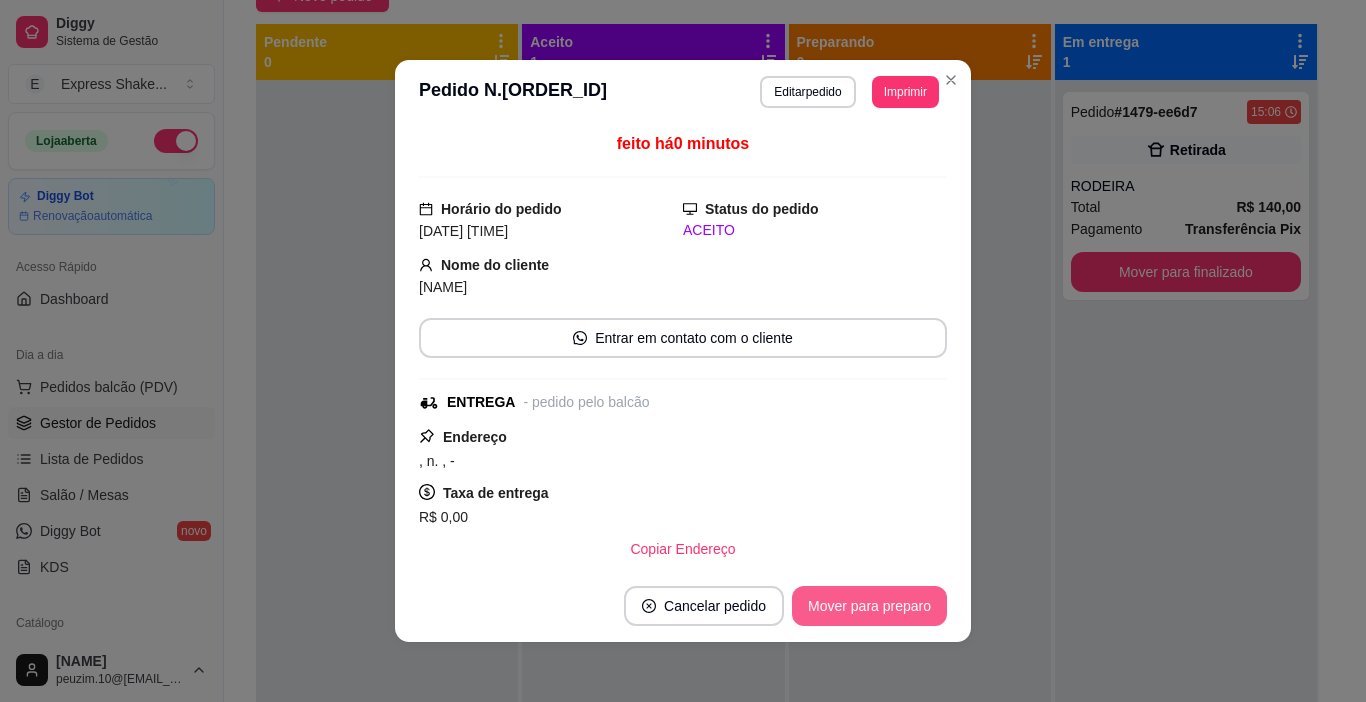 click on "Mover para preparo" at bounding box center (869, 606) 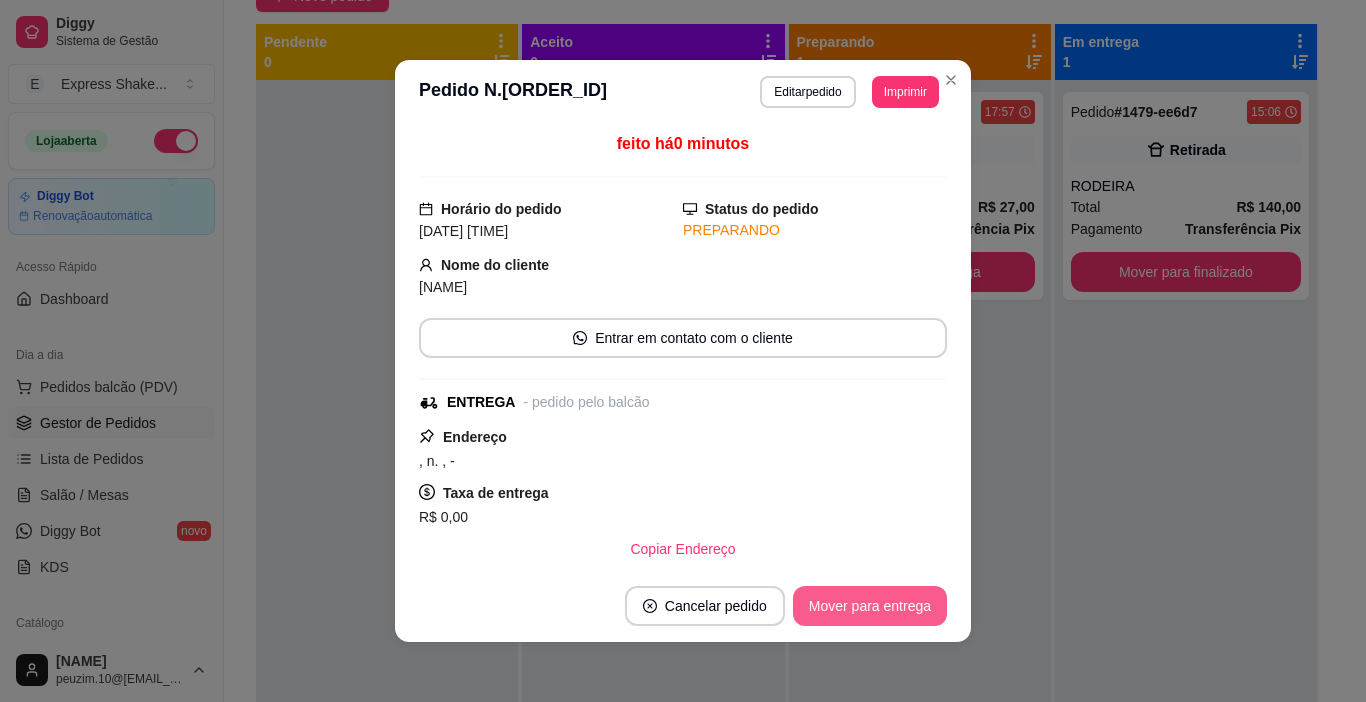 click on "Mover para entrega" at bounding box center [870, 606] 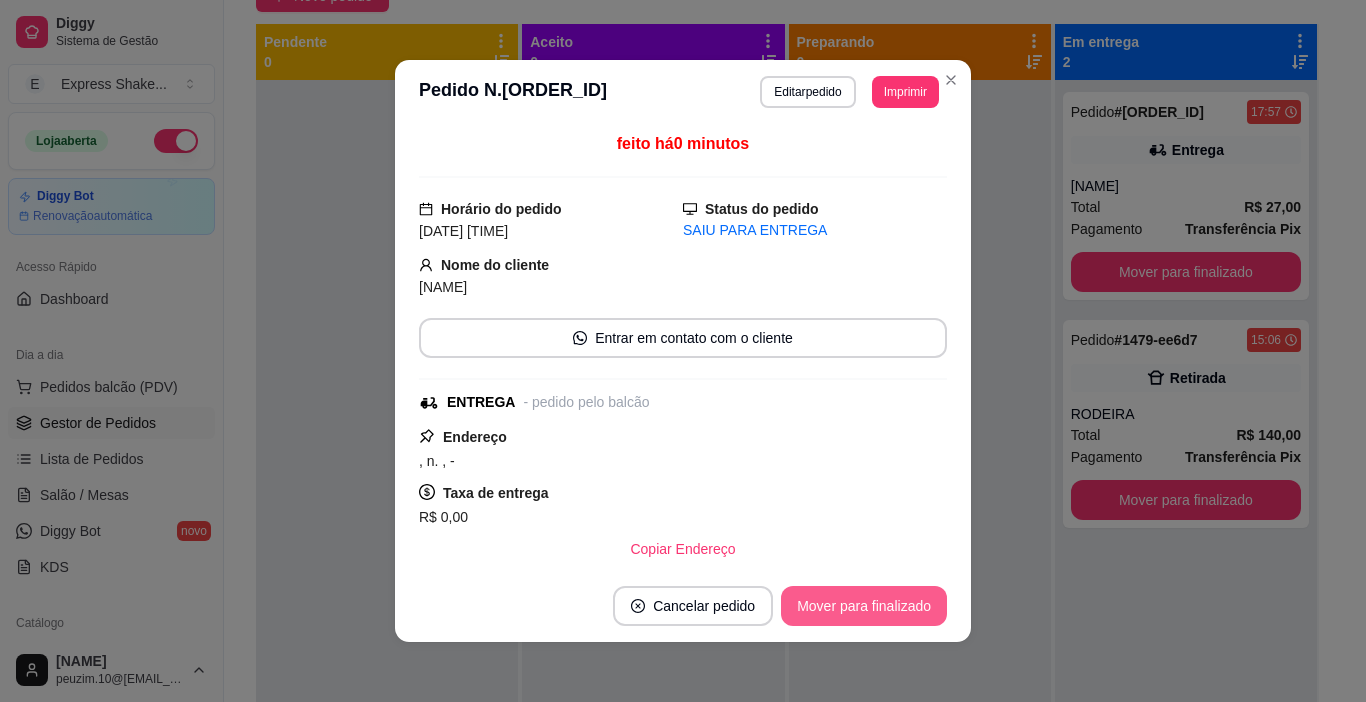 click on "Mover para finalizado" at bounding box center (864, 606) 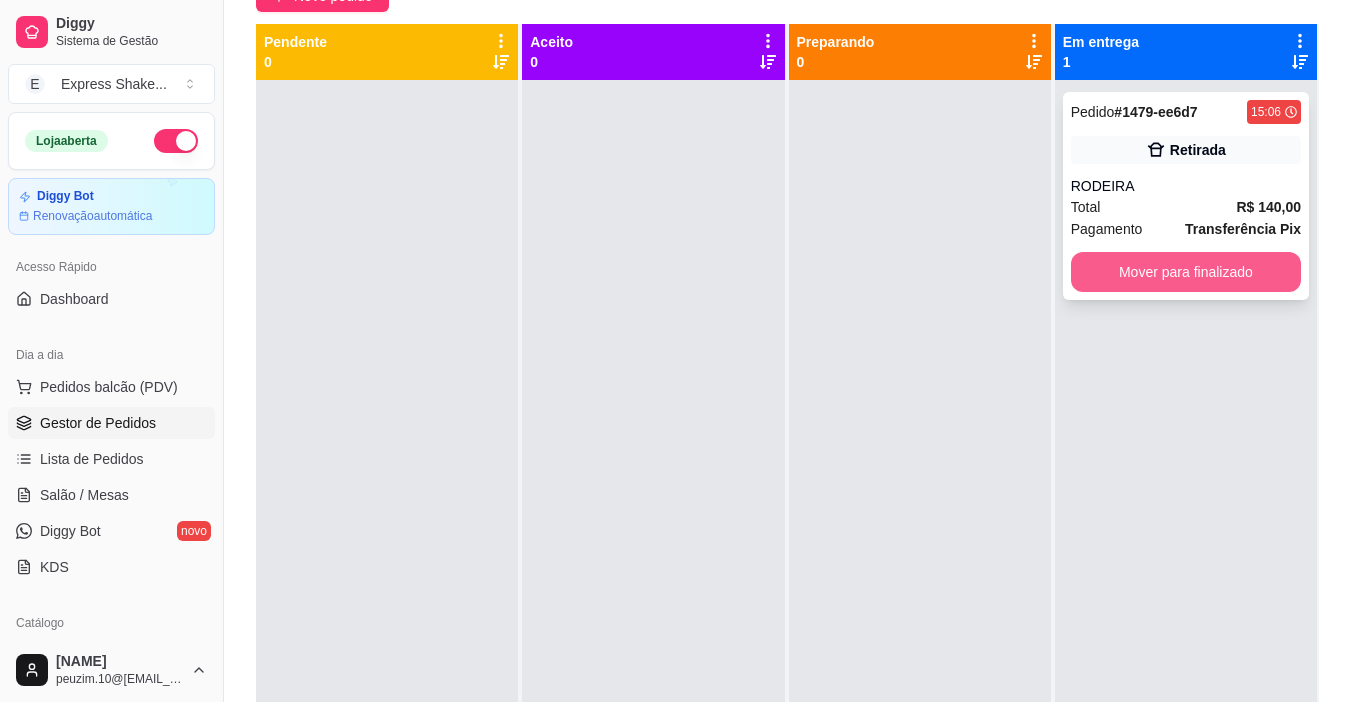 click on "Mover para finalizado" at bounding box center [1186, 272] 